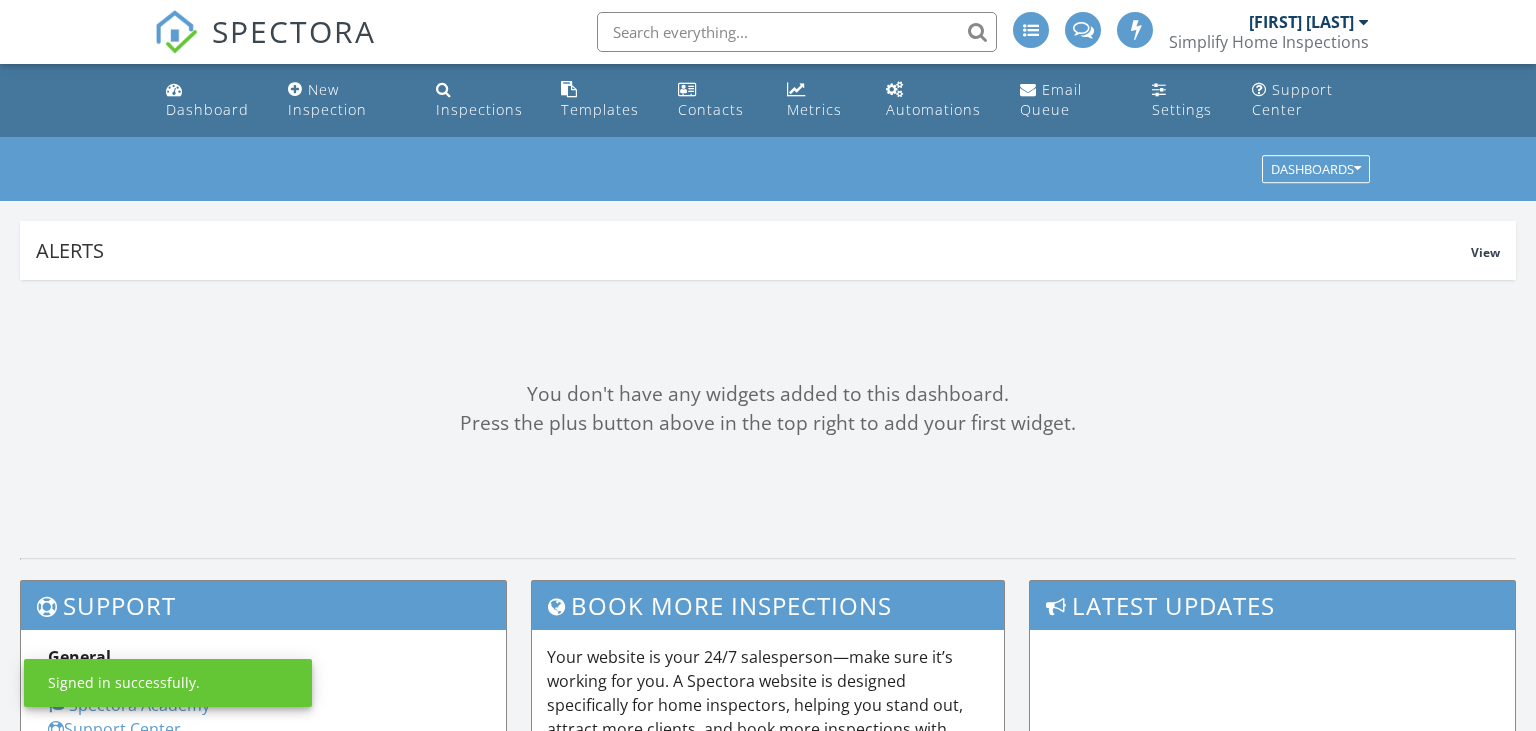 scroll, scrollTop: 0, scrollLeft: 0, axis: both 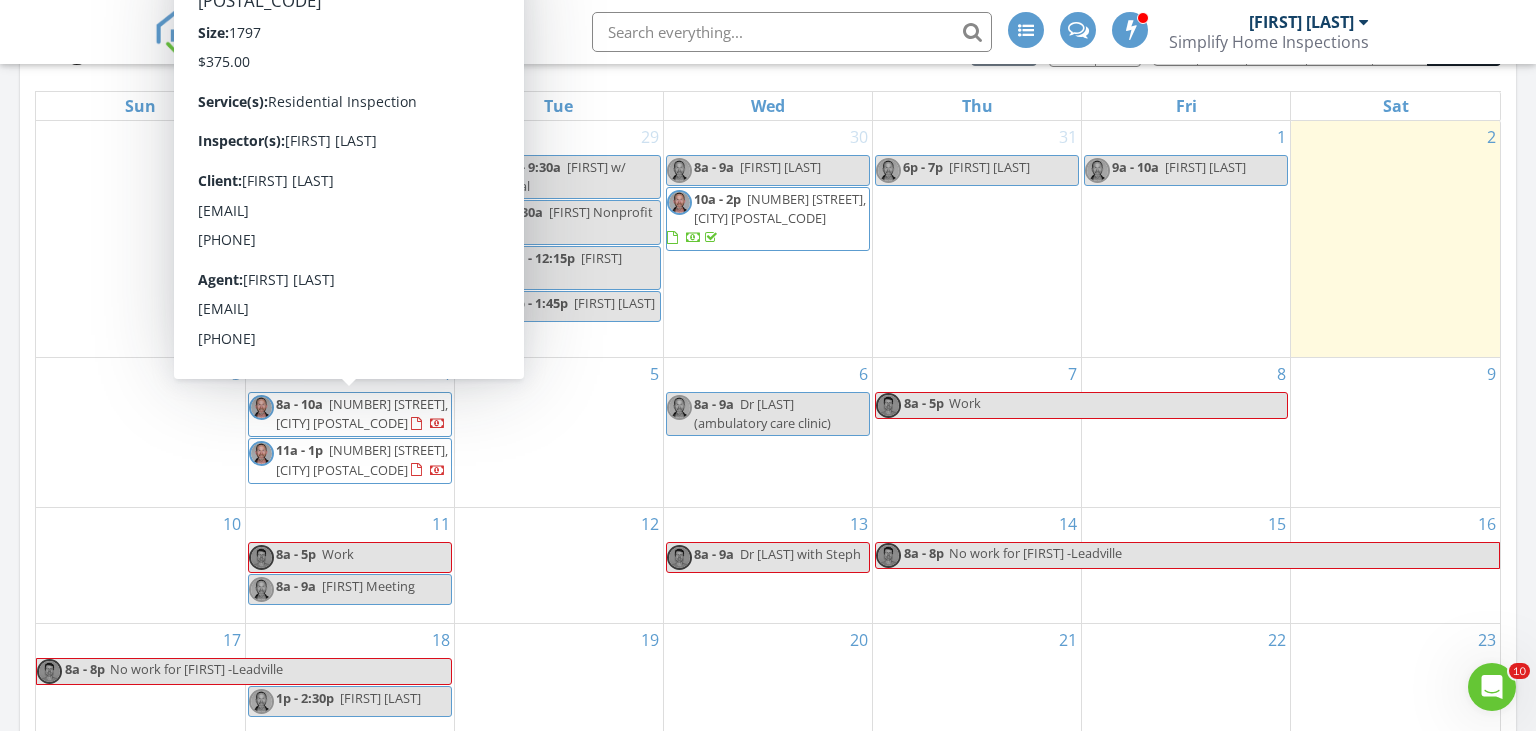 click on "[NUMBER] [STREET], [CITY] [POSTAL_CODE]" at bounding box center [362, 413] 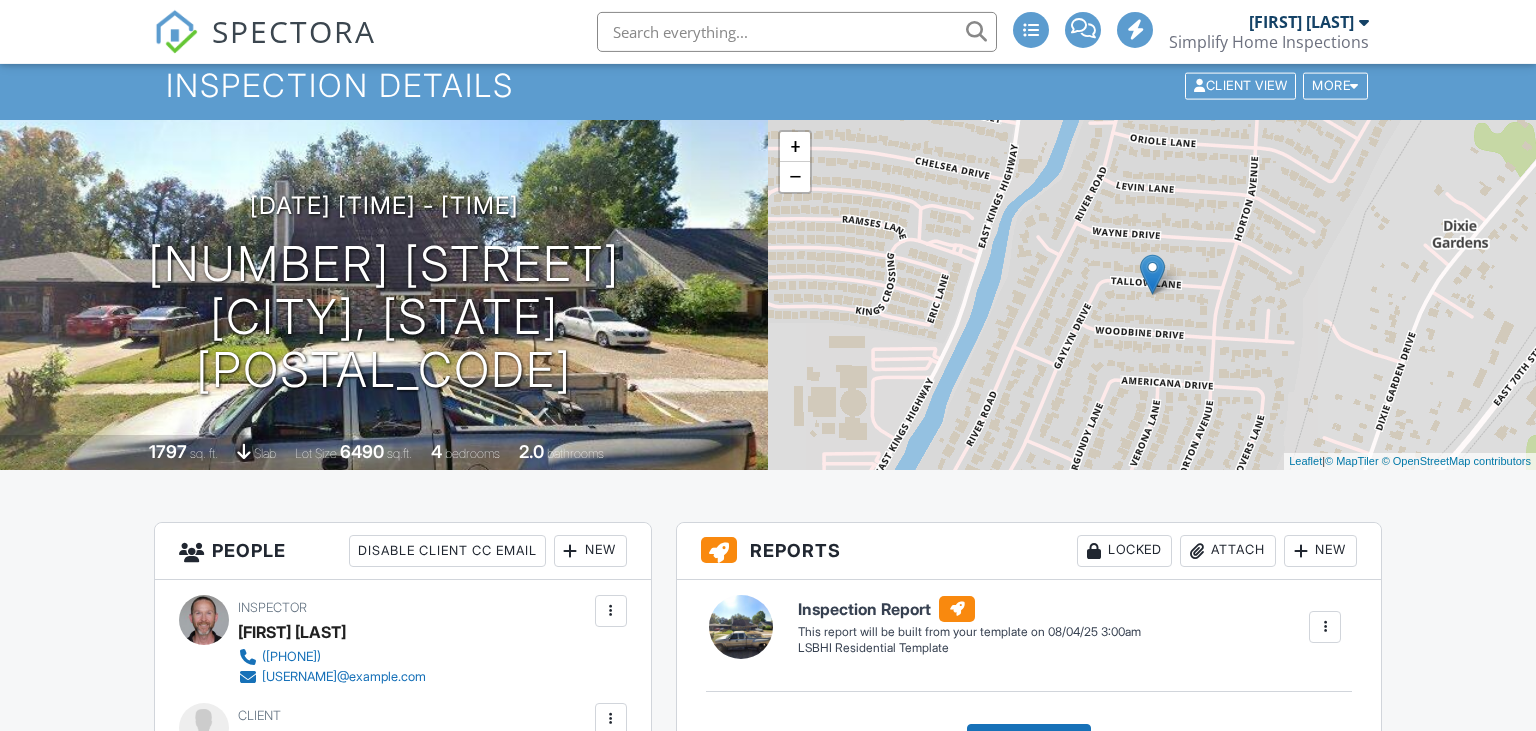 scroll, scrollTop: 105, scrollLeft: 0, axis: vertical 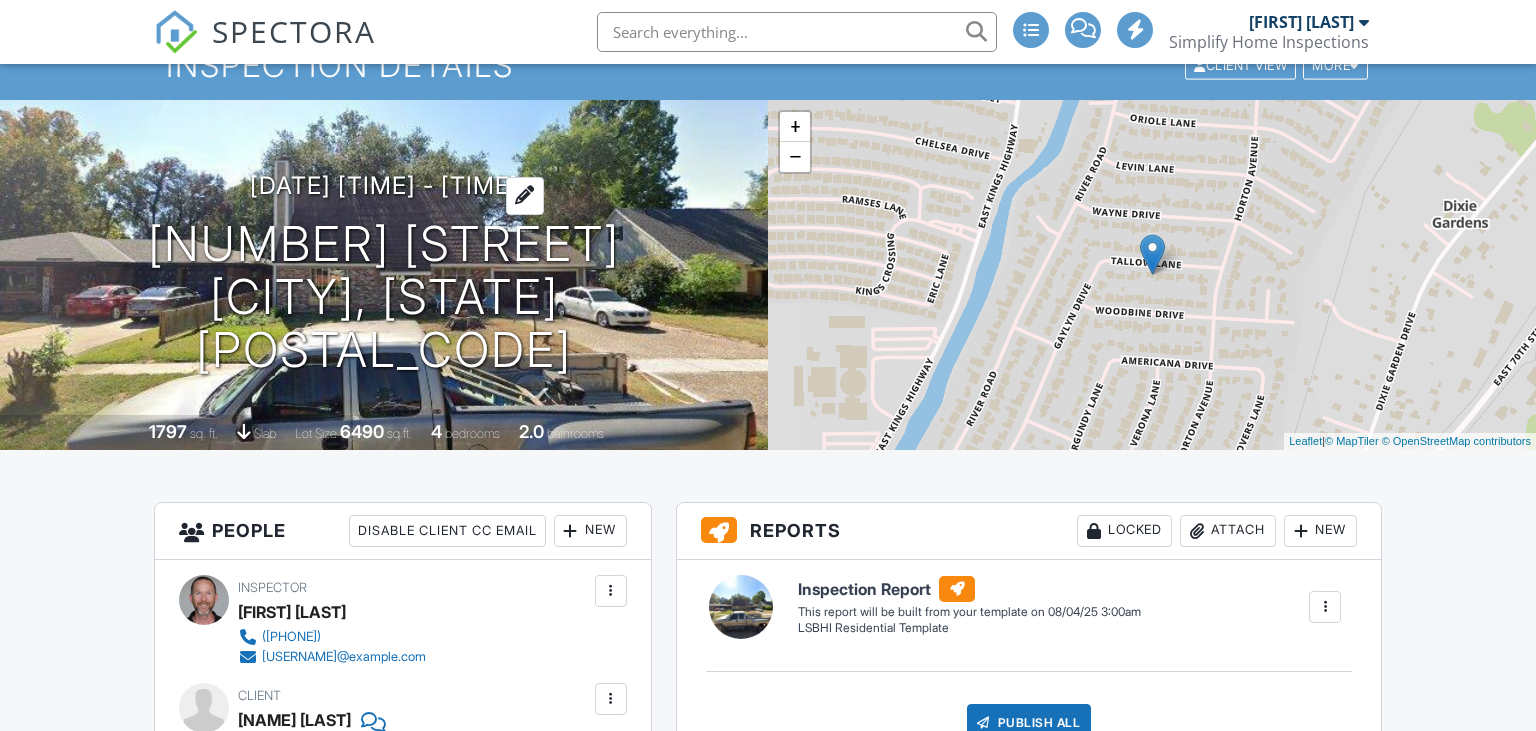 click on "08/04/2025  8:00 am
- 10:00 am" at bounding box center [384, 185] 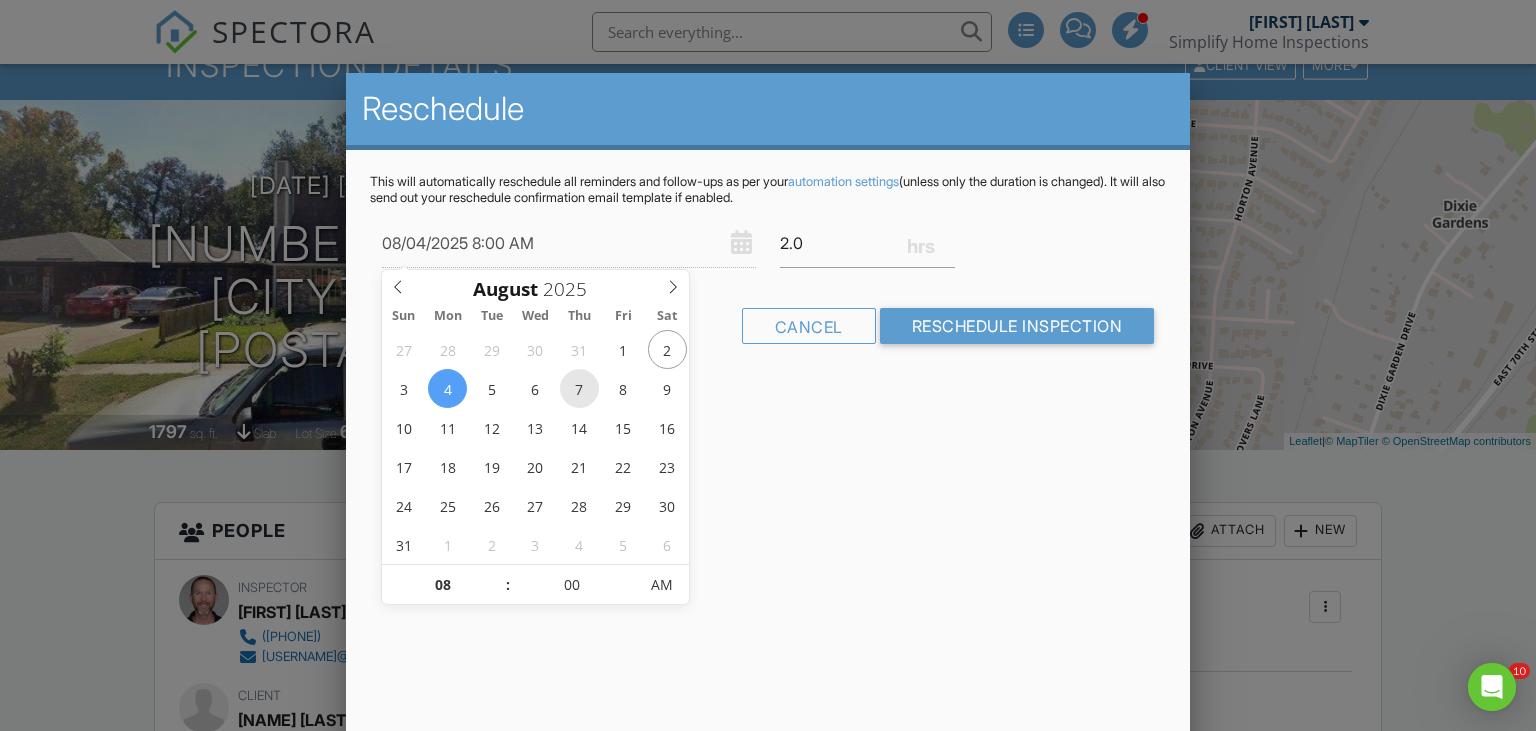 scroll, scrollTop: 0, scrollLeft: 0, axis: both 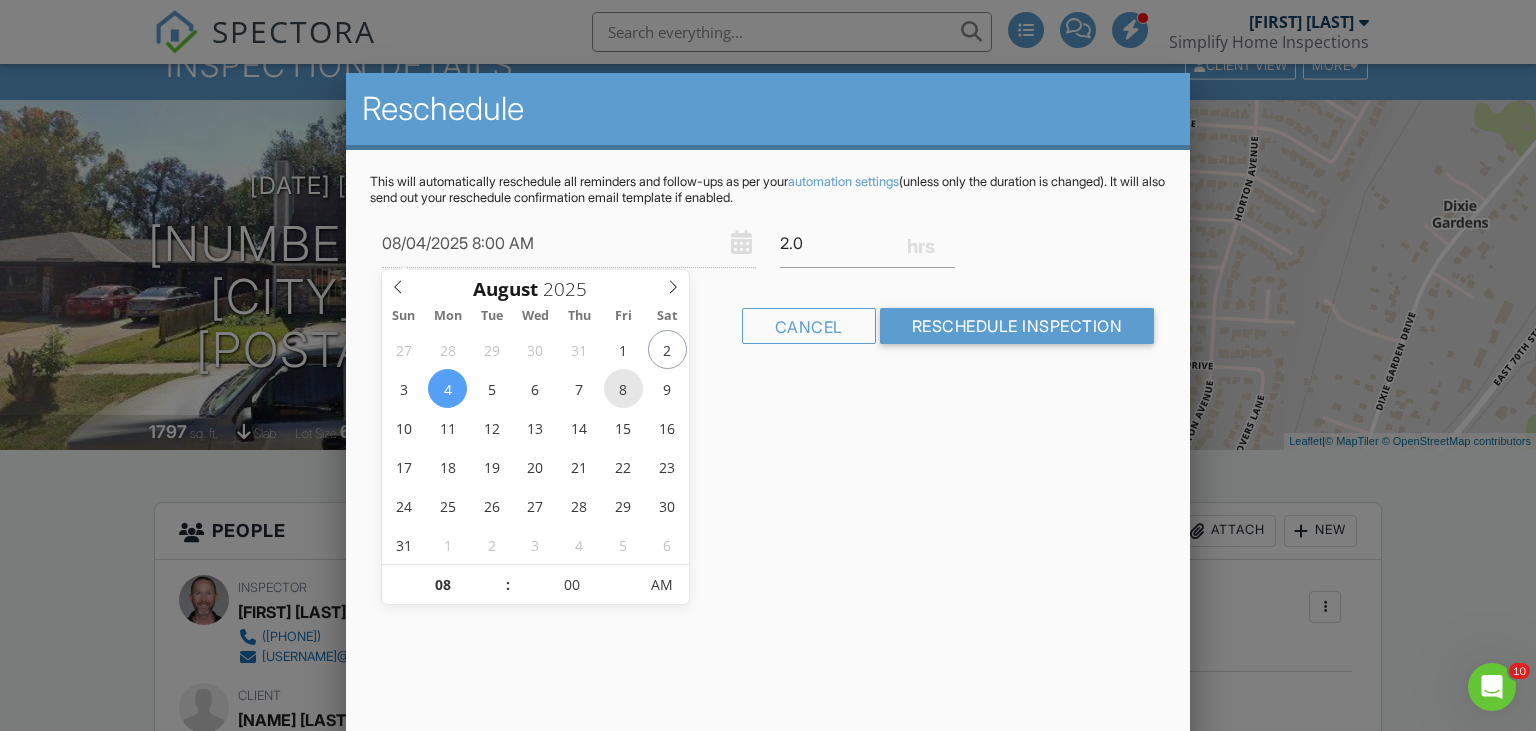 type on "08/08/2025 8:00 AM" 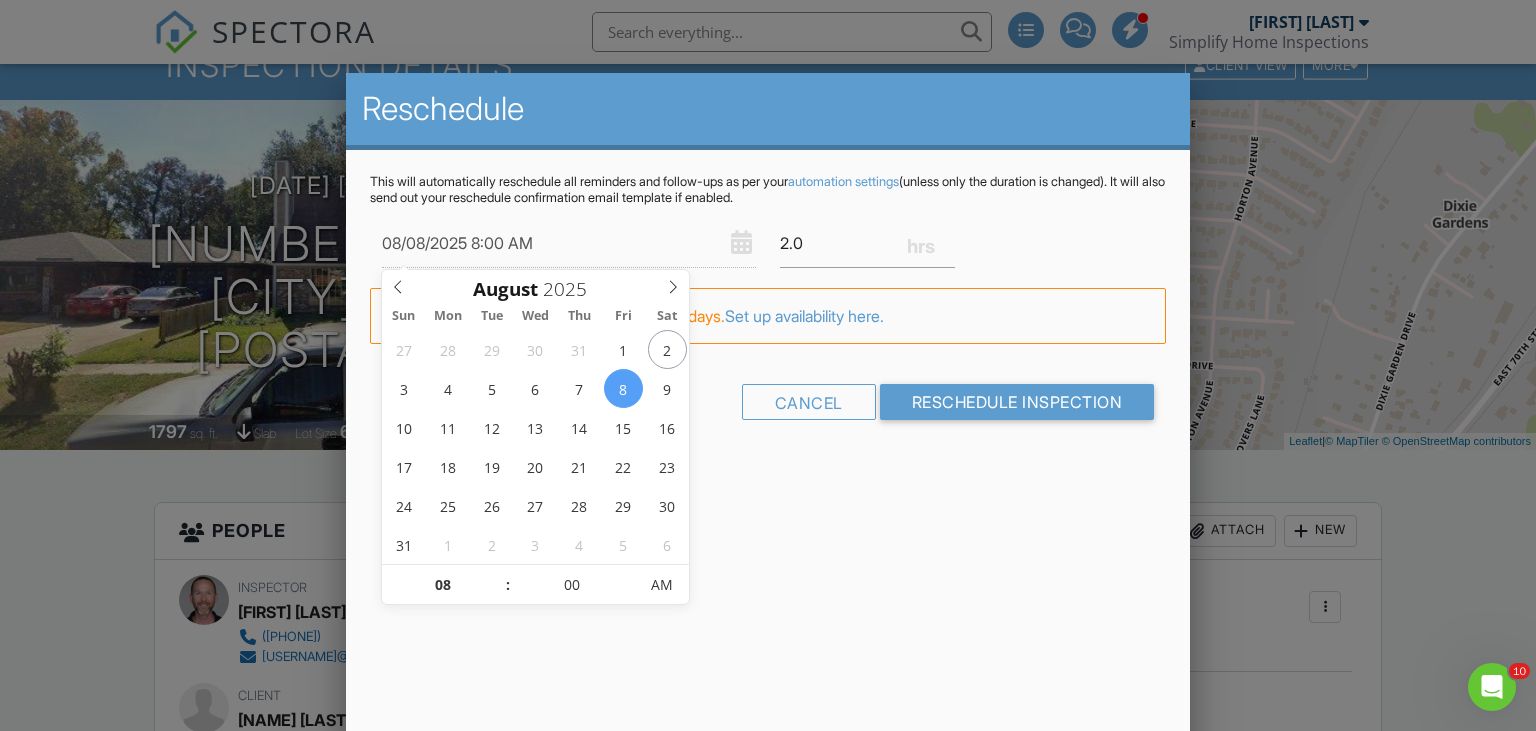 click on "This will automatically reschedule all reminders and follow-ups as per your  automation settings  (unless only the duration is changed). It will also send out your reschedule confirmation email template if enabled.
08/08/2025 8:00 AM
2.0
Warning: this date/time is in the past.
FYI: Justin Reneau is not scheduled on Fridays.  Set up availability here.
Cancel
Reschedule Inspection" at bounding box center (768, 314) 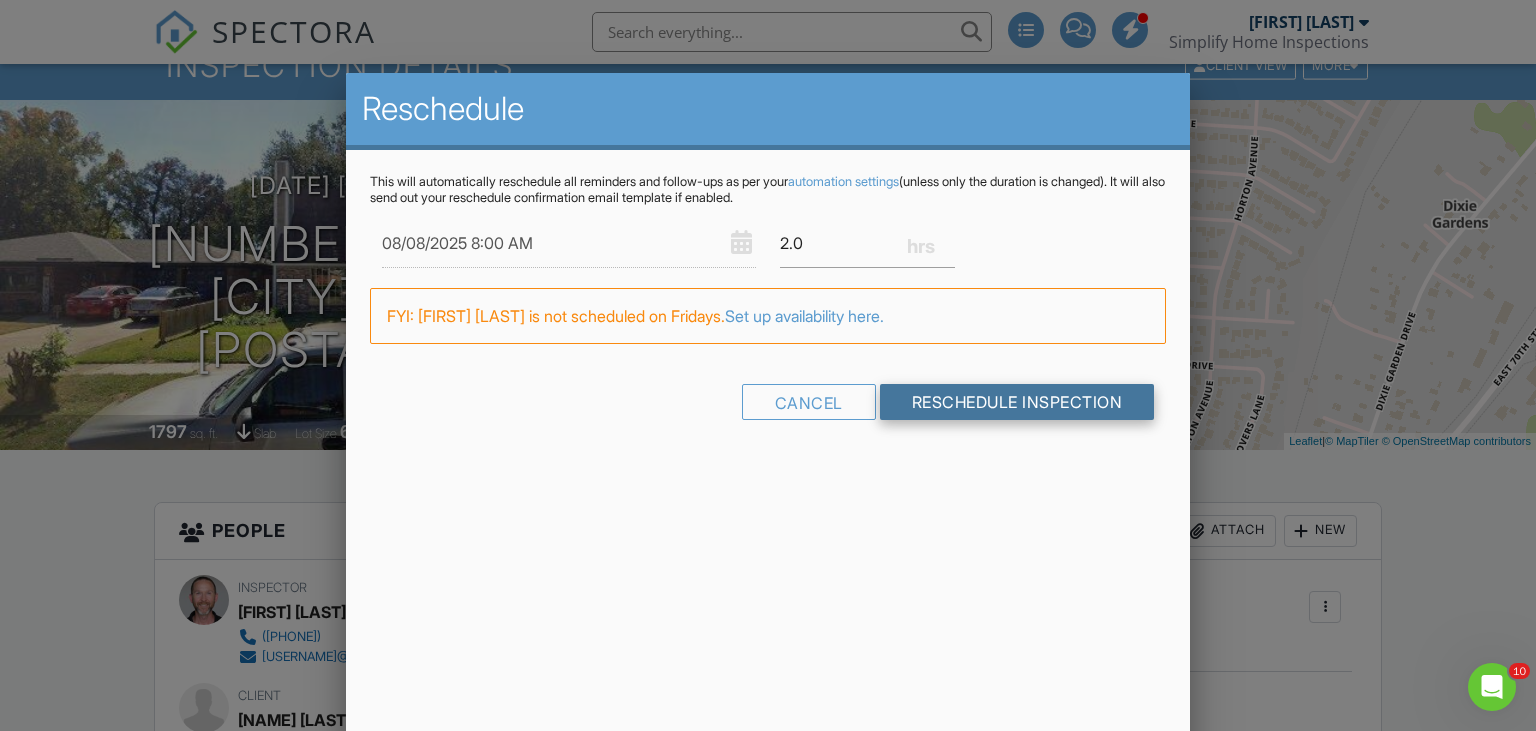 click on "Reschedule Inspection" at bounding box center [1017, 402] 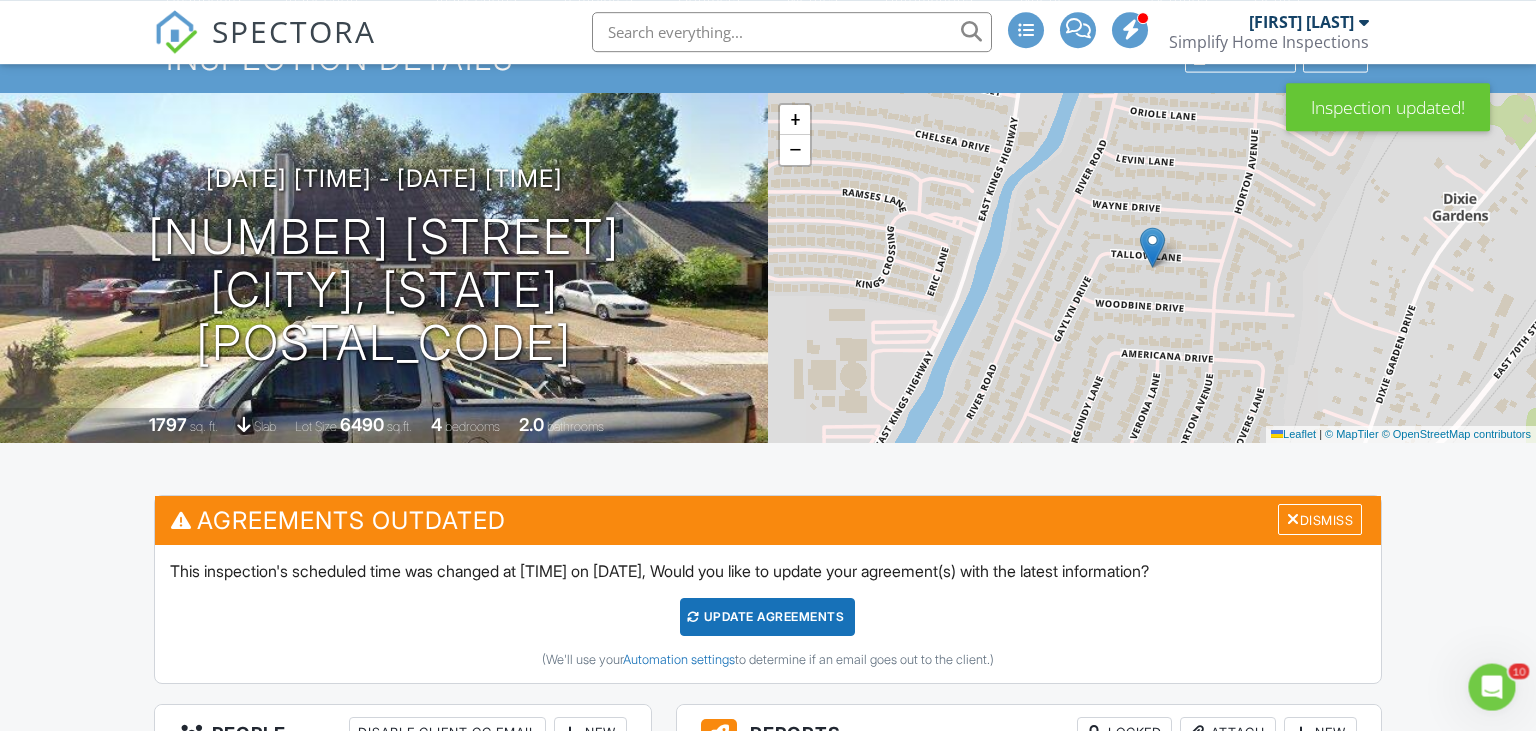 scroll, scrollTop: 211, scrollLeft: 0, axis: vertical 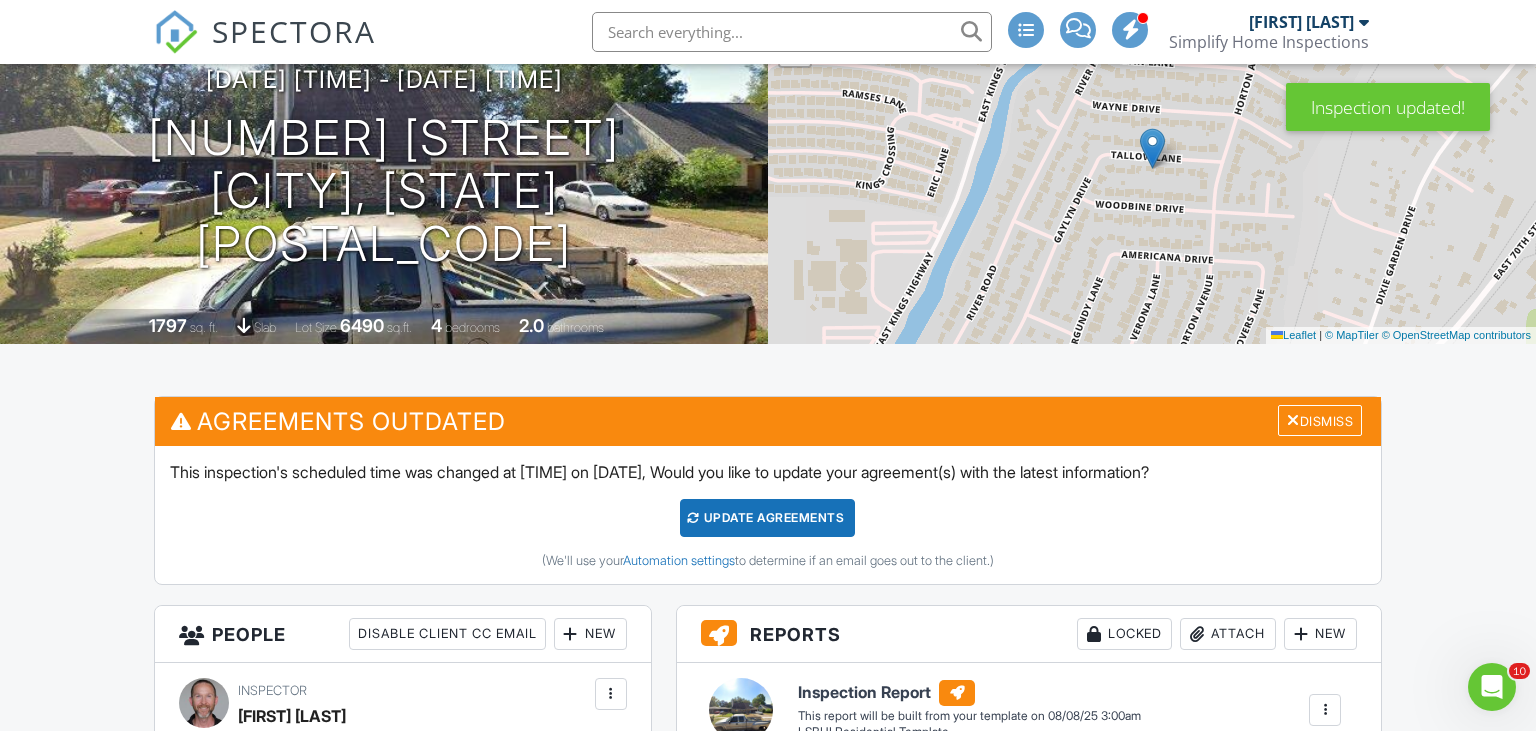 click on "Update Agreements" at bounding box center (767, 518) 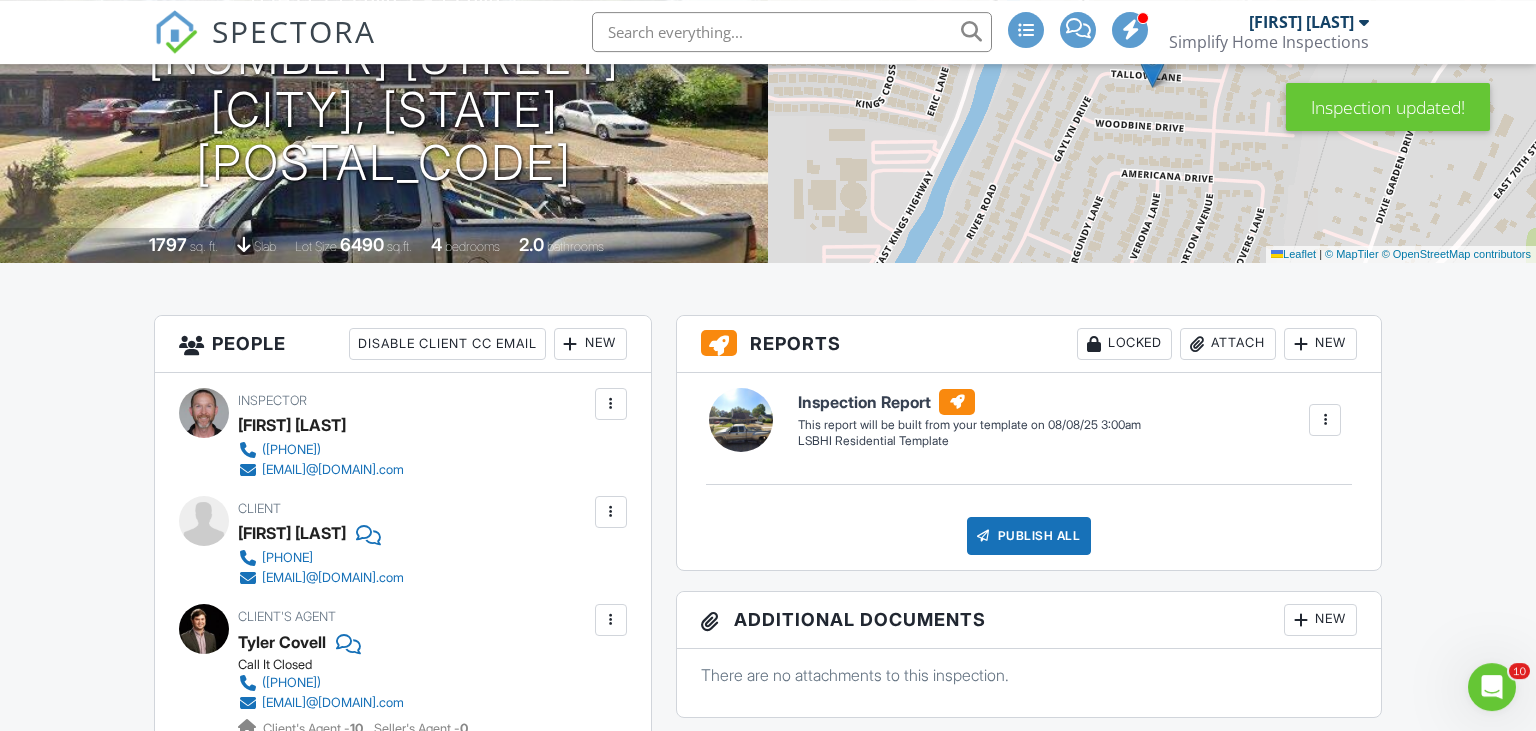 scroll, scrollTop: 0, scrollLeft: 0, axis: both 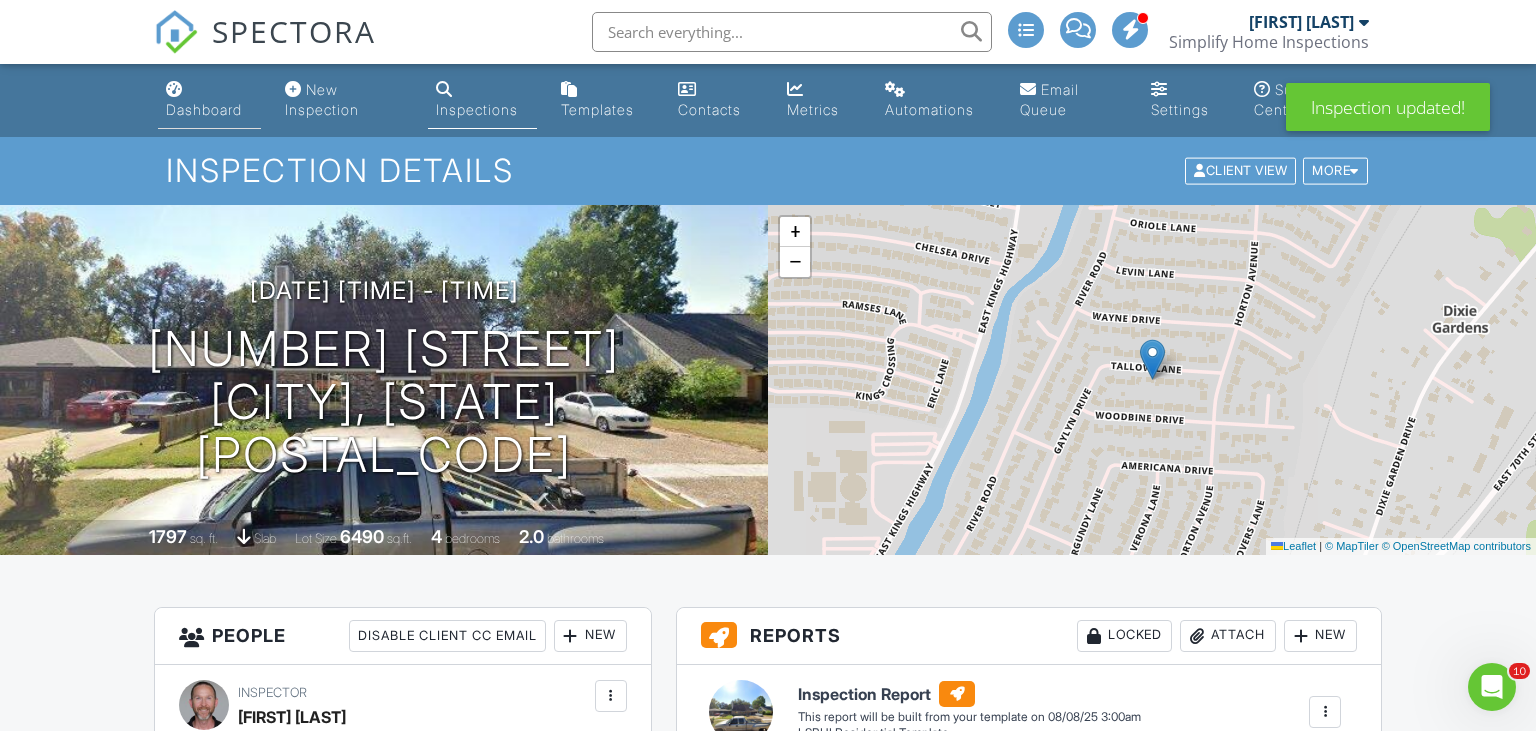 click on "Dashboard" at bounding box center [204, 109] 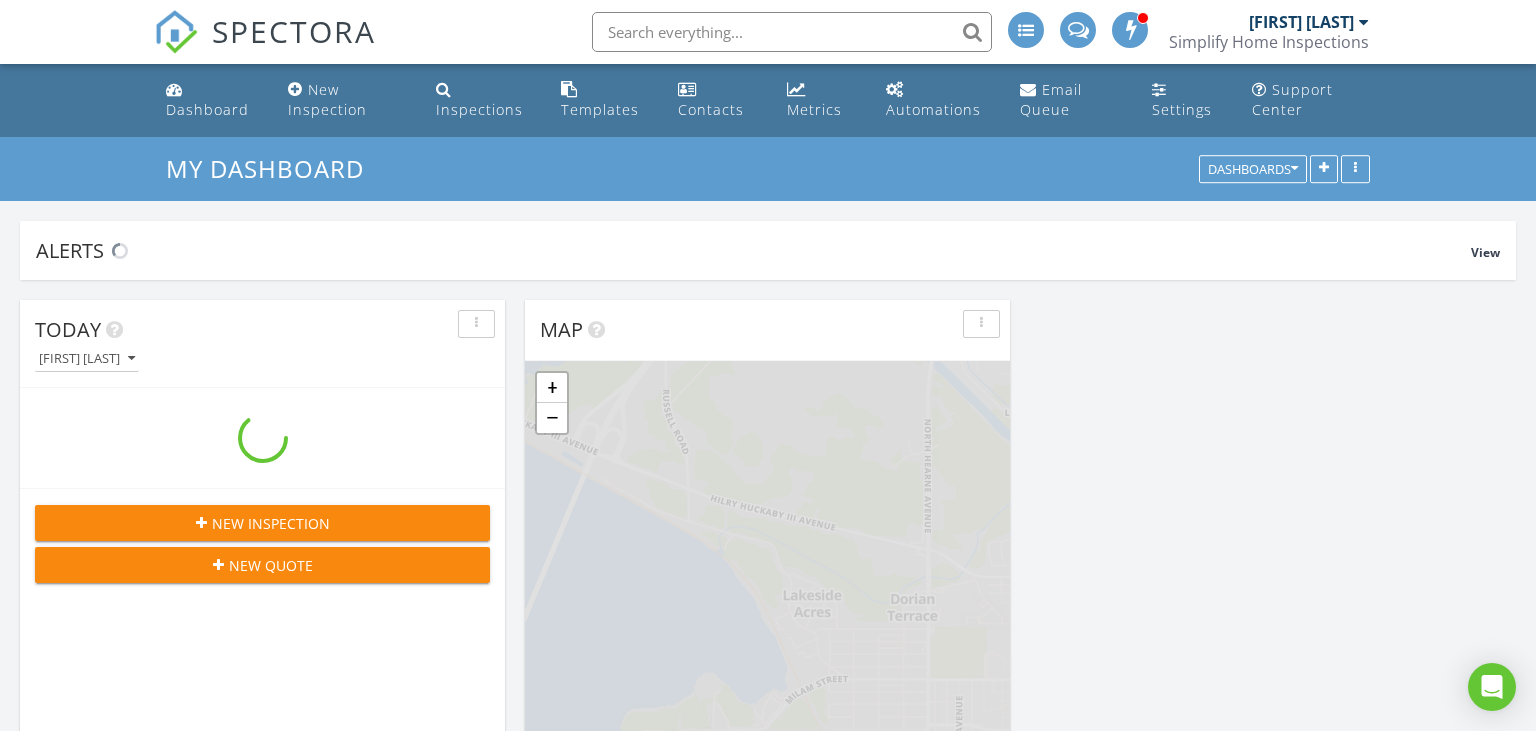 scroll, scrollTop: 356, scrollLeft: 0, axis: vertical 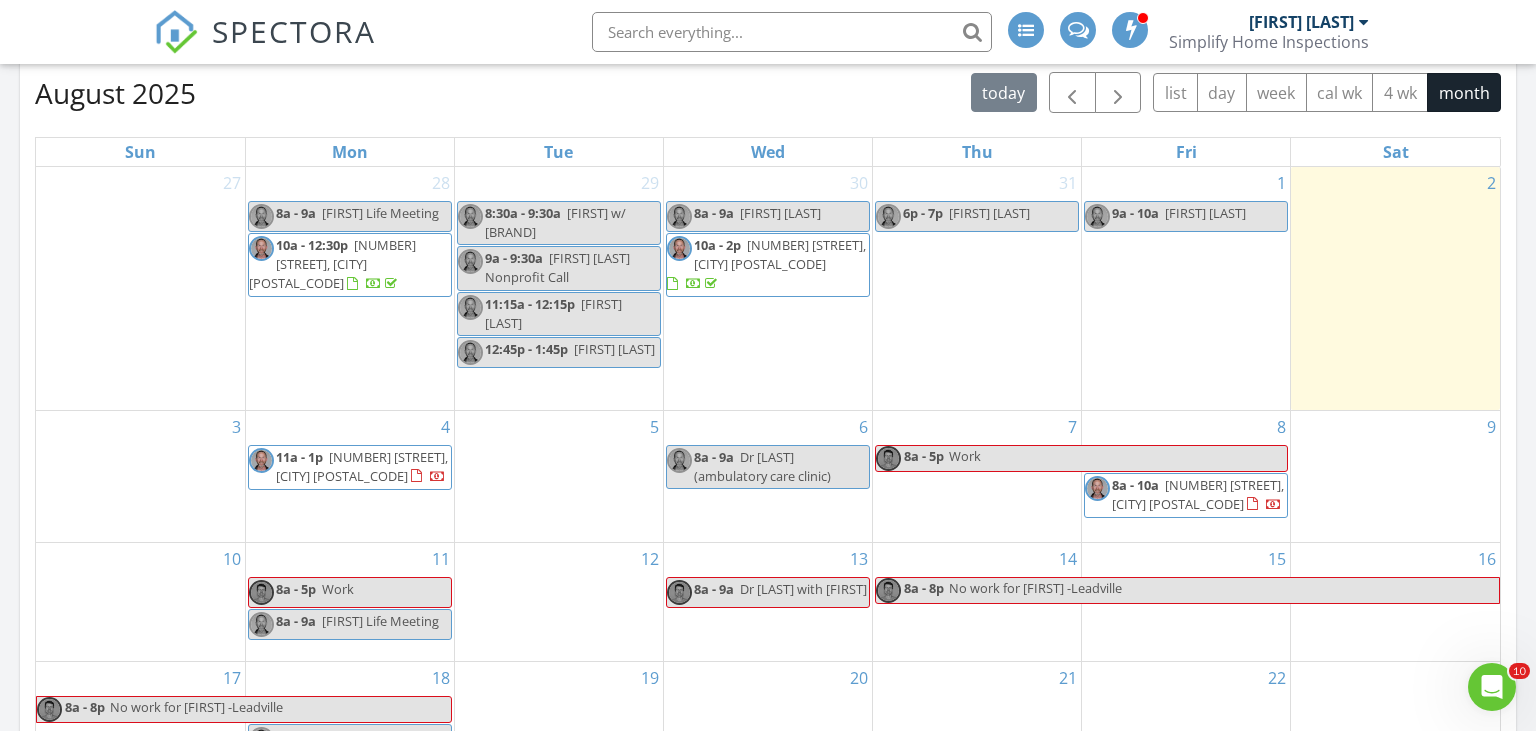 click on "[NUMBER]
11a - 1p
[NUMBER] [STREET], [CITY] [POSTAL_CODE]" at bounding box center (350, 476) 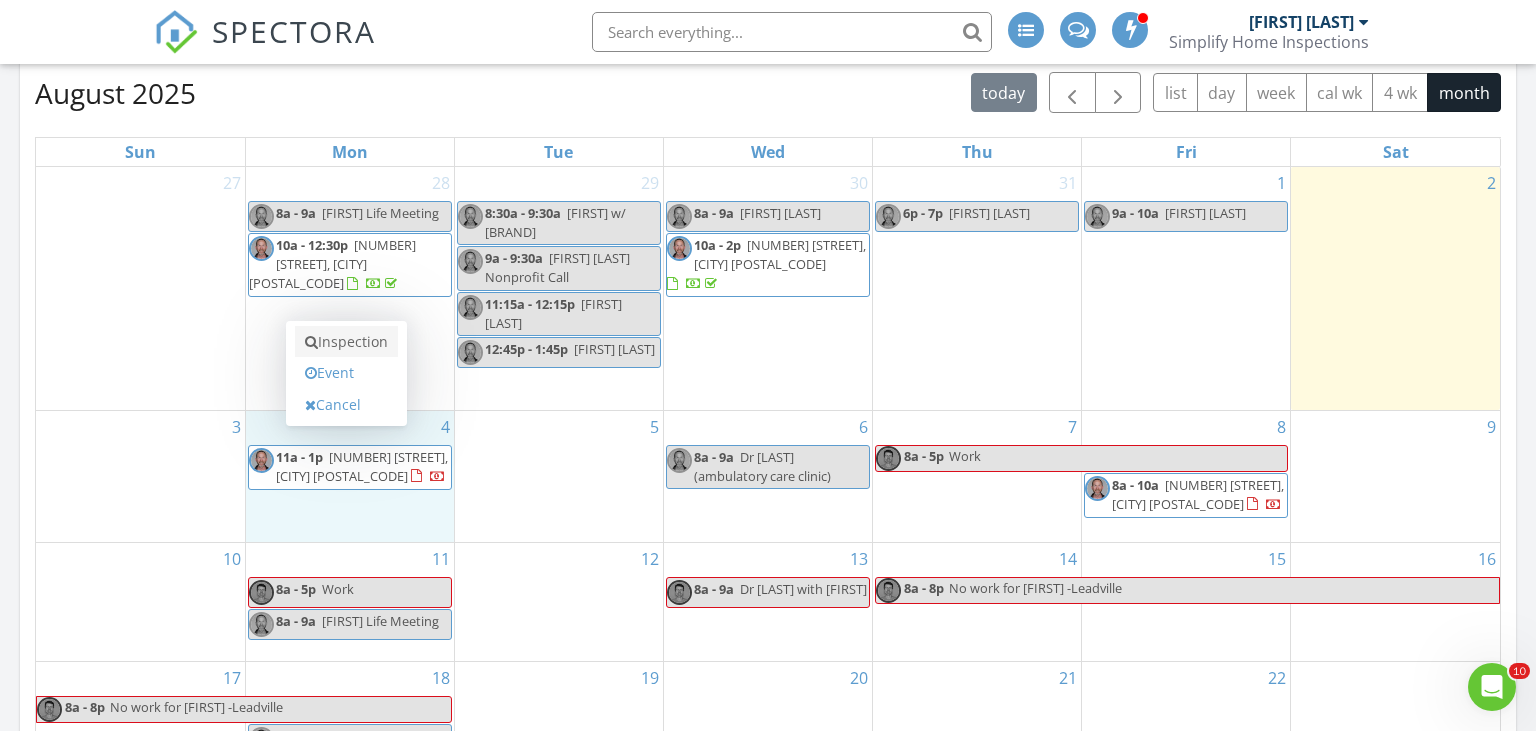 click on "Inspection" at bounding box center (346, 342) 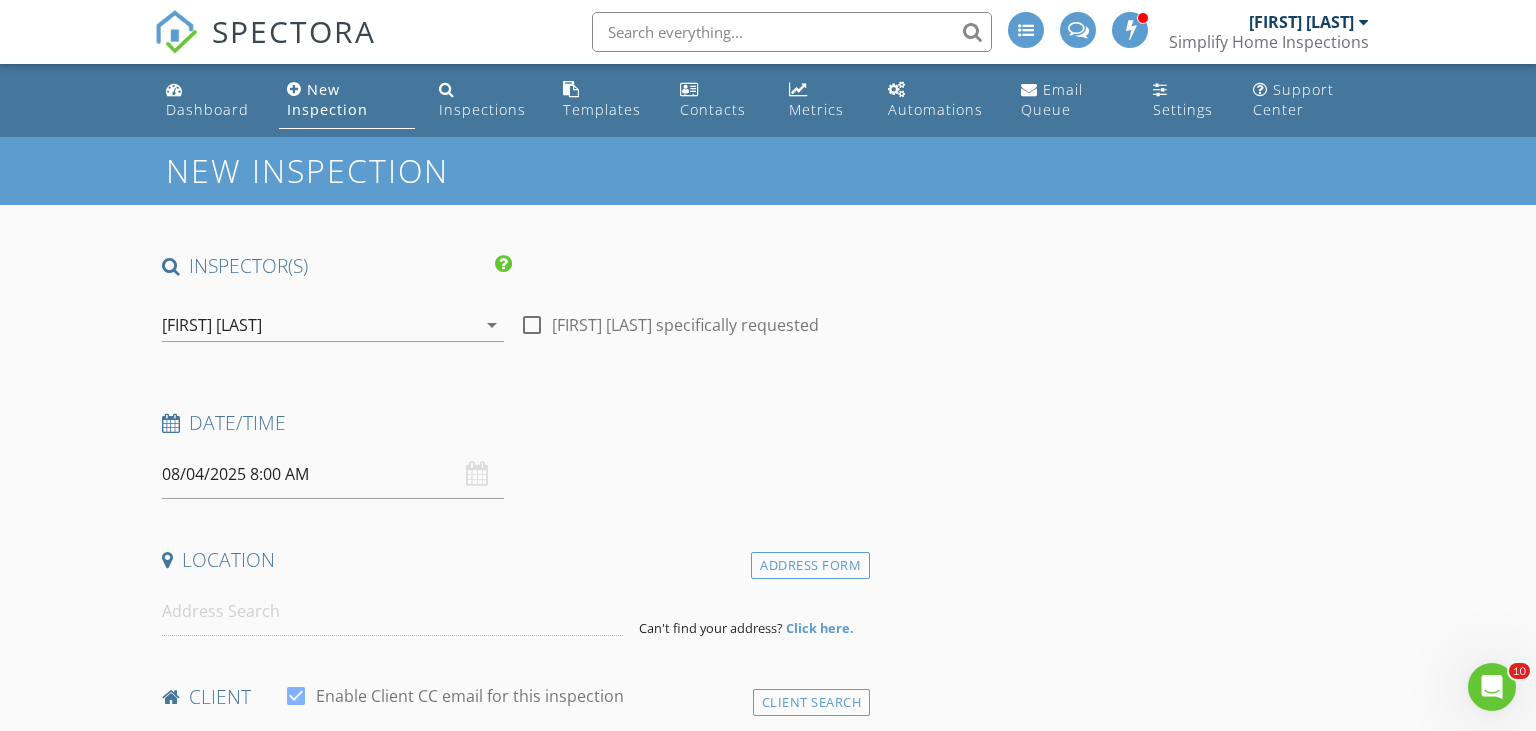 scroll, scrollTop: 0, scrollLeft: 0, axis: both 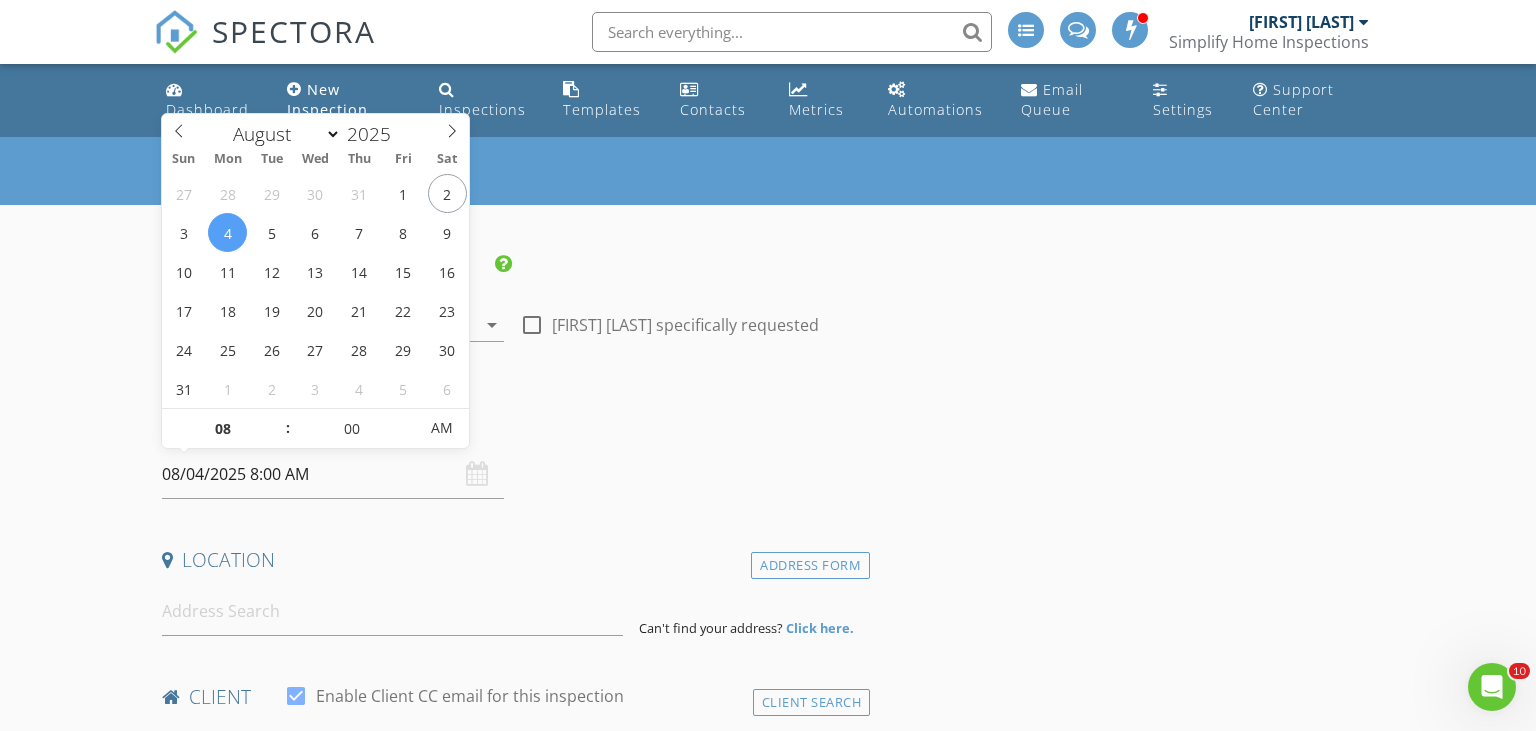 click on "08/04/2025 8:00 AM" at bounding box center [333, 474] 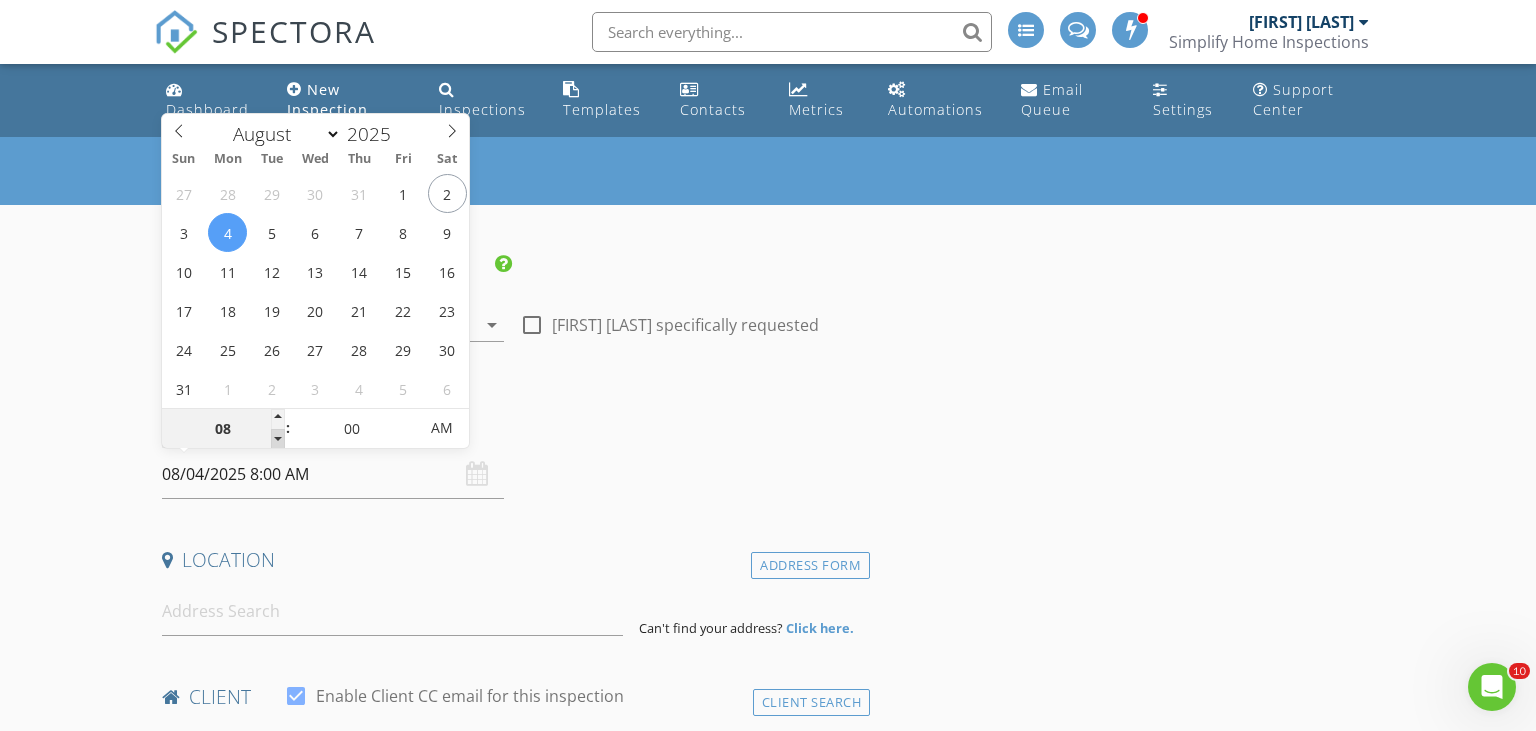 type on "07" 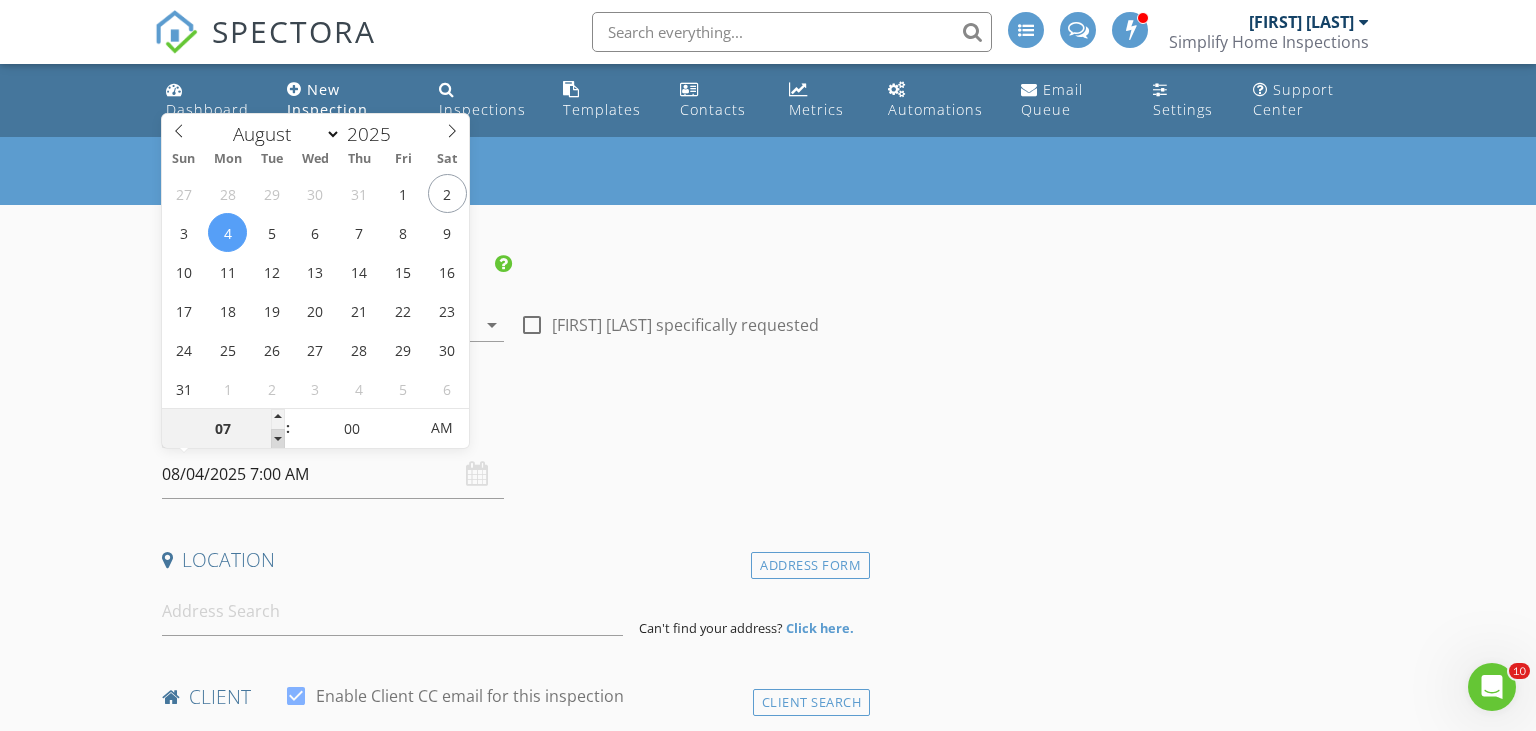 click at bounding box center (278, 439) 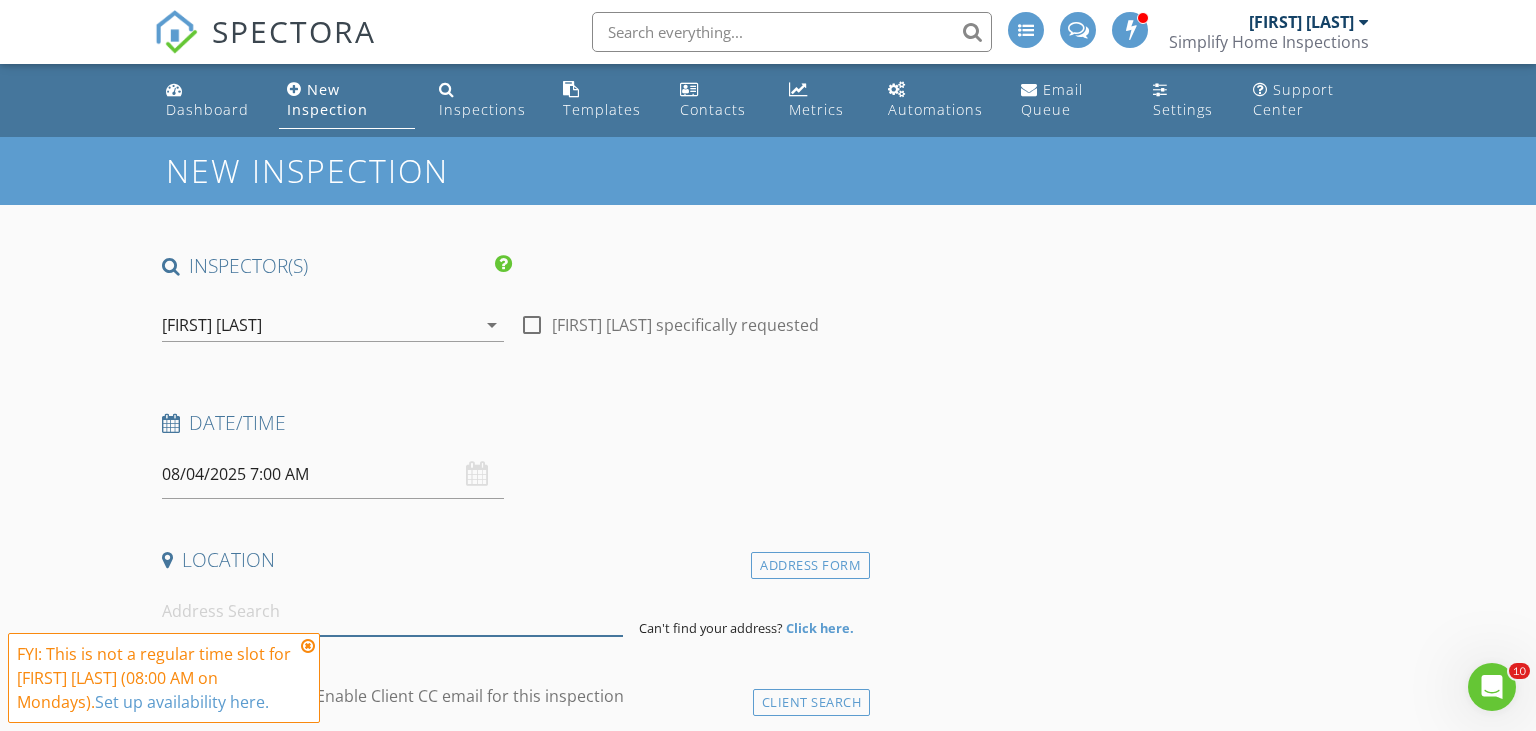 click at bounding box center [393, 611] 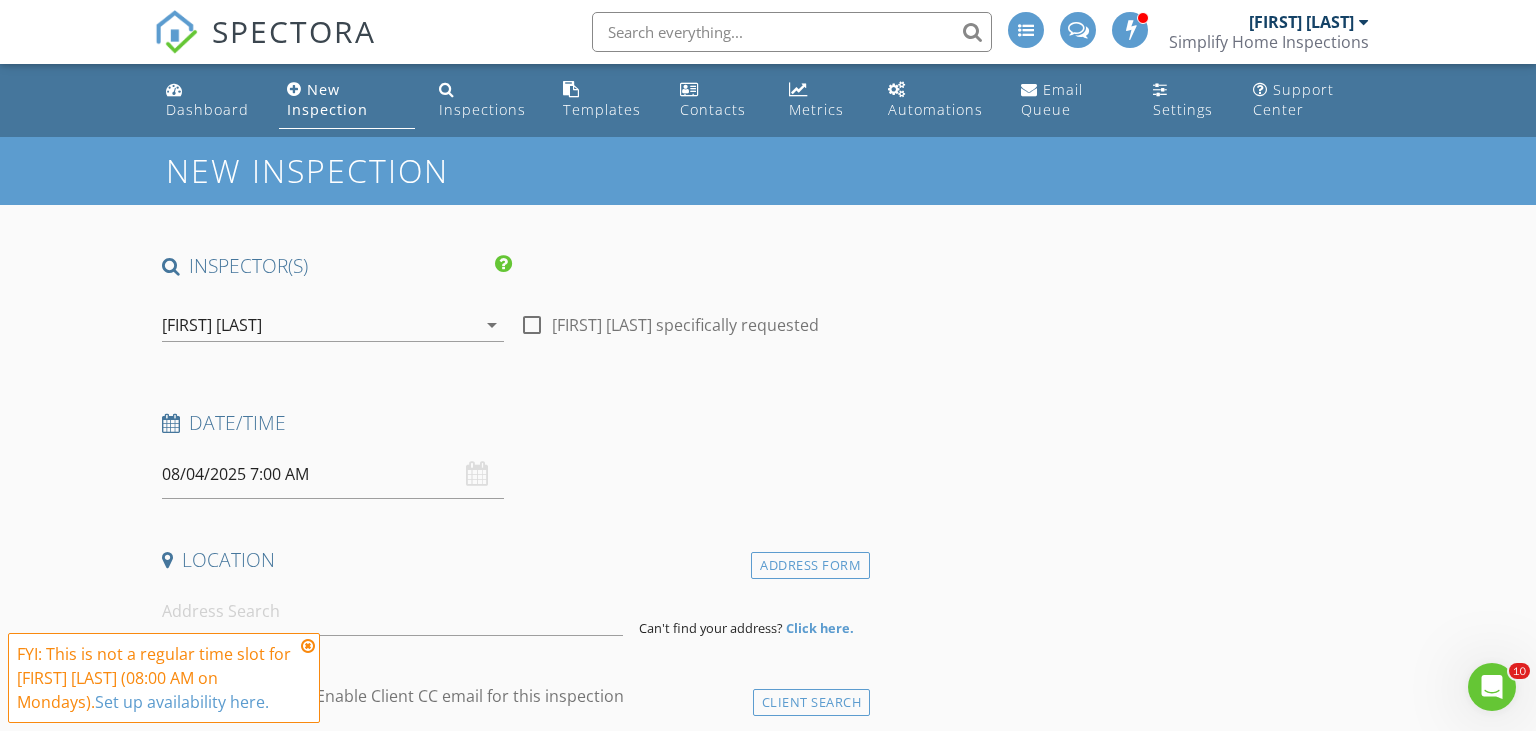 click at bounding box center [308, 646] 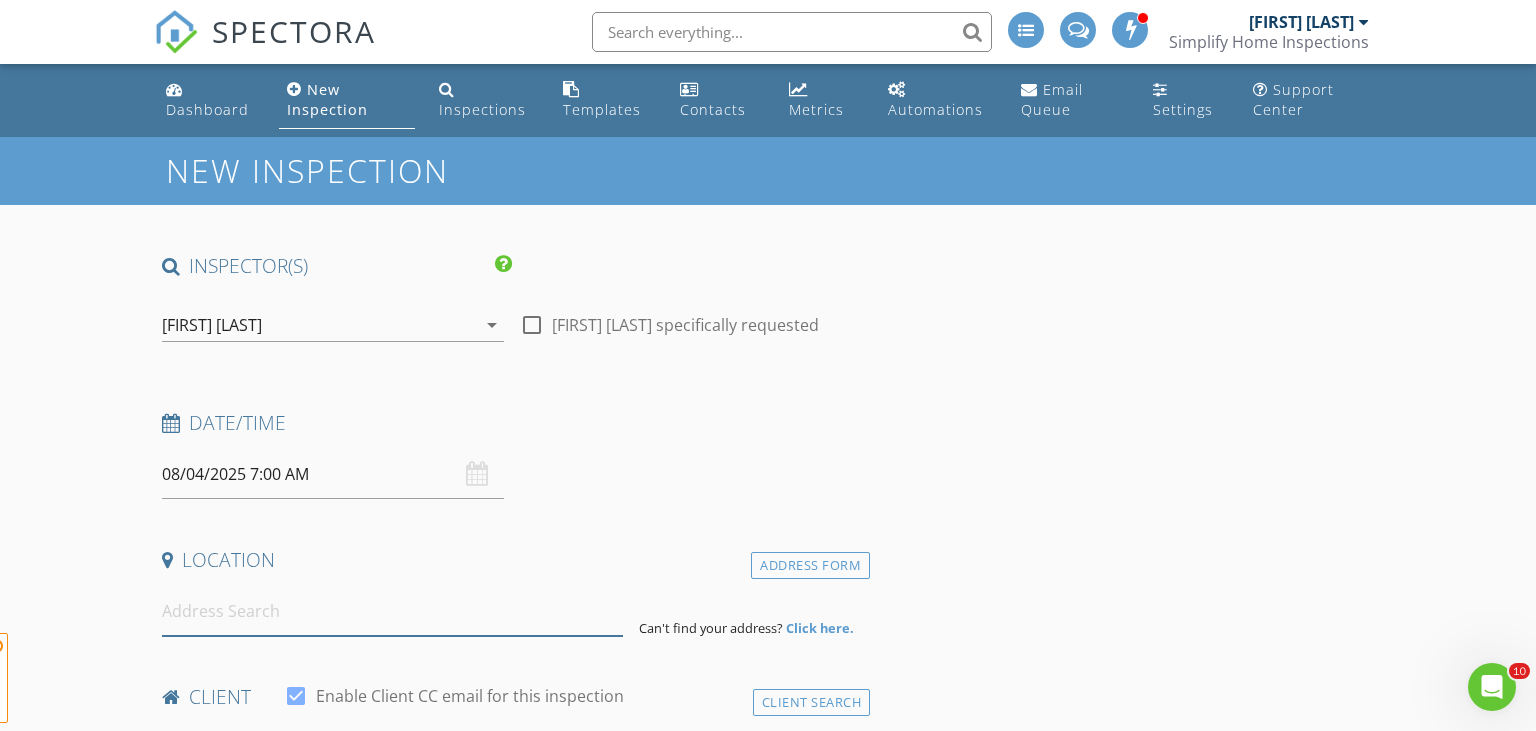 click at bounding box center (393, 611) 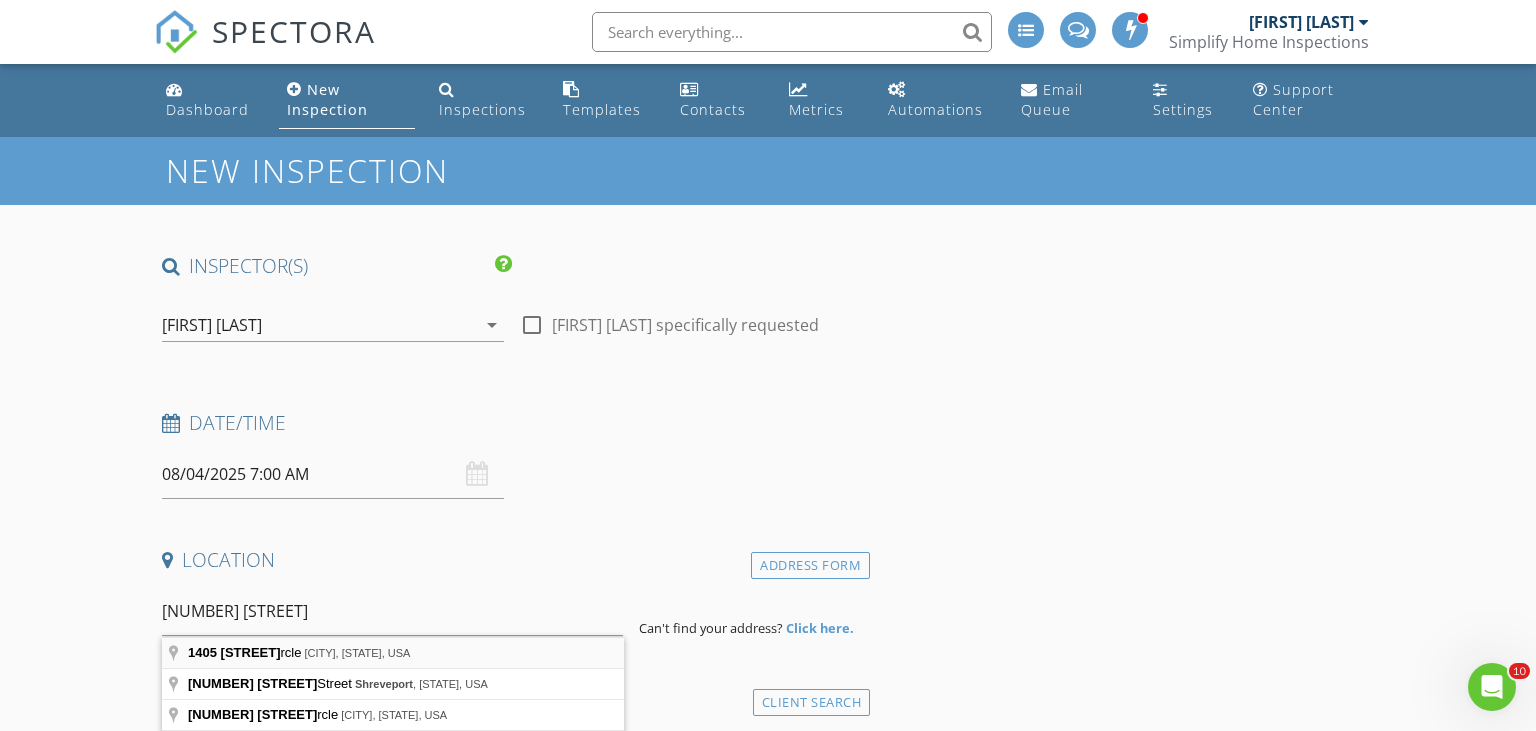 type on "1405 Edgemont Circle, Bossier City, LA, USA" 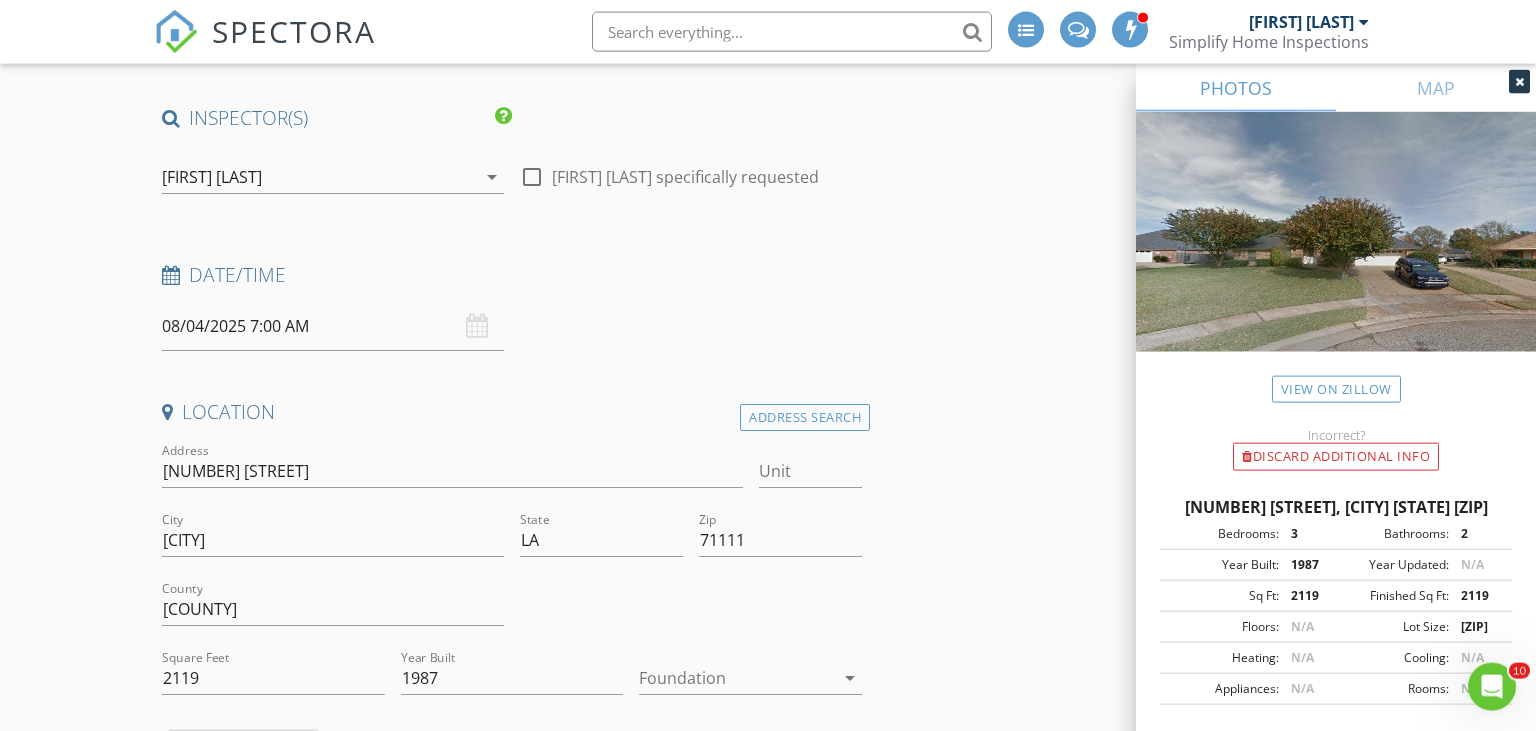 scroll, scrollTop: 211, scrollLeft: 0, axis: vertical 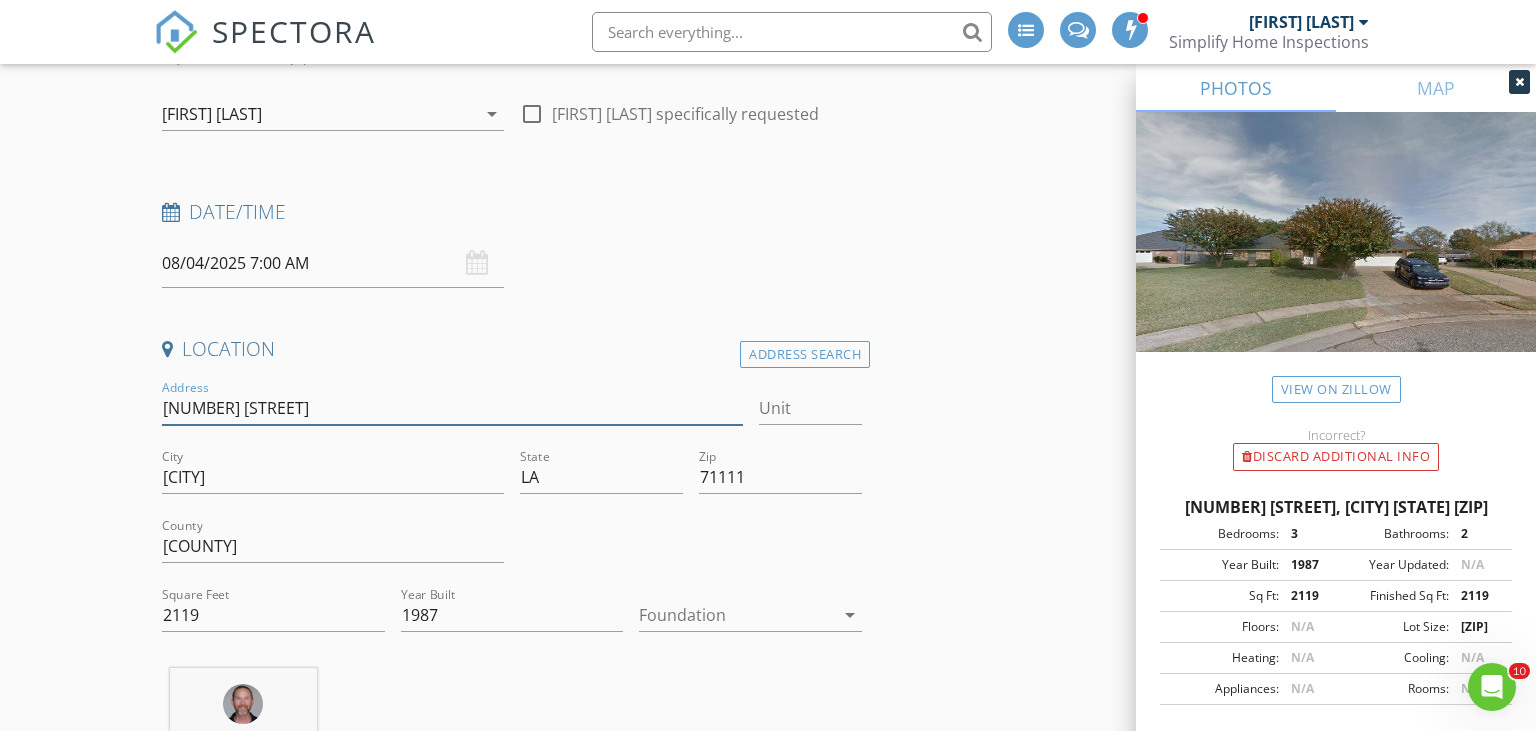 drag, startPoint x: 324, startPoint y: 403, endPoint x: 102, endPoint y: 397, distance: 222.08107 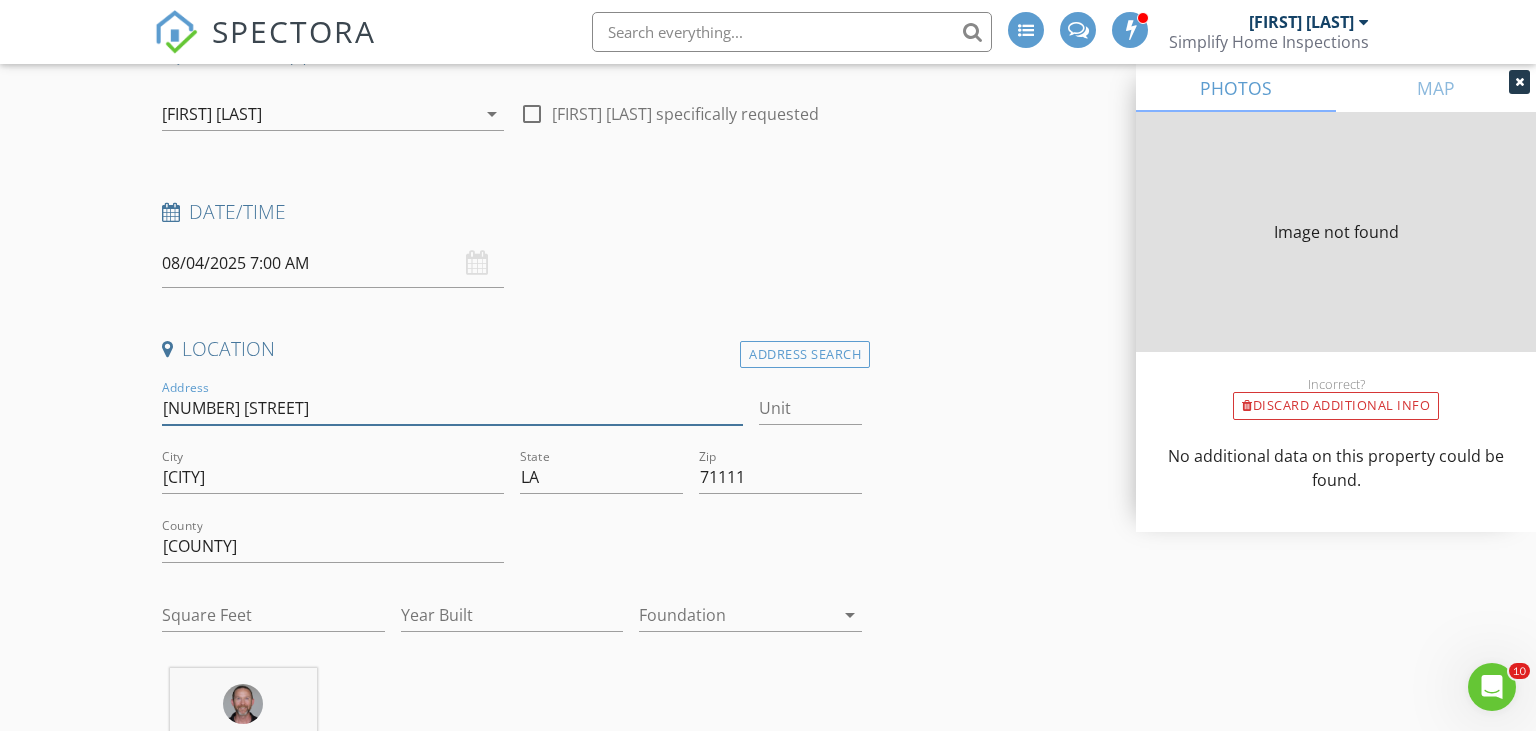 type on "2119" 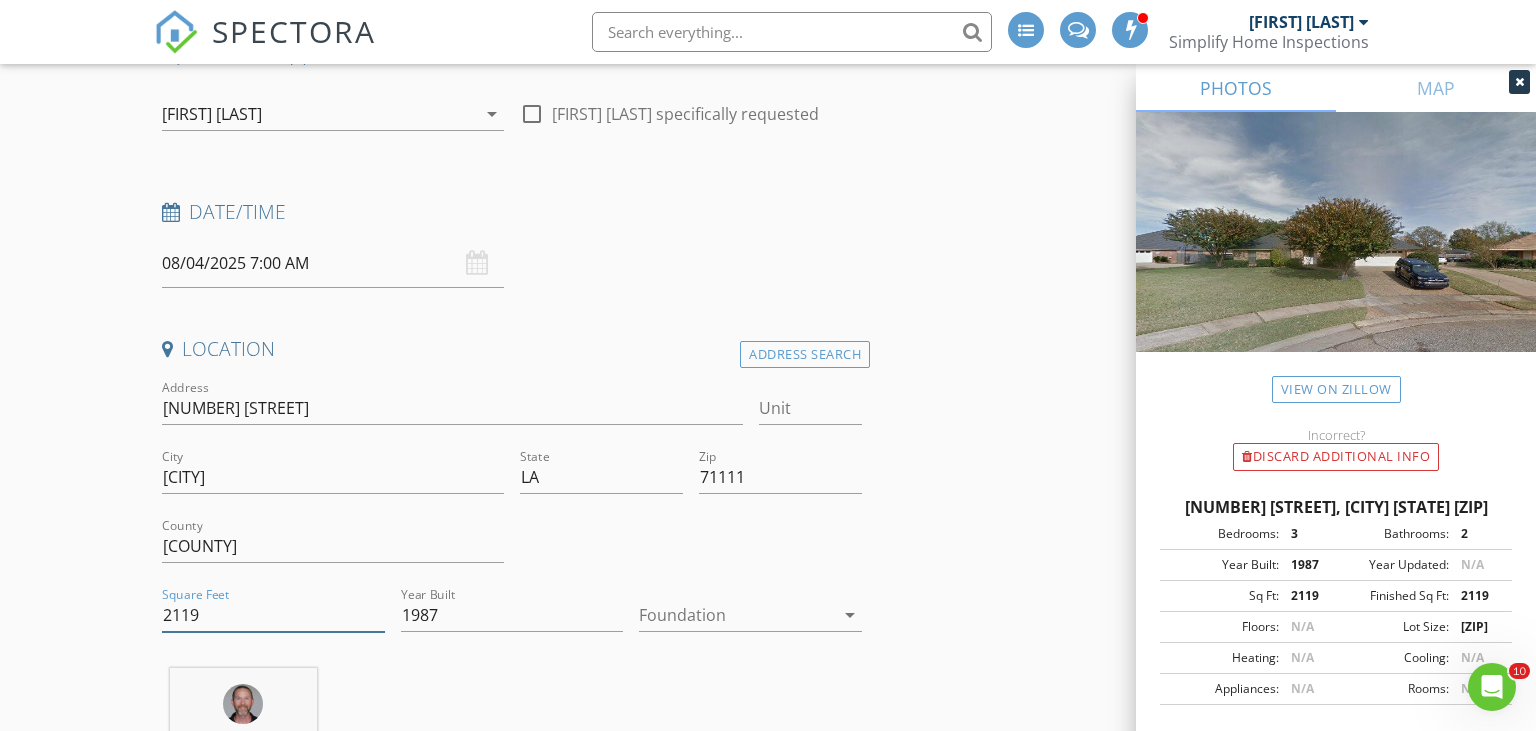drag, startPoint x: 222, startPoint y: 614, endPoint x: 111, endPoint y: 611, distance: 111.040535 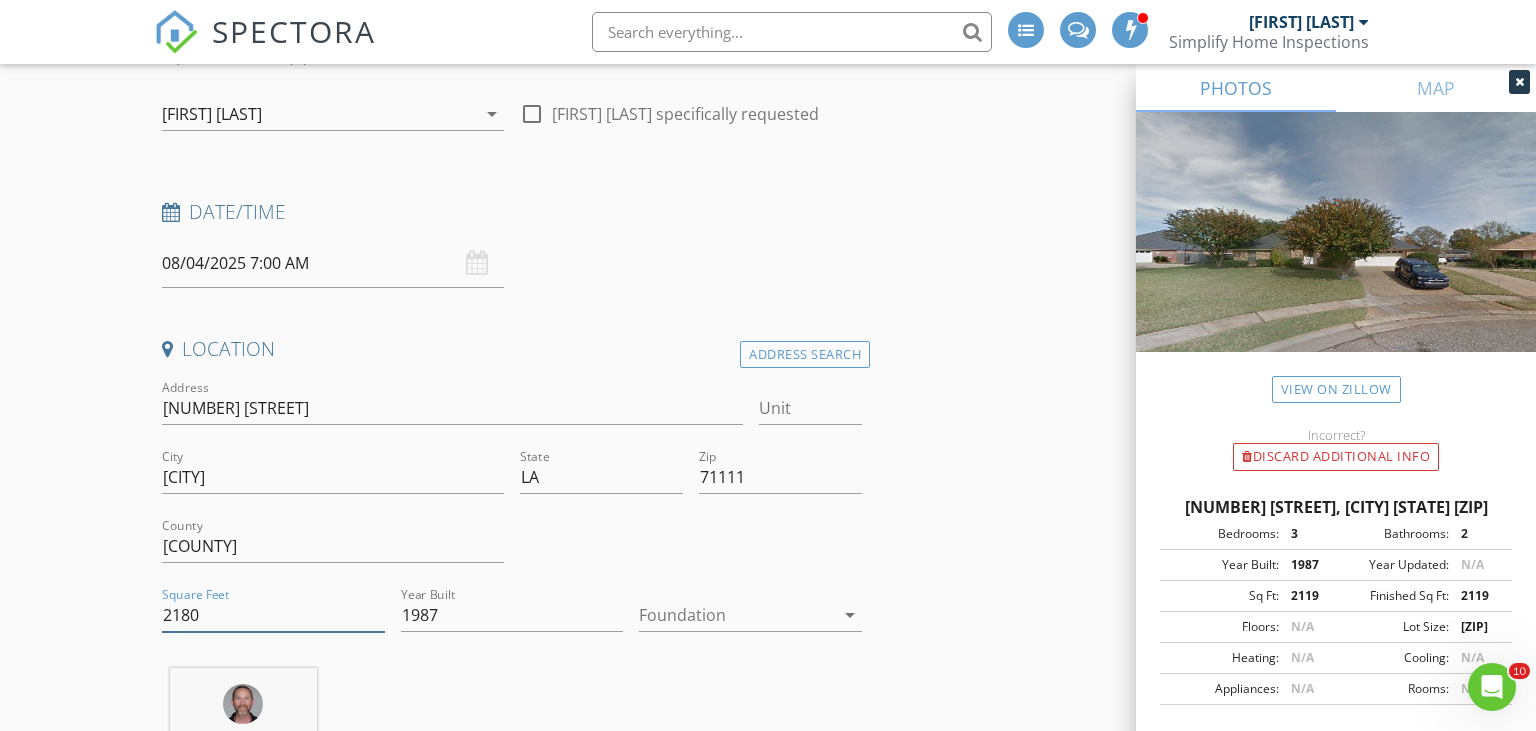 type on "2180" 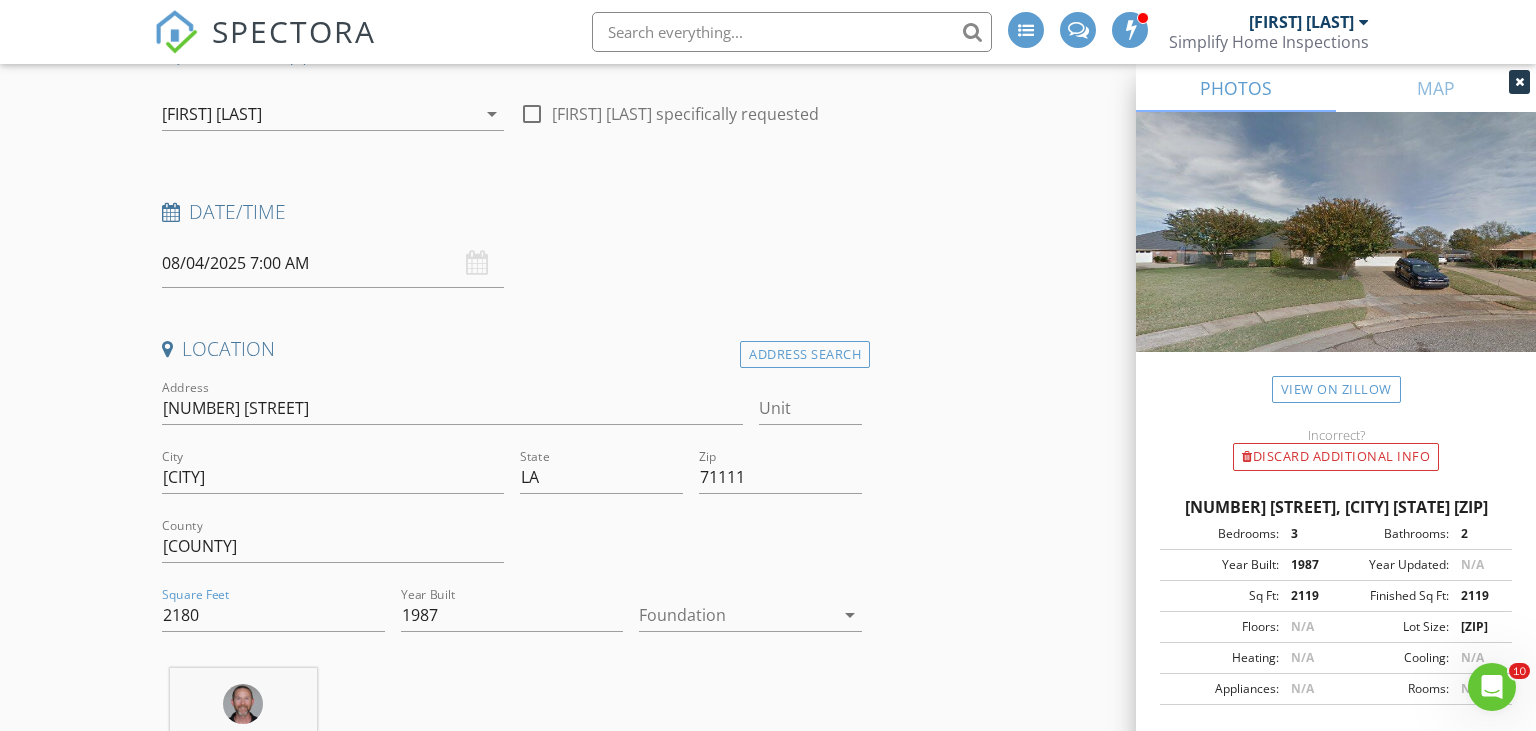 click at bounding box center [736, 615] 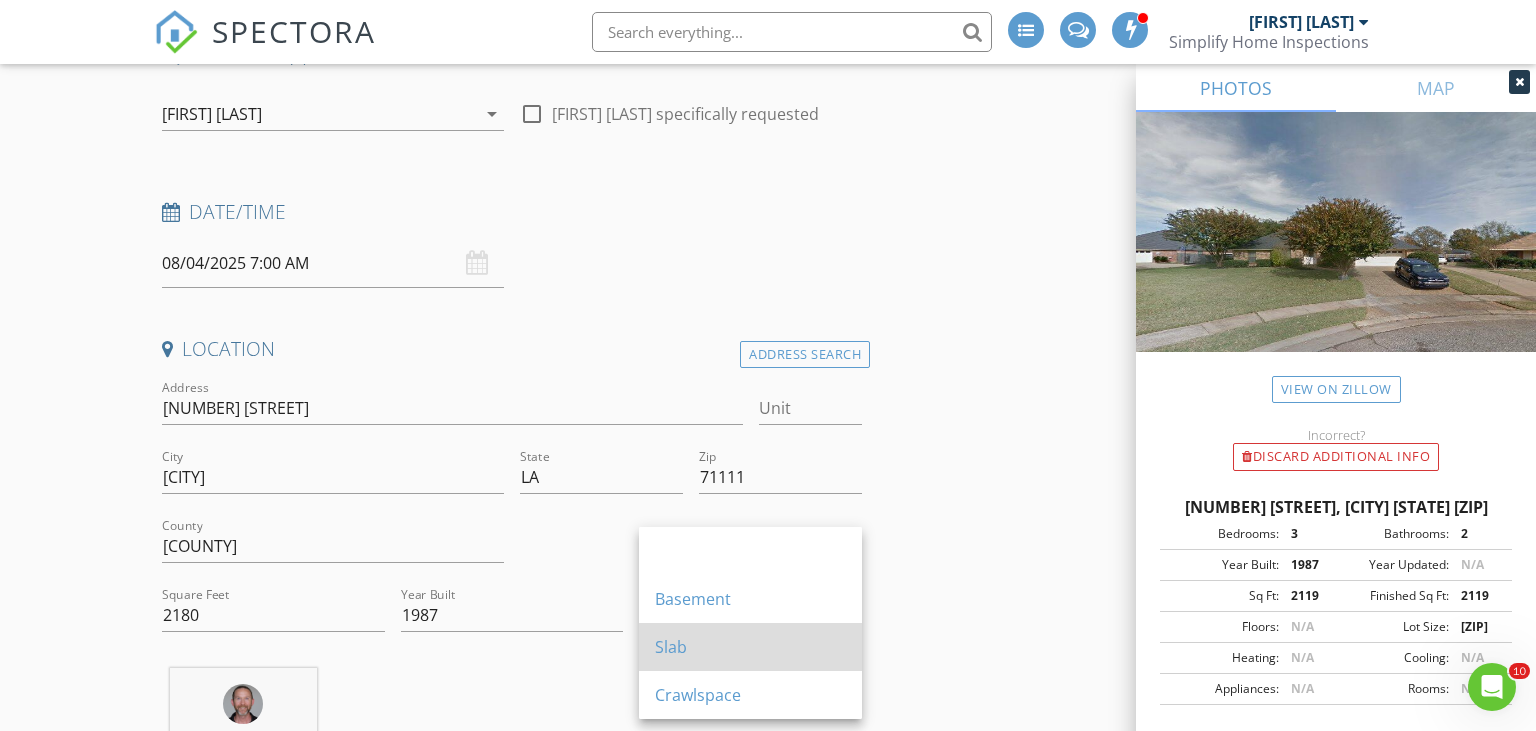 click on "Slab" at bounding box center [750, 647] 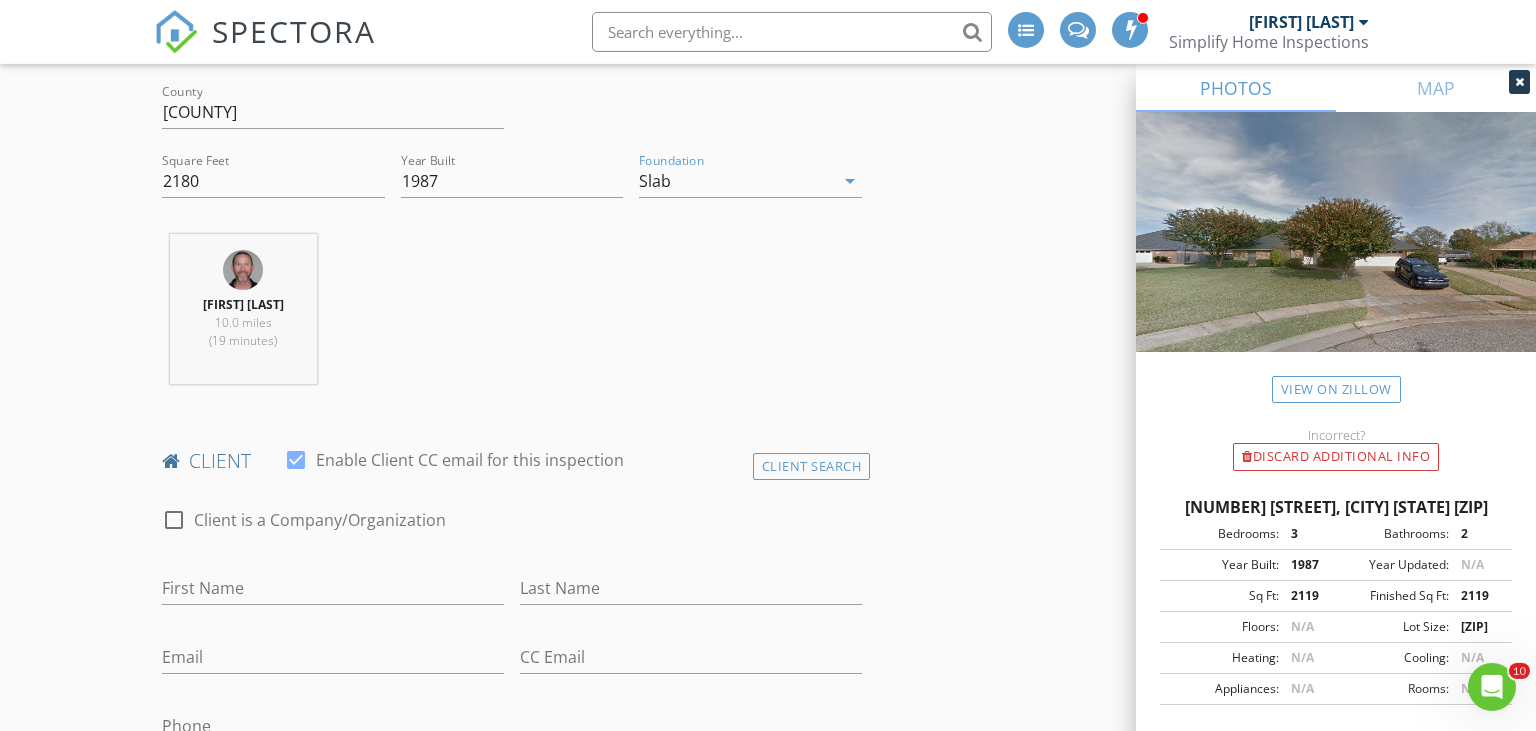 scroll, scrollTop: 633, scrollLeft: 0, axis: vertical 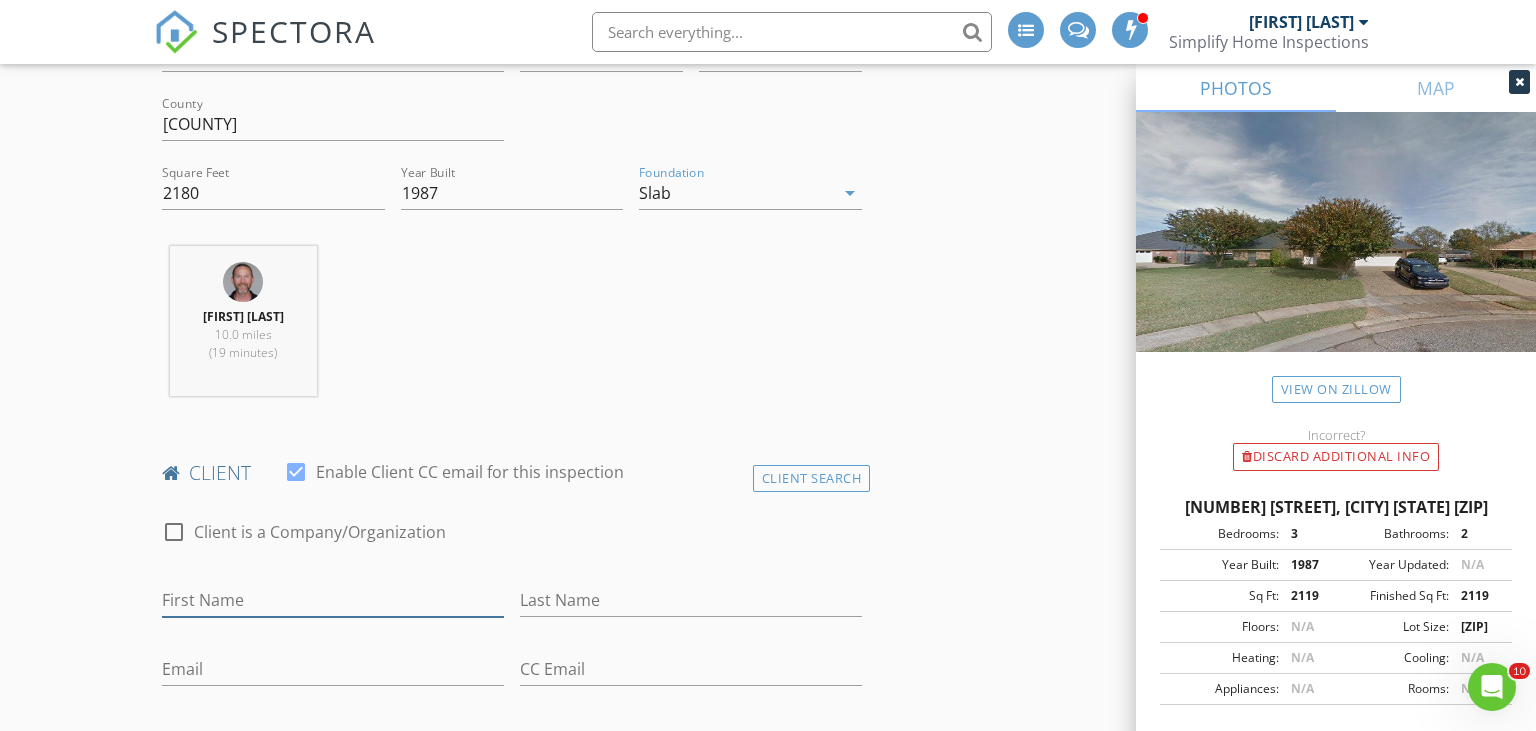 click on "First Name" at bounding box center [333, 600] 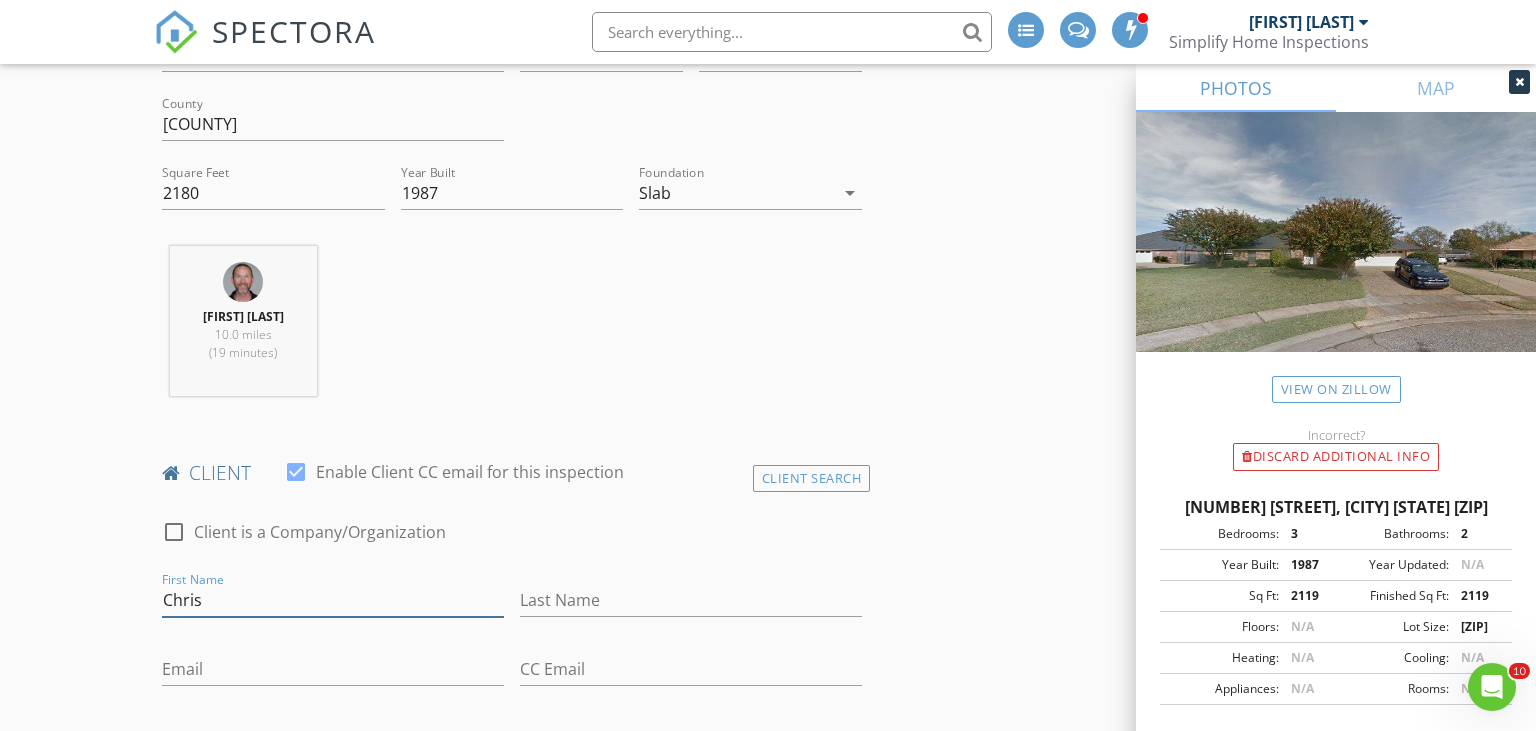 type on "Chris" 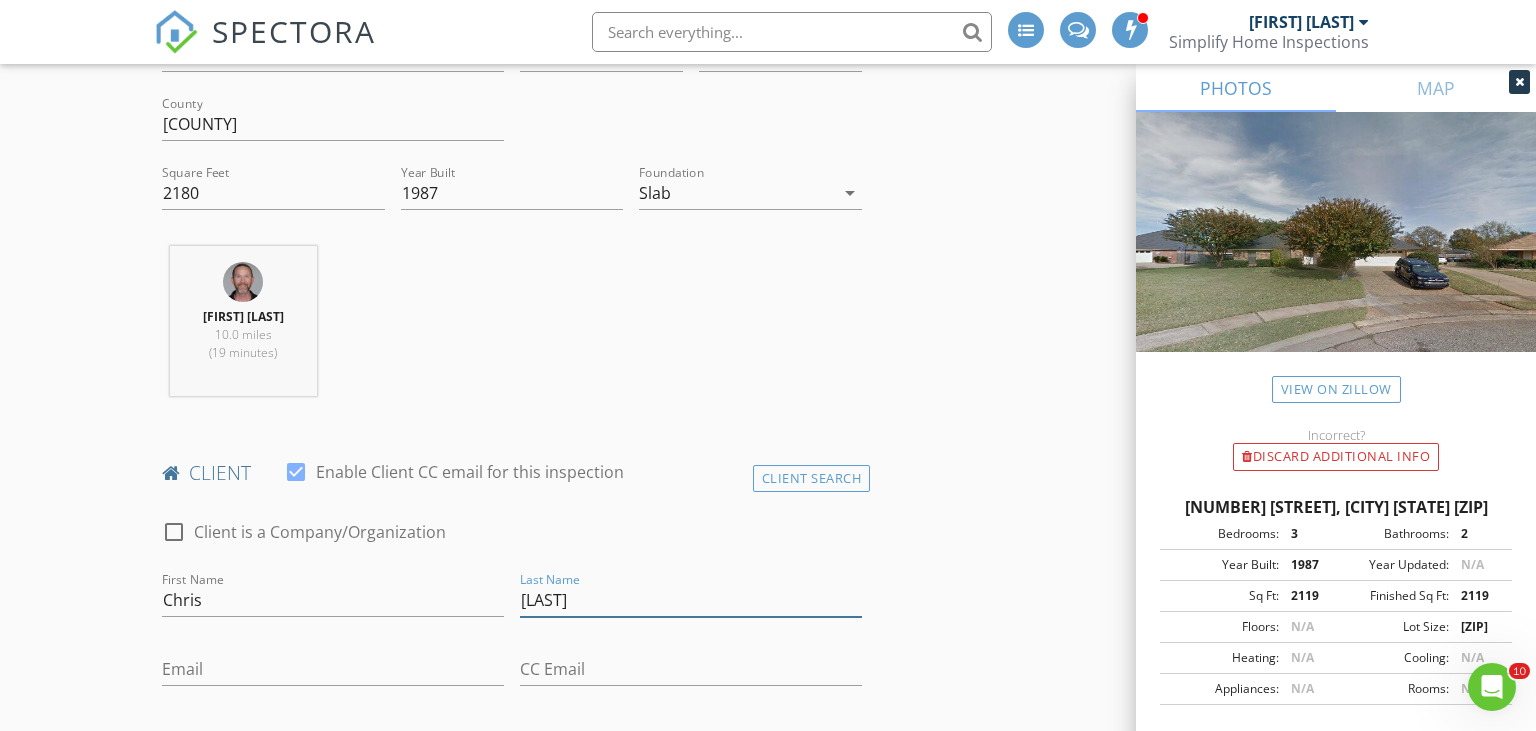 type on "Rebouche" 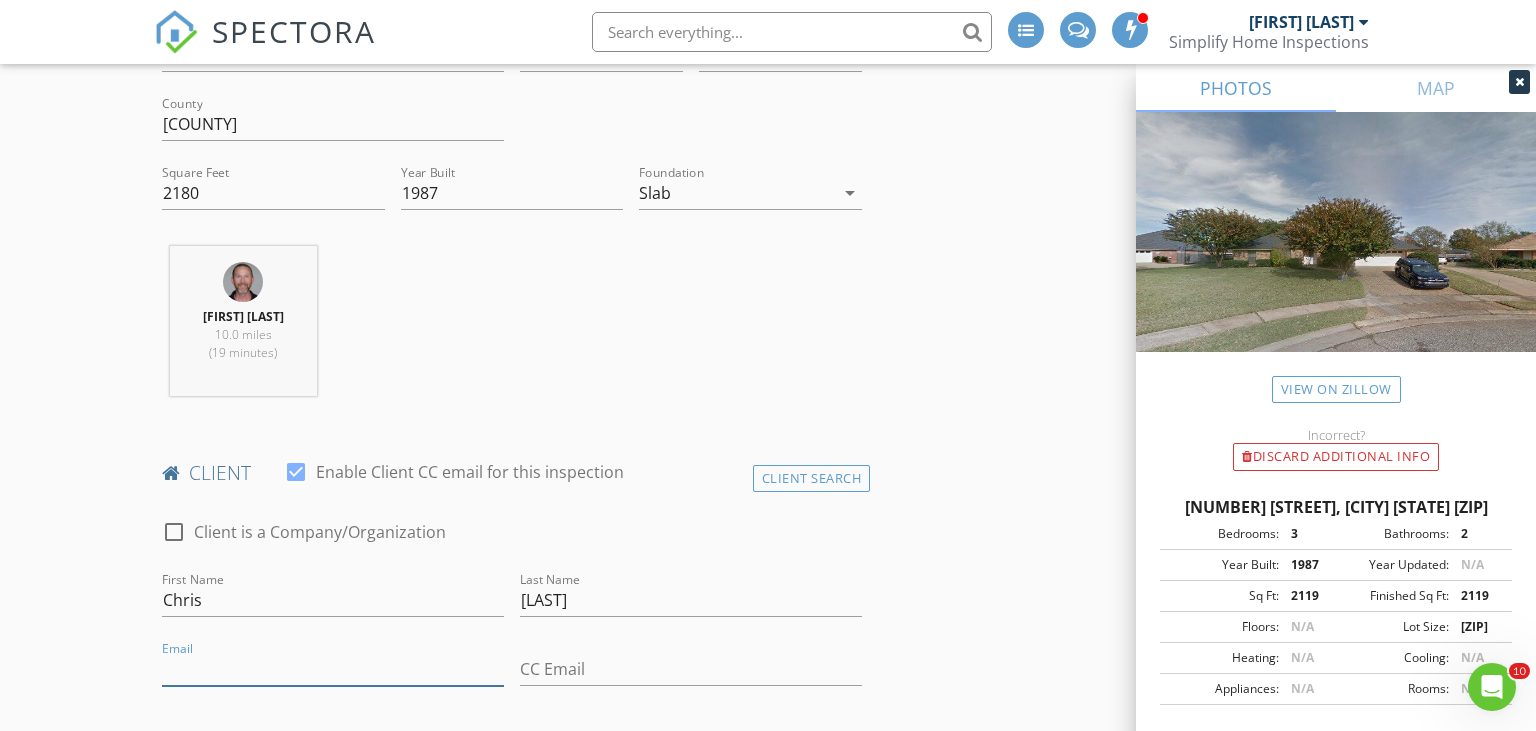 click on "Email" at bounding box center (333, 669) 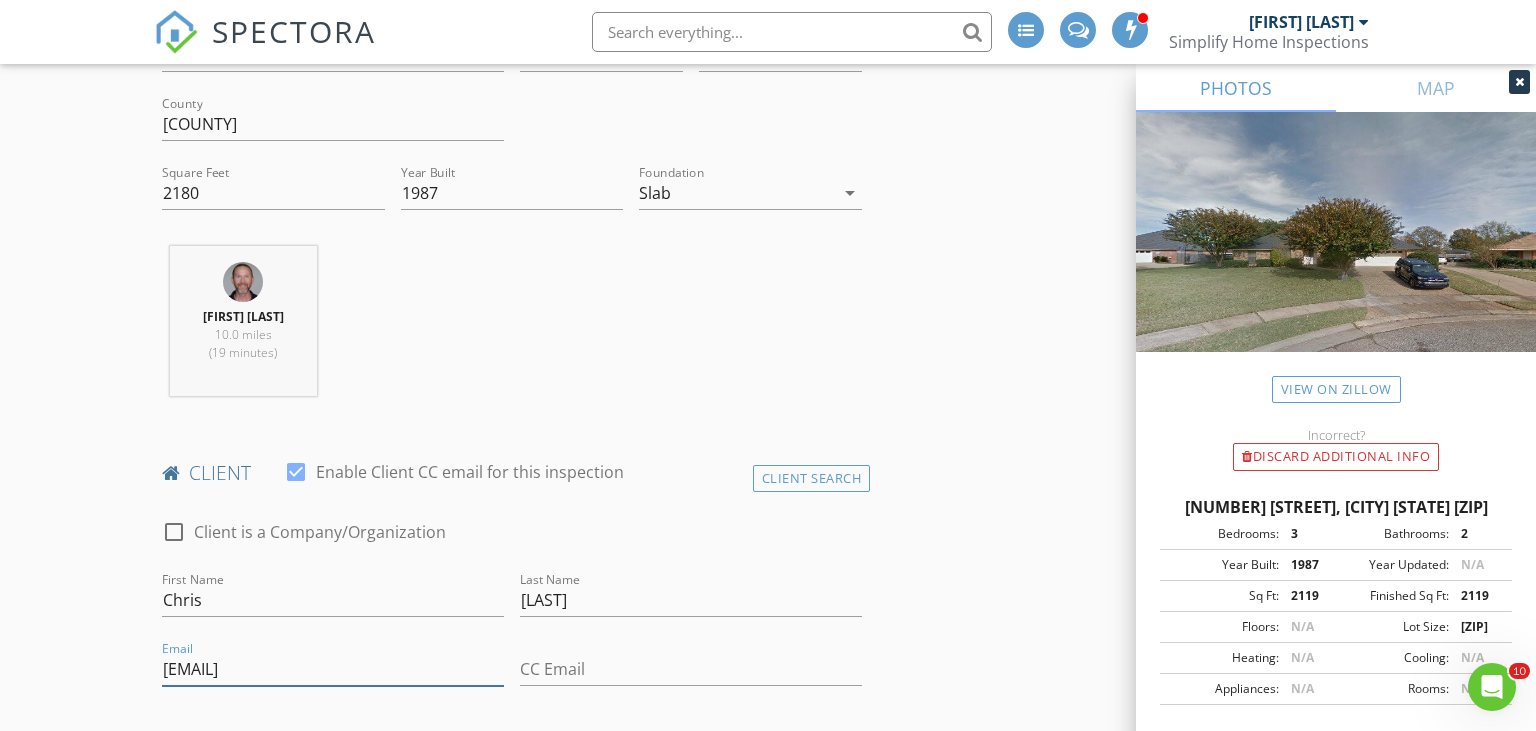 type on "[EMAIL]" 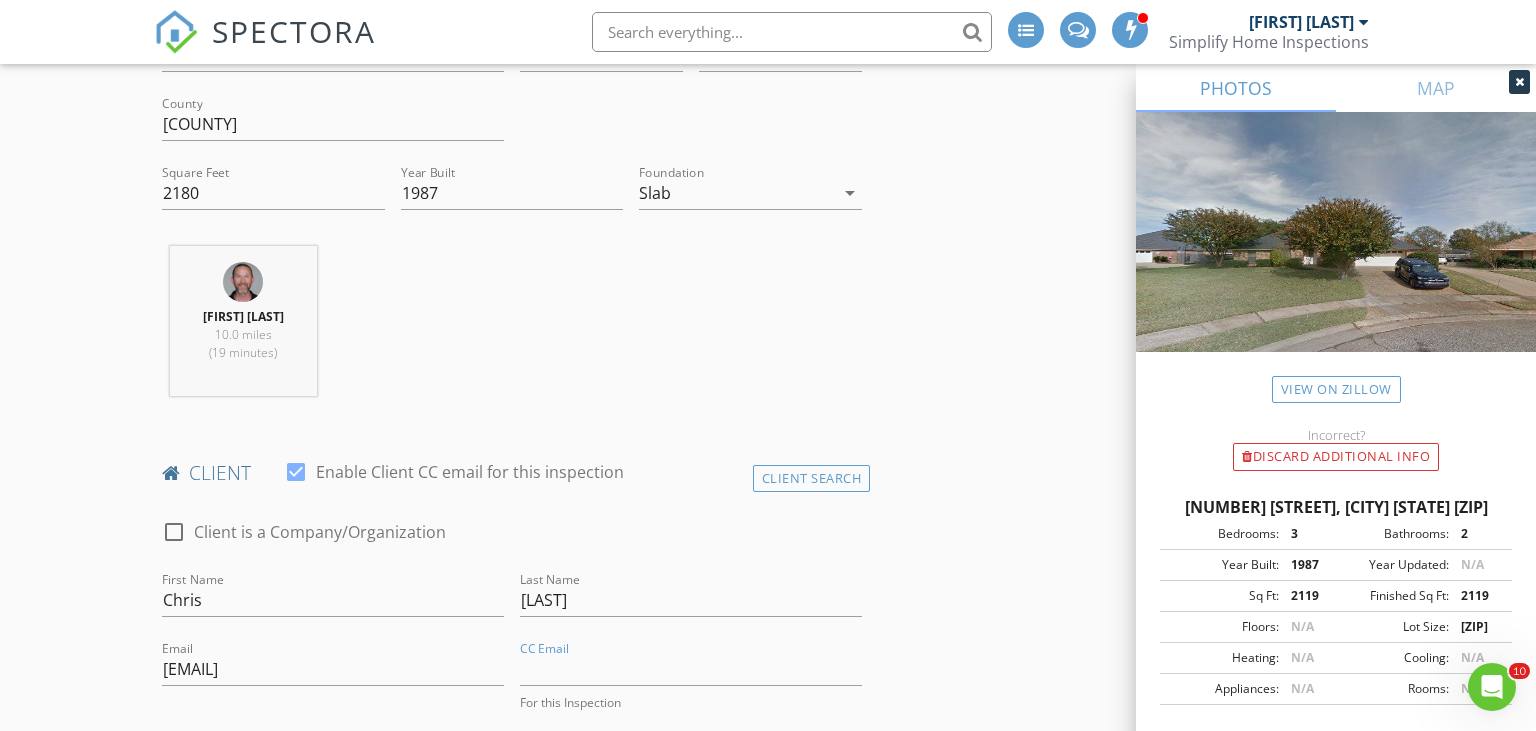 scroll, scrollTop: 1004, scrollLeft: 0, axis: vertical 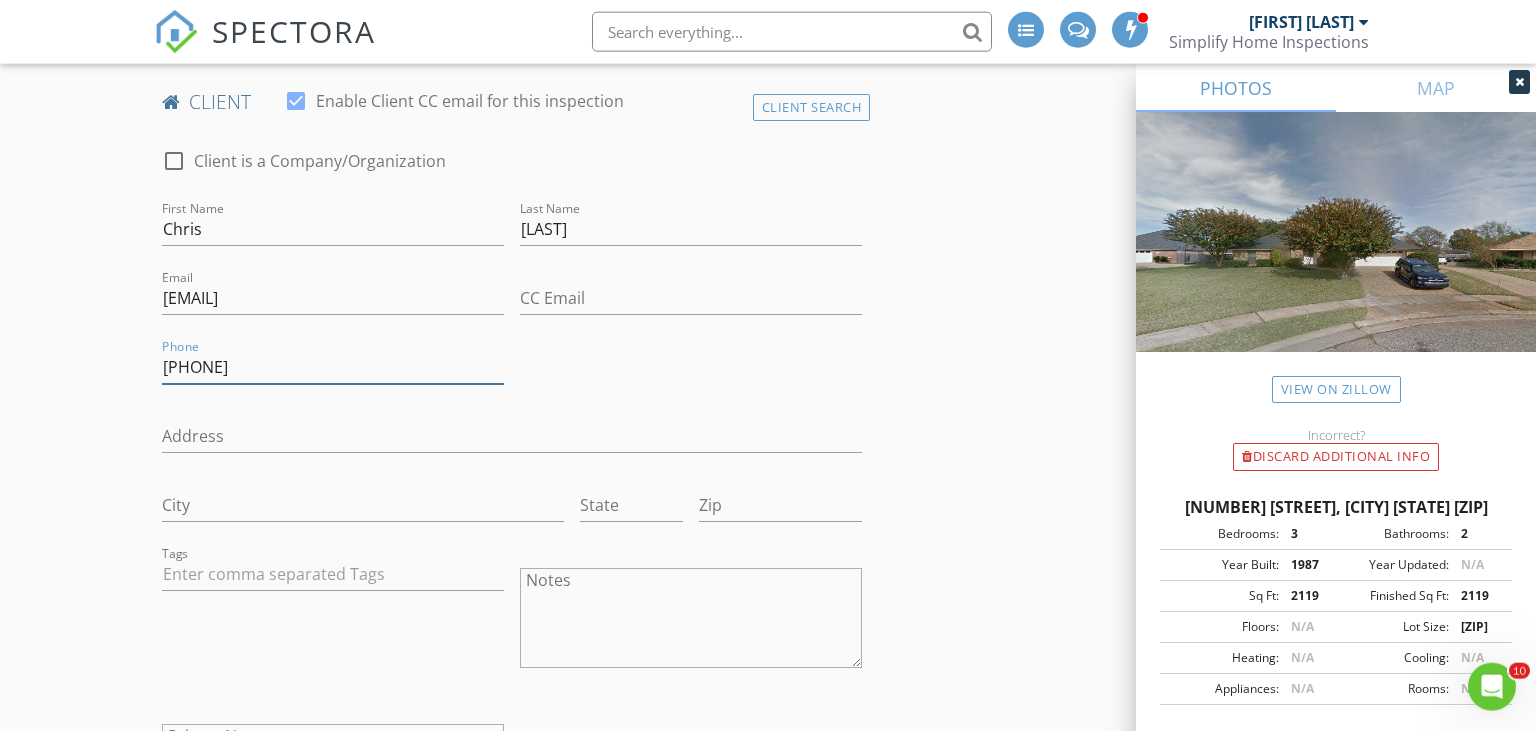 type on "[PHONE]" 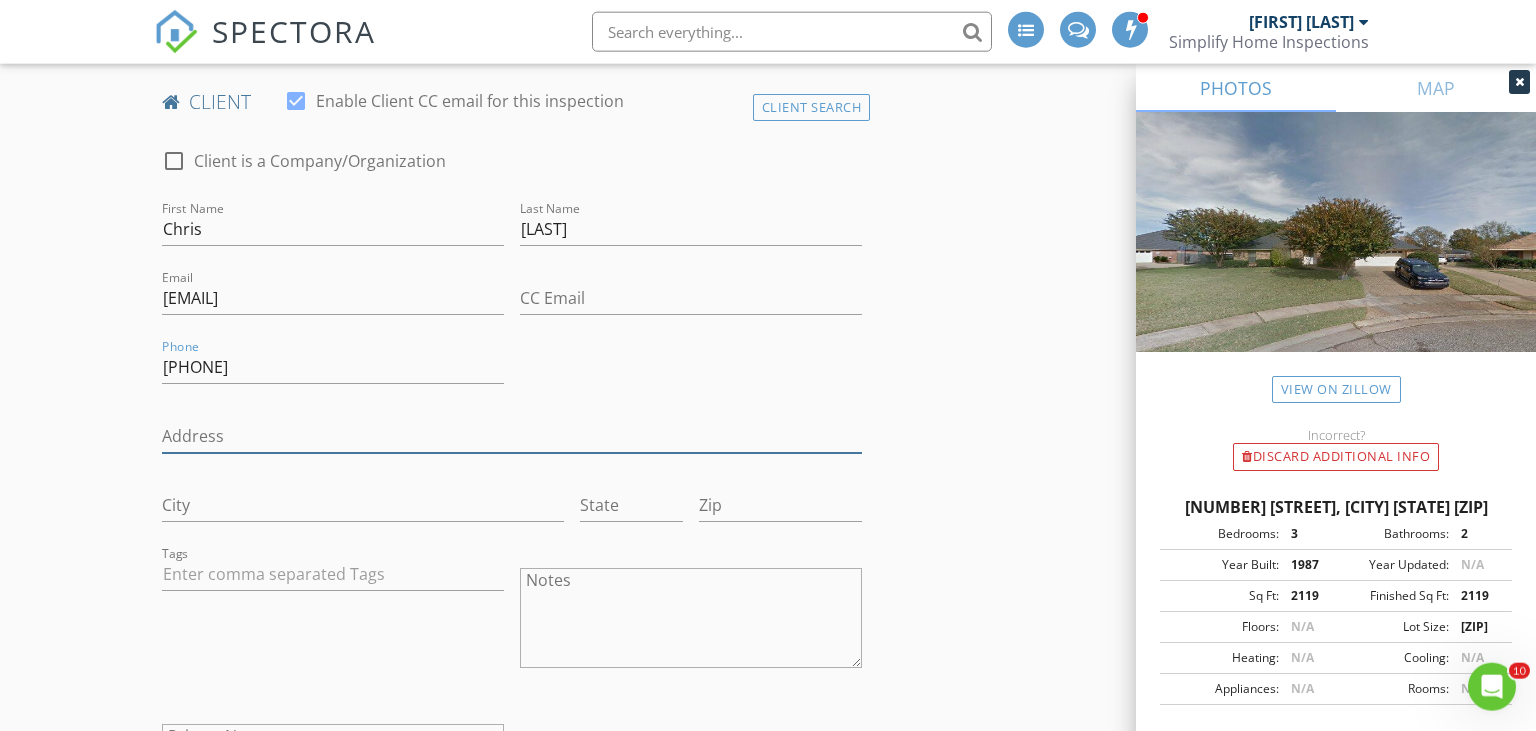 click on "Address" at bounding box center (512, 436) 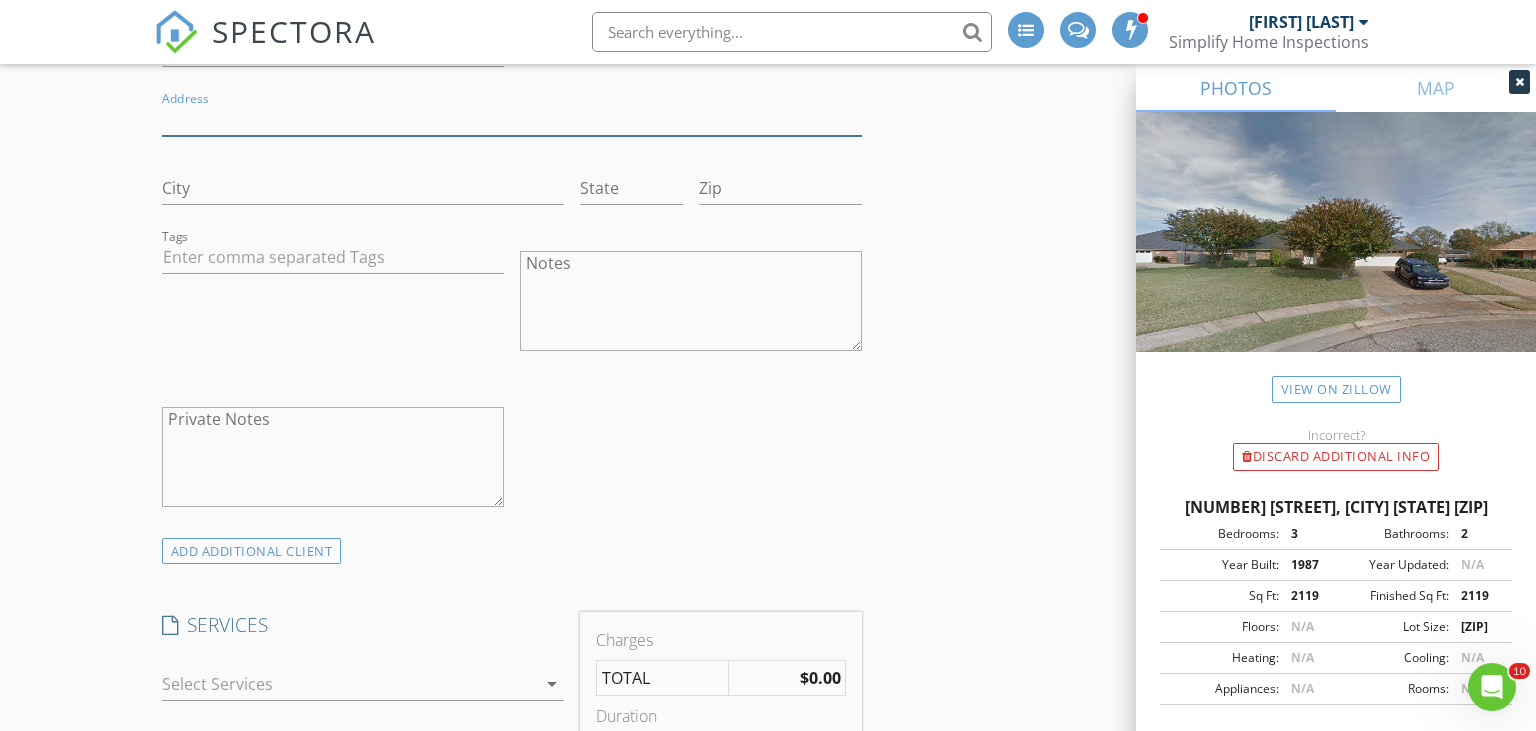 scroll, scrollTop: 1532, scrollLeft: 0, axis: vertical 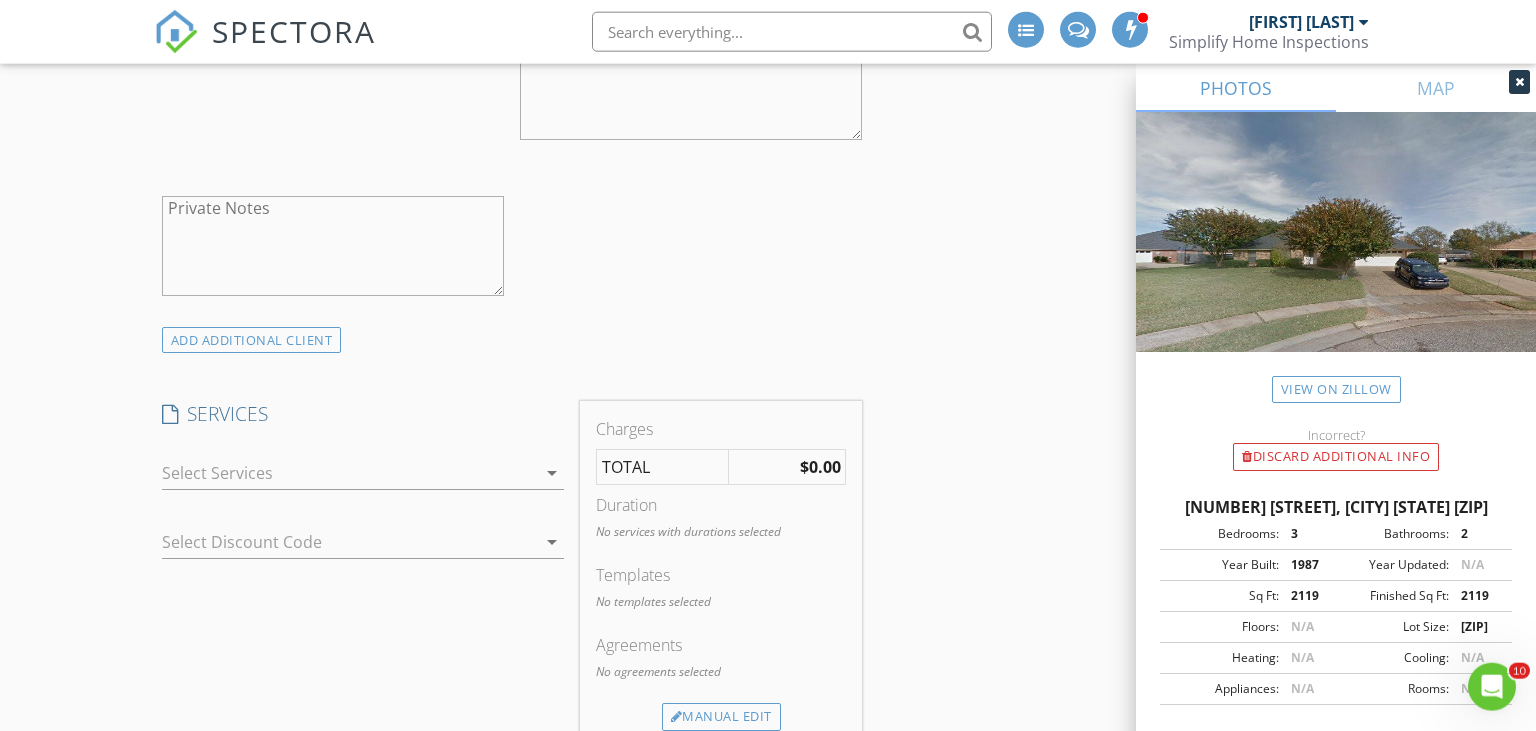 click at bounding box center (349, 473) 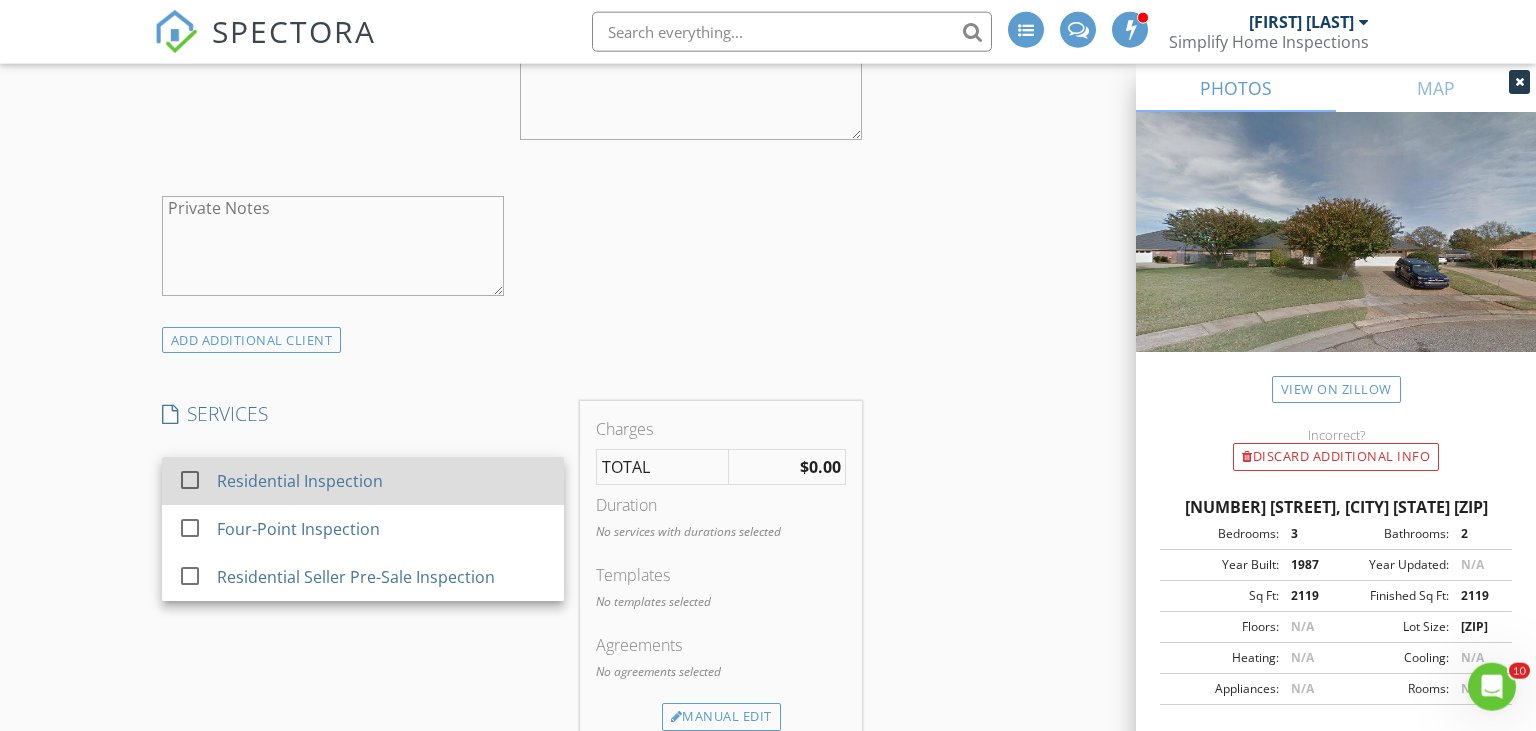 click on "Residential Inspection" at bounding box center (299, 481) 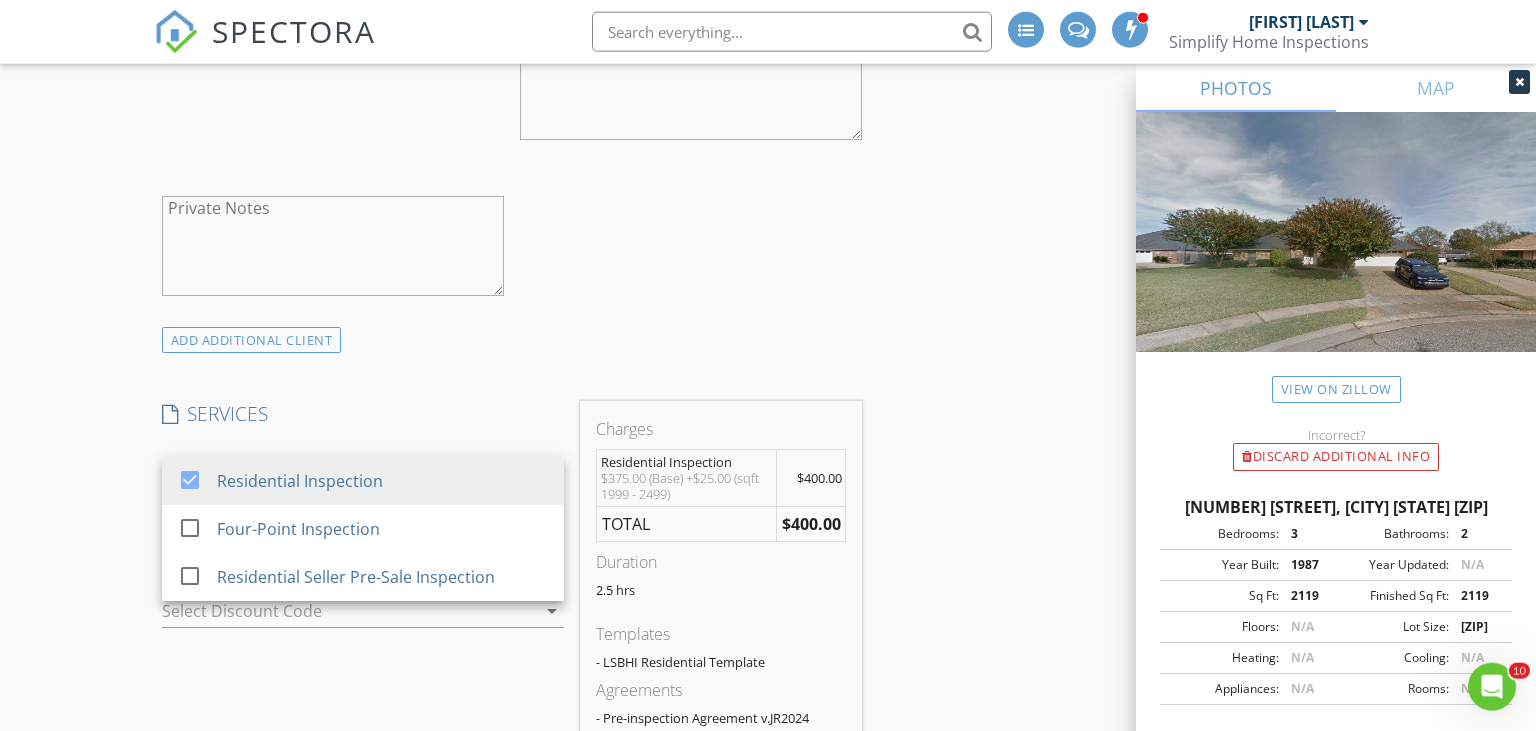 click on "New Inspection
INSPECTOR(S)
check_box   Justin Reneau   PRIMARY   check_box_outline_blank   Keith Pitman     Justin Reneau arrow_drop_down   check_box_outline_blank Justin Reneau specifically requested
Date/Time
08/04/2025 7:00 AM
Location
Address Search       Address 1405 Edgemont Cir   Unit   City Bossier City   State LA   Zip 71111   County Bossier Parish     Square Feet 2180   Year Built 1987   Foundation Slab arrow_drop_down     Justin Reneau     10.0 miles     (19 minutes)
client
check_box Enable Client CC email for this inspection   Client Search     check_box_outline_blank Client is a Company/Organization     First Name Chris   Last Name Rebouche   Email cjrebouche@gmail.com   CC Email   Phone 318-470-0602   Address   City   State   Zip     Tags         Notes   Private Notes
ADD ADDITIONAL client" at bounding box center (768, 666) 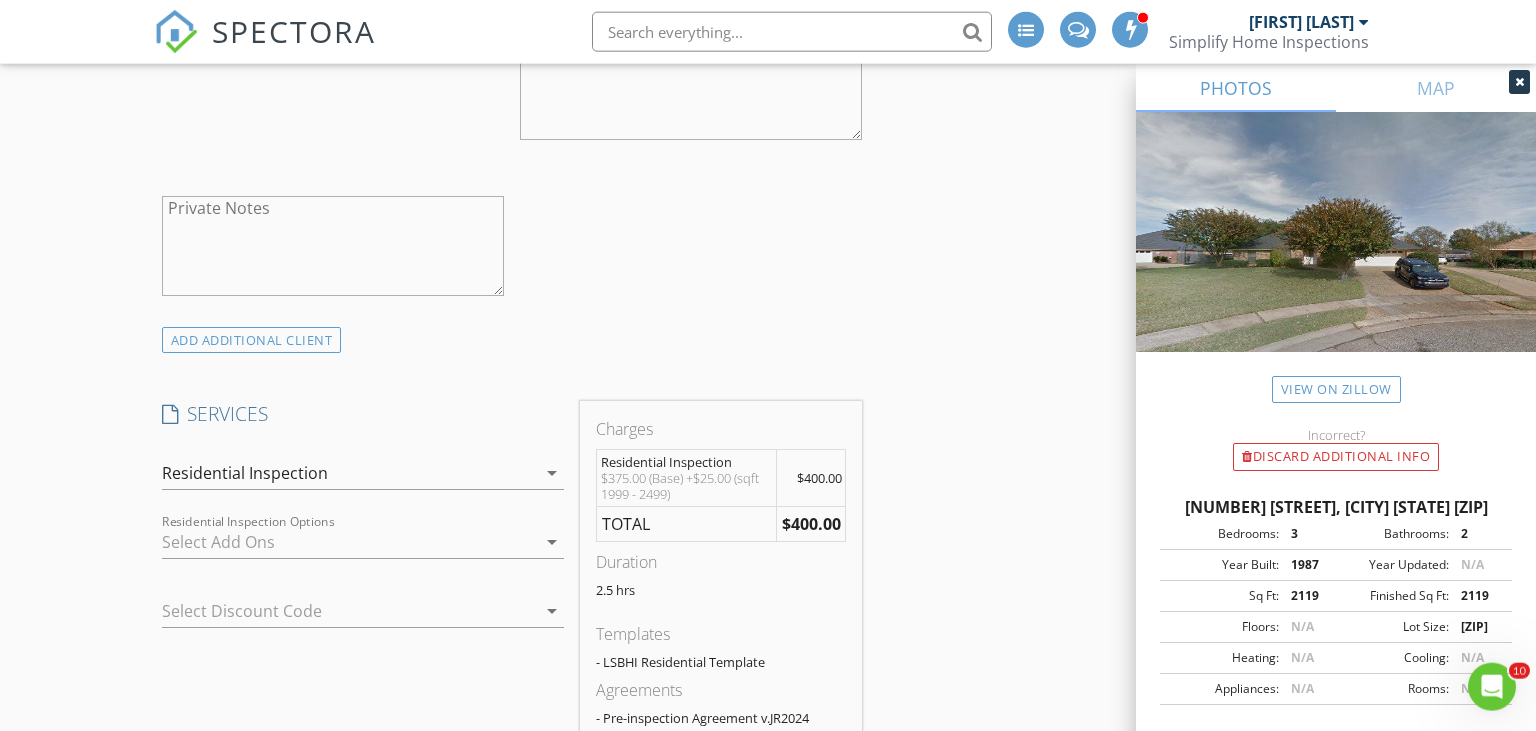 scroll, scrollTop: 1637, scrollLeft: 0, axis: vertical 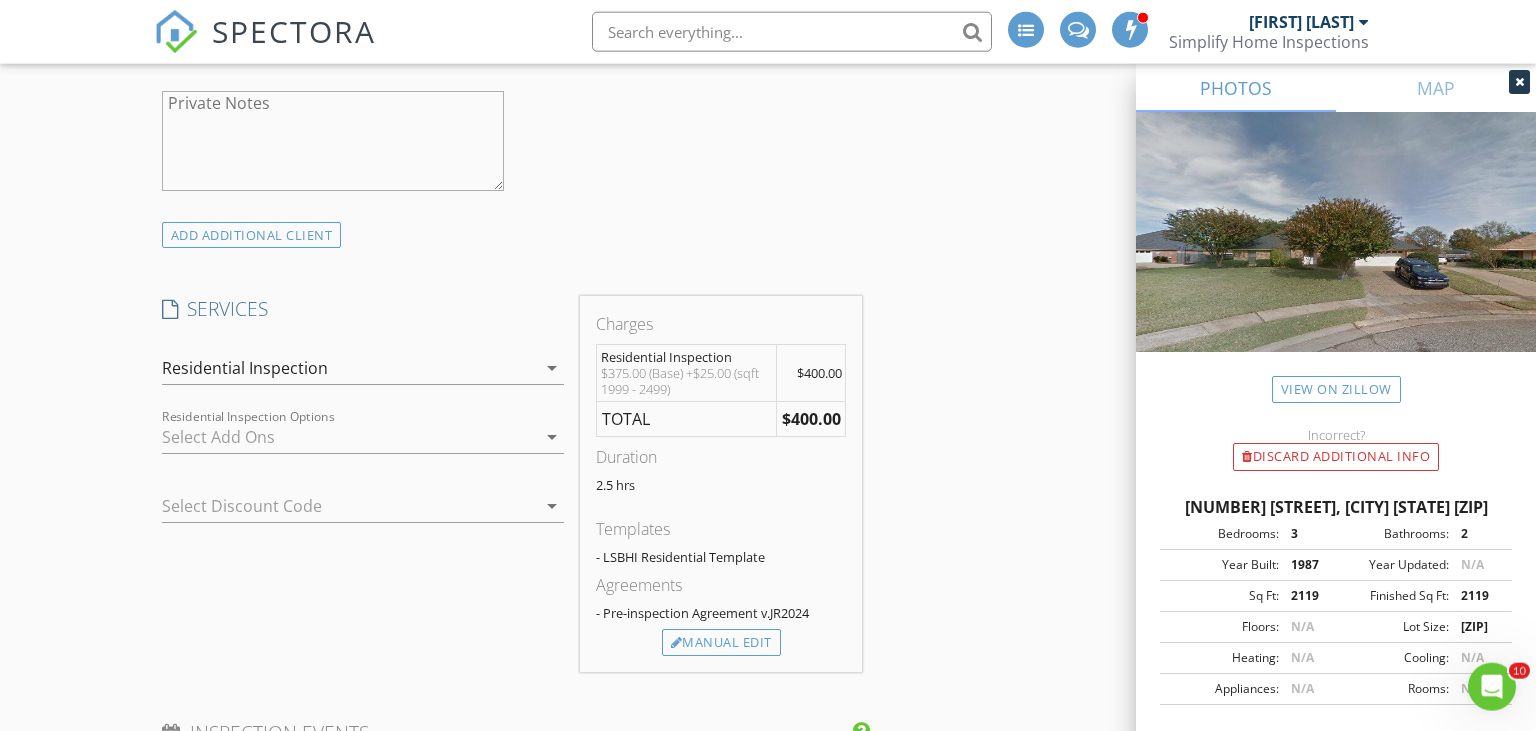 click at bounding box center (349, 437) 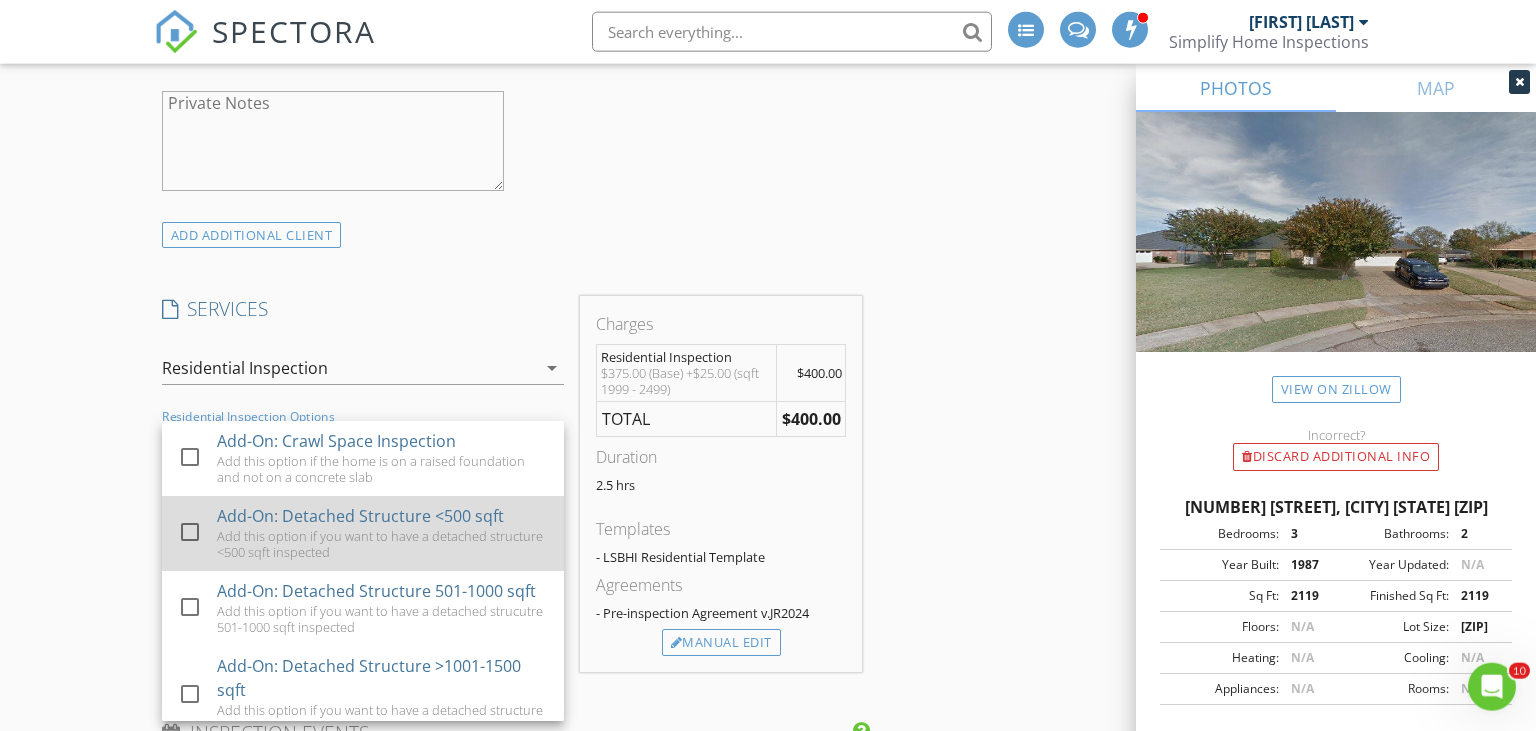 click at bounding box center [190, 532] 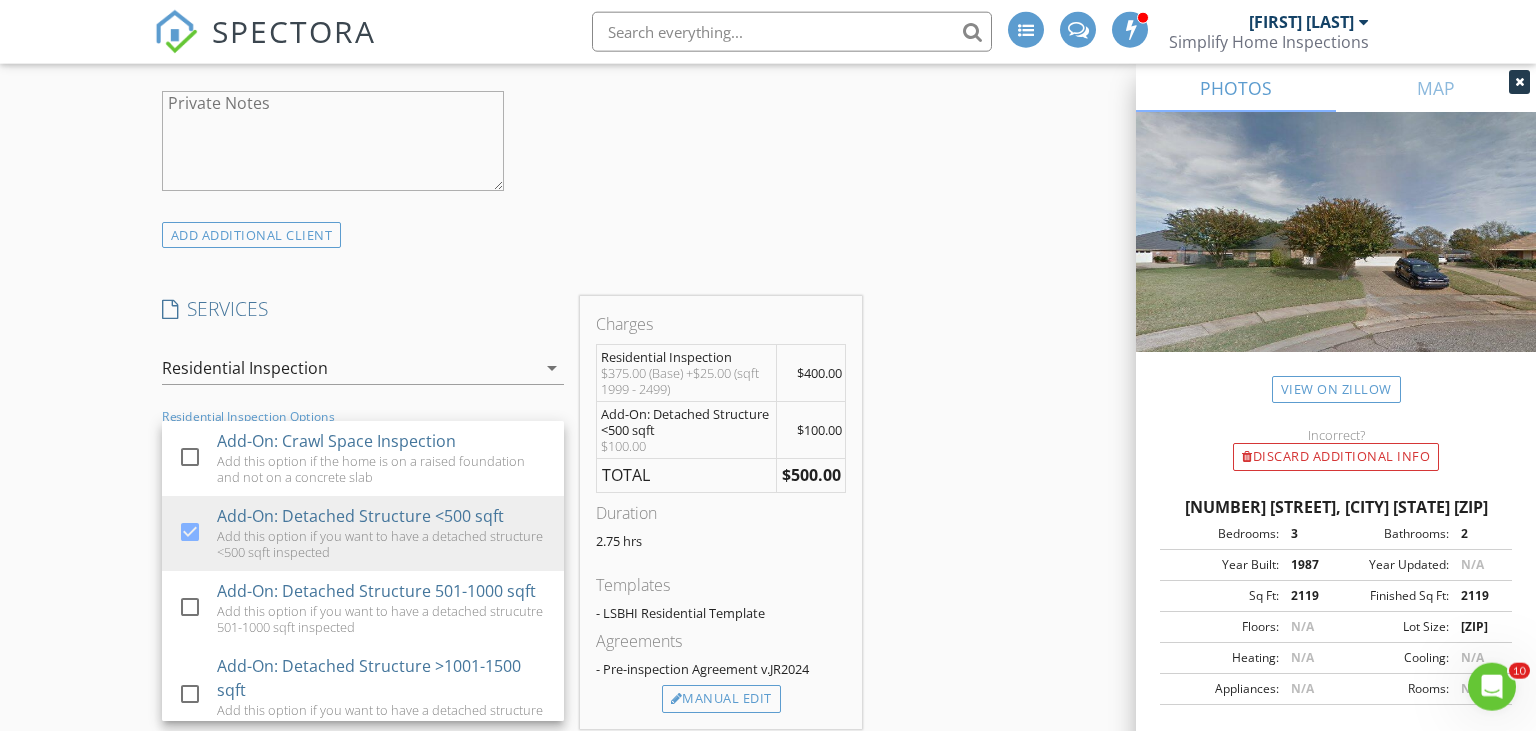 click on "New Inspection
INSPECTOR(S)
check_box   Justin Reneau   PRIMARY   check_box_outline_blank   Keith Pitman     Justin Reneau arrow_drop_down   check_box_outline_blank Justin Reneau specifically requested
Date/Time
08/04/2025 7:00 AM
Location
Address Search       Address 1405 Edgemont Cir   Unit   City Bossier City   State LA   Zip 71111   County Bossier Parish     Square Feet 2180   Year Built 1987   Foundation Slab arrow_drop_down     Justin Reneau     10.0 miles     (19 minutes)
client
check_box Enable Client CC email for this inspection   Client Search     check_box_outline_blank Client is a Company/Organization     First Name Chris   Last Name Rebouche   Email cjrebouche@gmail.com   CC Email   Phone 318-470-0602   Address   City   State   Zip     Tags         Notes   Private Notes
ADD ADDITIONAL client" at bounding box center [768, 589] 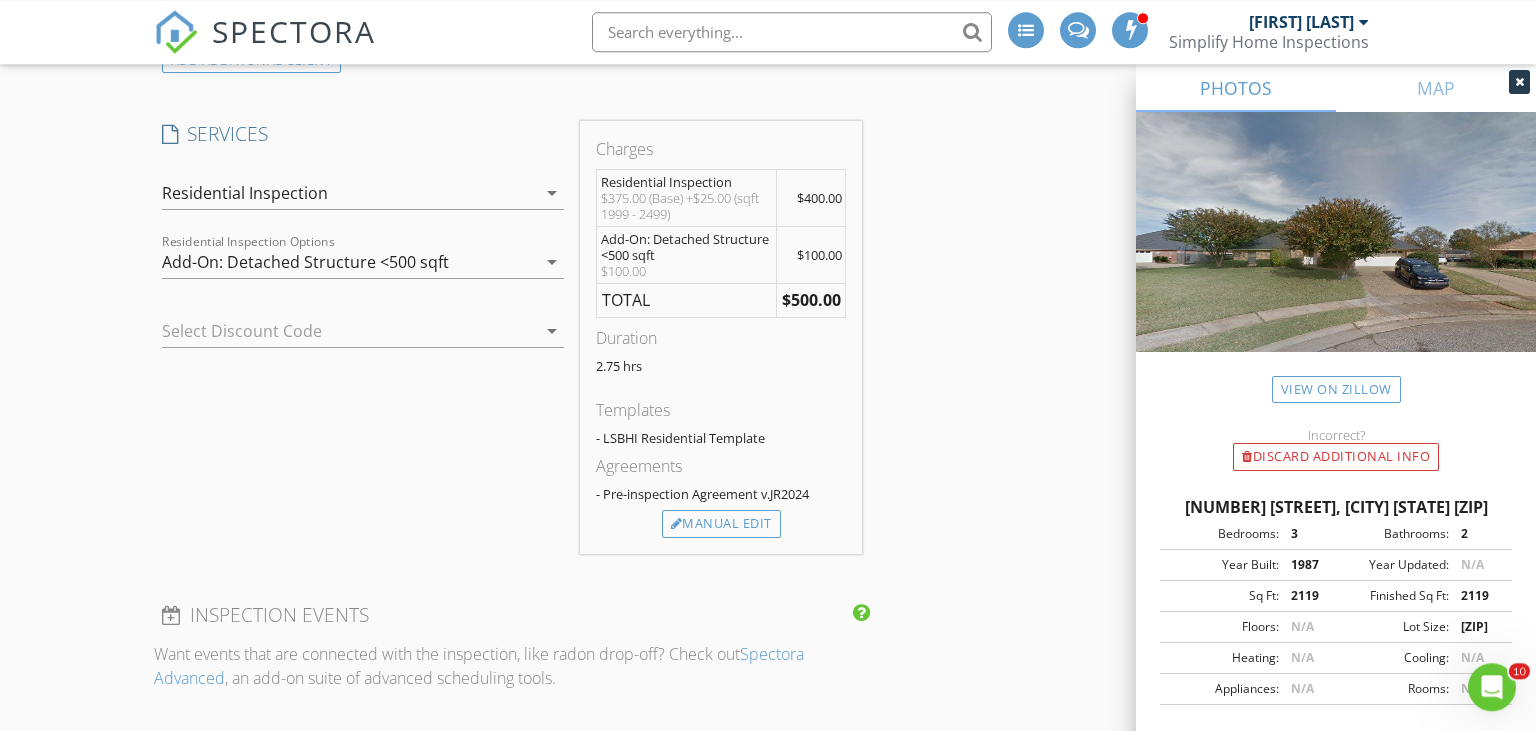 scroll, scrollTop: 1848, scrollLeft: 0, axis: vertical 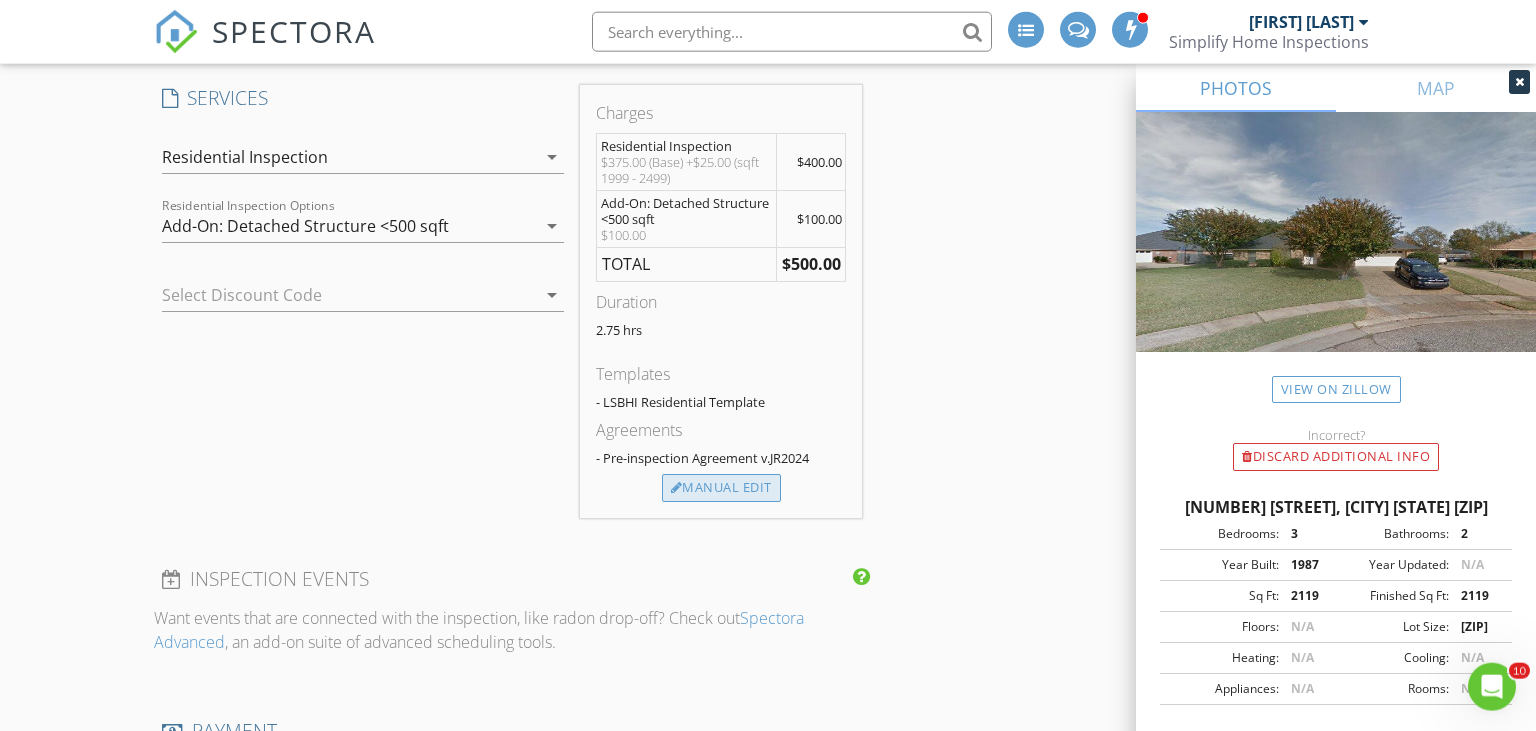 click on "Manual Edit" at bounding box center (721, 488) 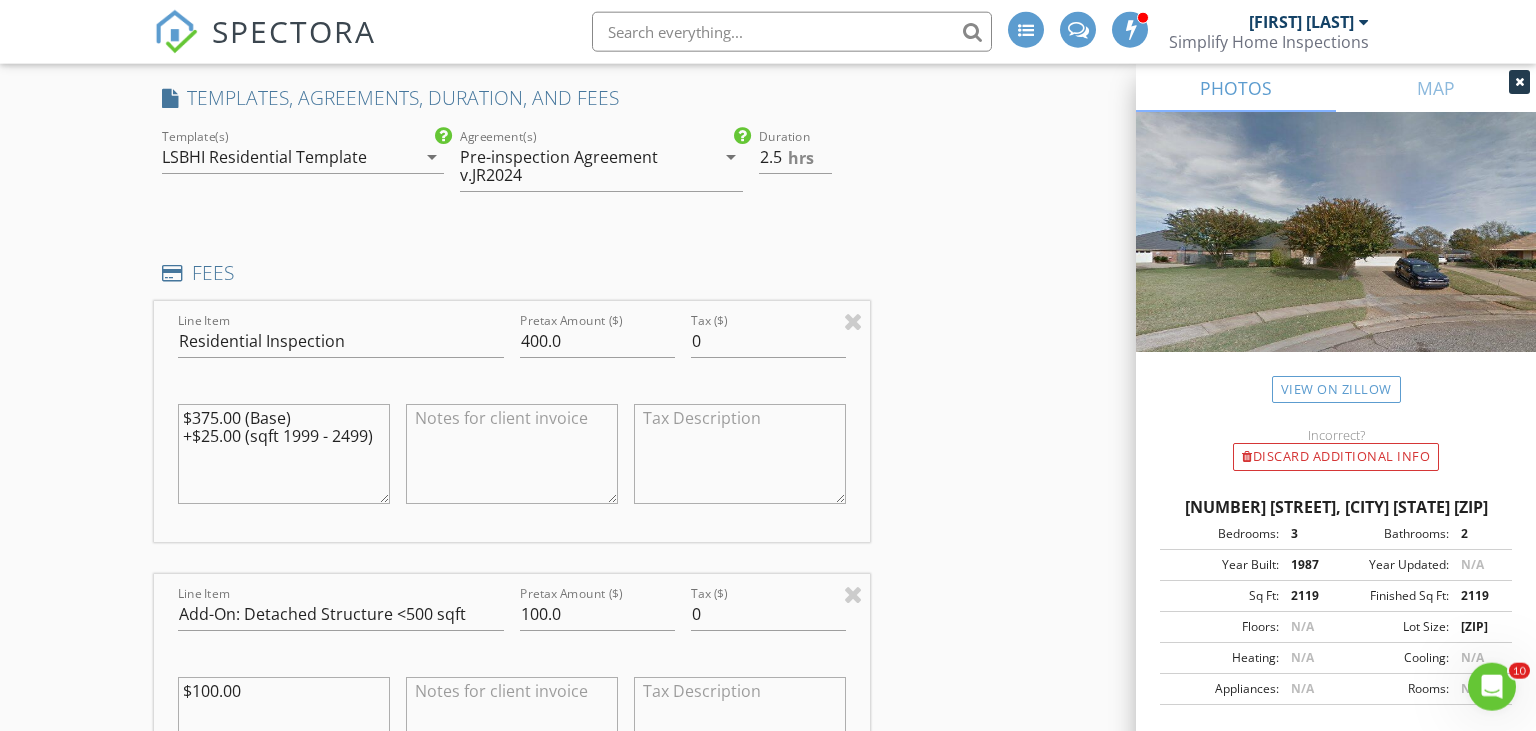 type on "2.5" 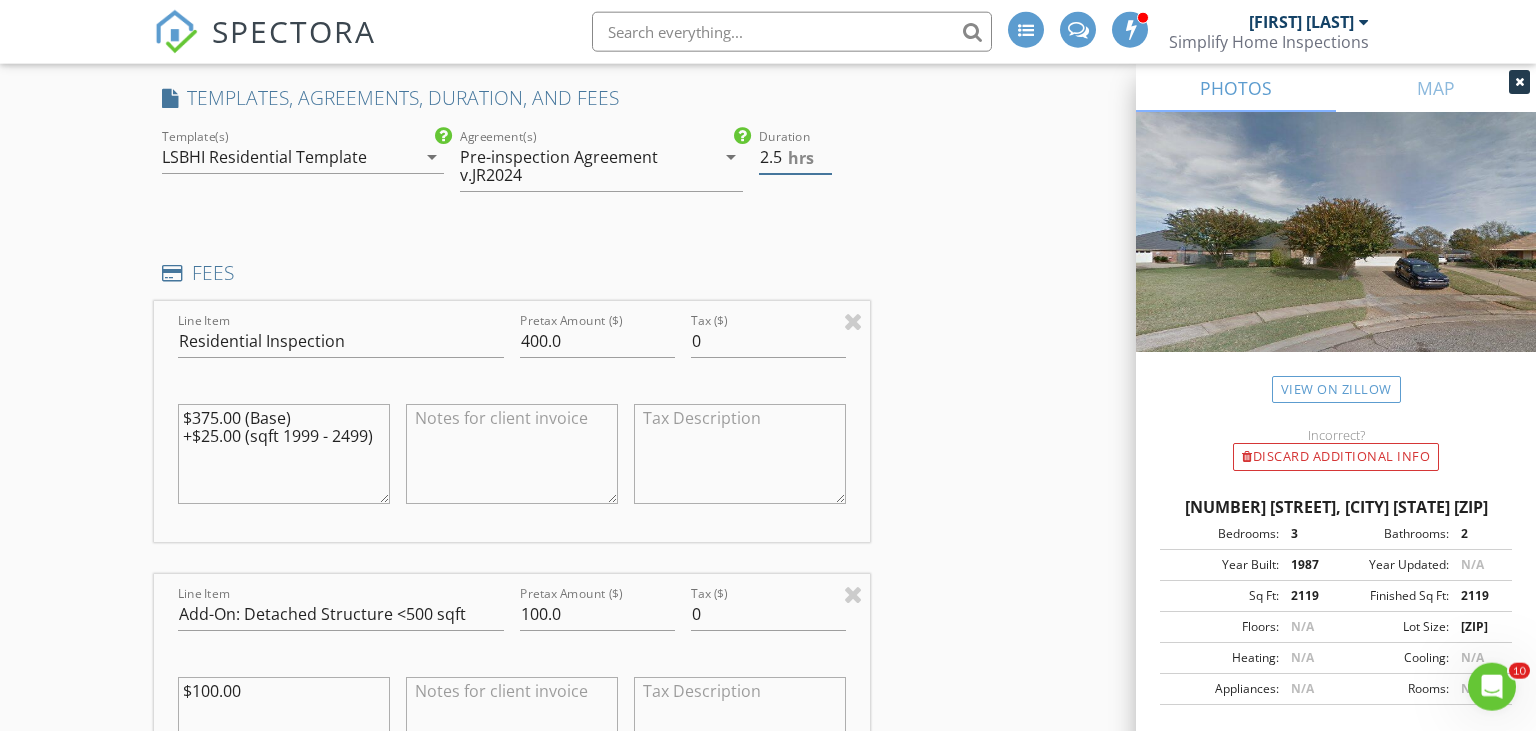 click on "2.5" at bounding box center [795, 157] 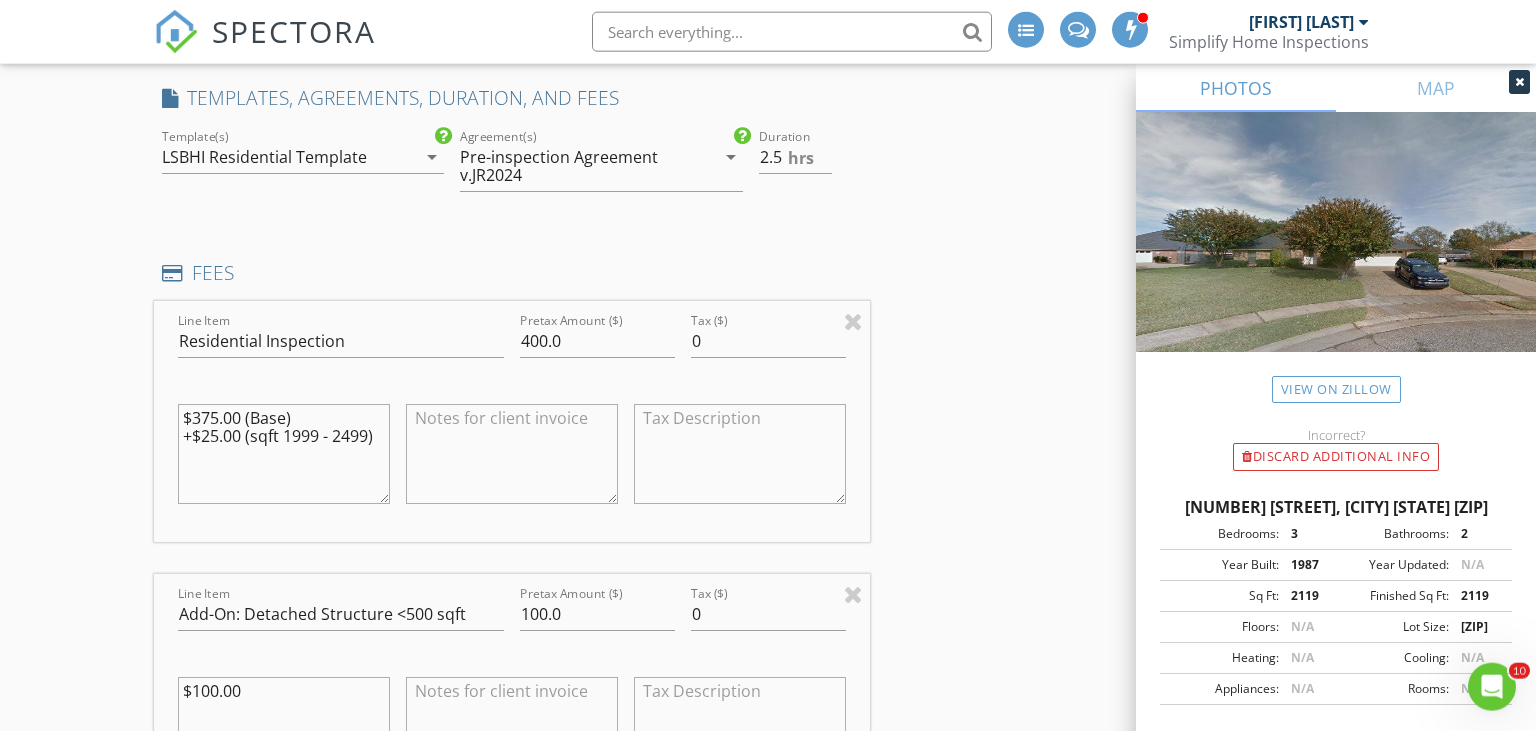 click on "INSPECTOR(S)
check_box   Justin Reneau   PRIMARY   check_box_outline_blank   Keith Pitman     Justin Reneau arrow_drop_down   check_box_outline_blank Justin Reneau specifically requested
Date/Time
08/04/2025 7:00 AM
Location
Address Search       Address 1405 Edgemont Cir   Unit   City Bossier City   State LA   Zip 71111   County Bossier Parish     Square Feet 2180   Year Built 1987   Foundation Slab arrow_drop_down     Justin Reneau     10.0 miles     (19 minutes)
client
check_box Enable Client CC email for this inspection   Client Search     check_box_outline_blank Client is a Company/Organization     First Name Chris   Last Name Rebouche   Email cjrebouche@gmail.com   CC Email   Phone 318-470-0602   Address   City   State   Zip     Tags         Notes   Private Notes
ADD ADDITIONAL client
check_box" at bounding box center (768, 624) 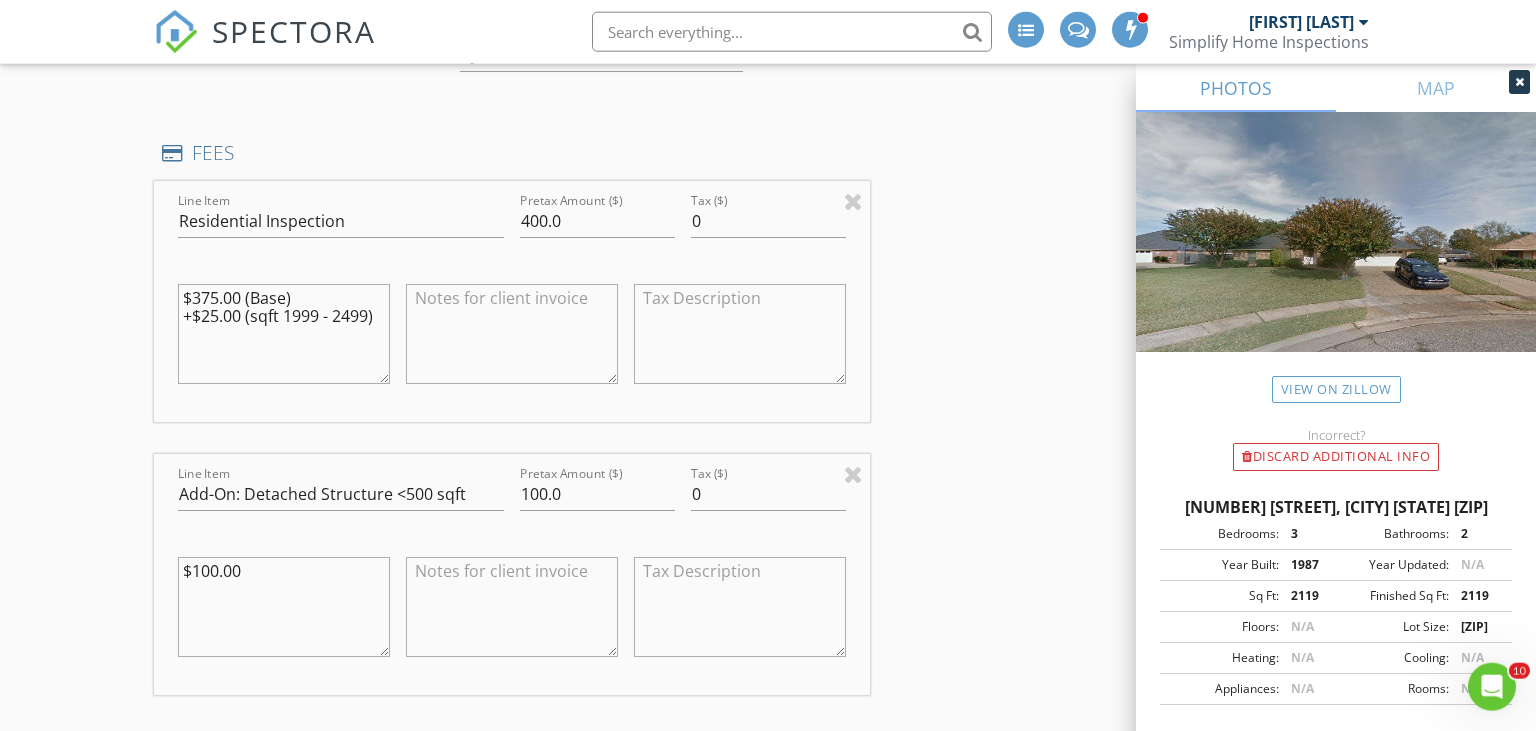 scroll, scrollTop: 2060, scrollLeft: 0, axis: vertical 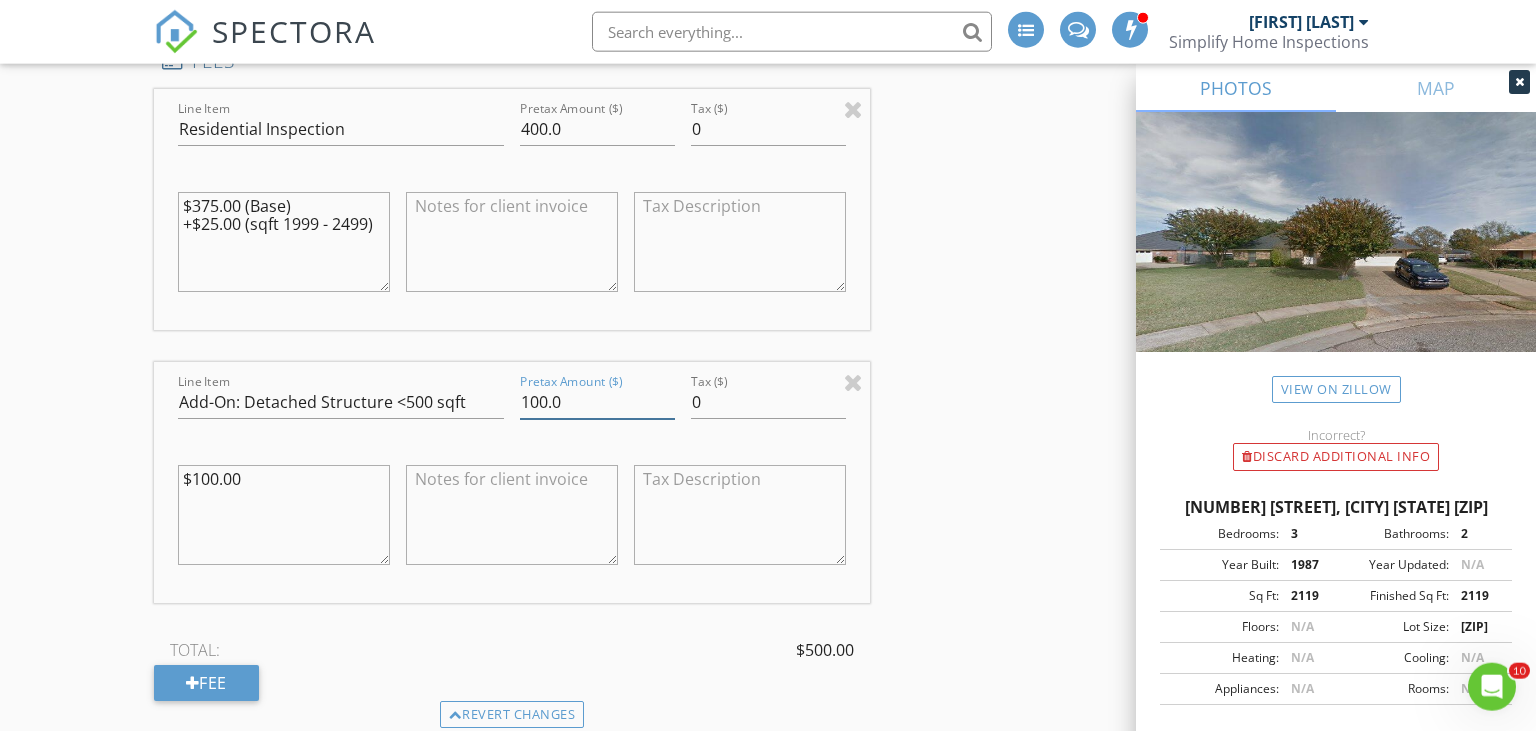 drag, startPoint x: 572, startPoint y: 400, endPoint x: 501, endPoint y: 398, distance: 71.02816 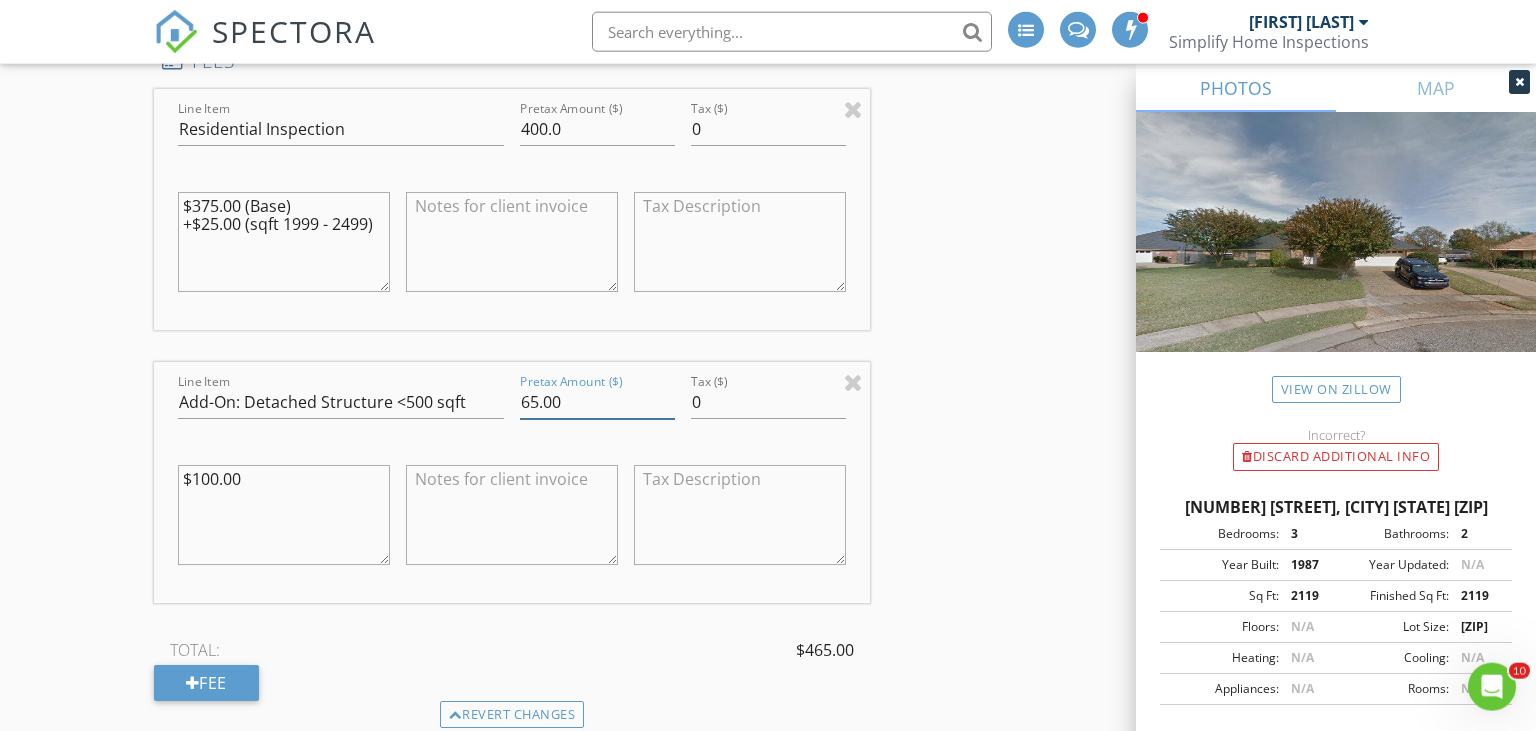 type on "65.00" 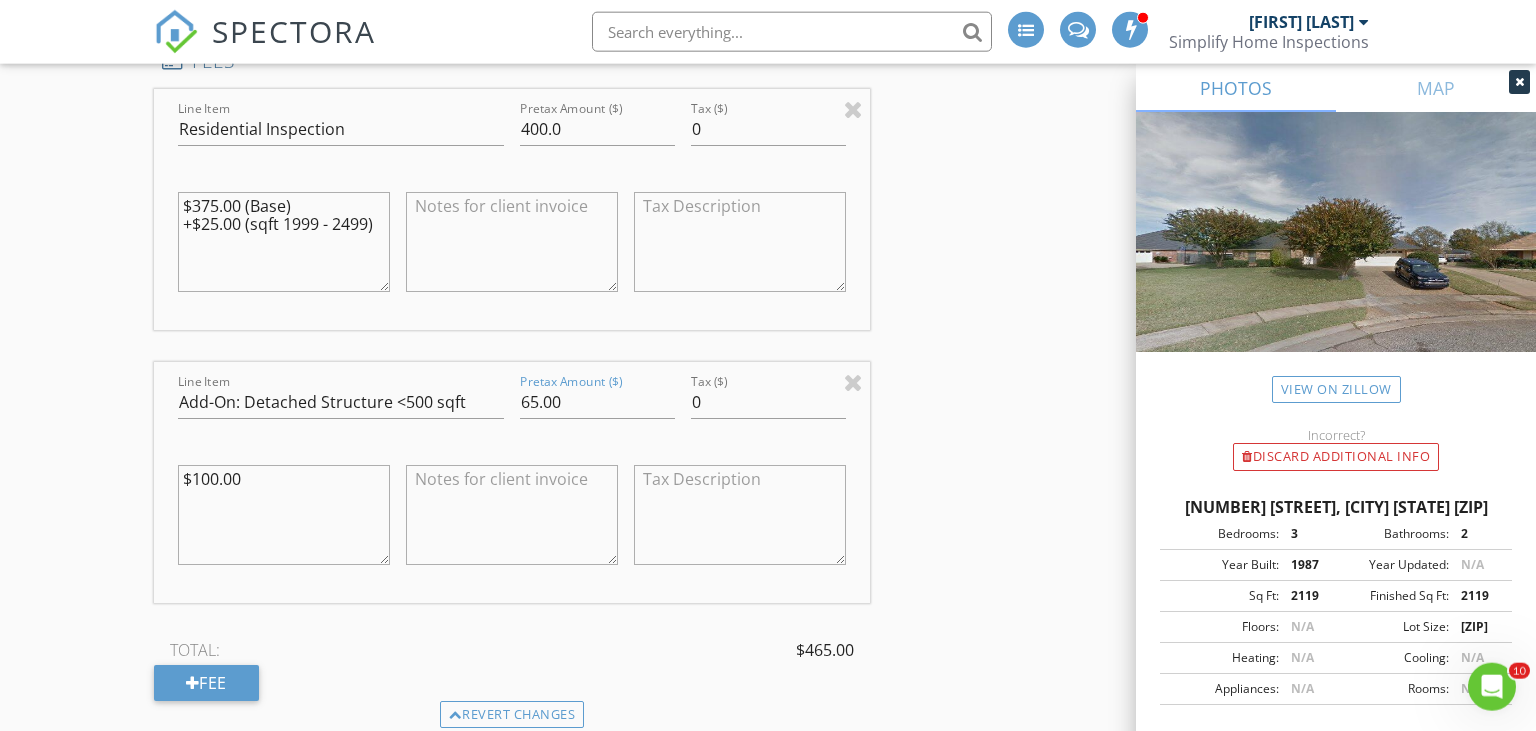 click at bounding box center [512, 515] 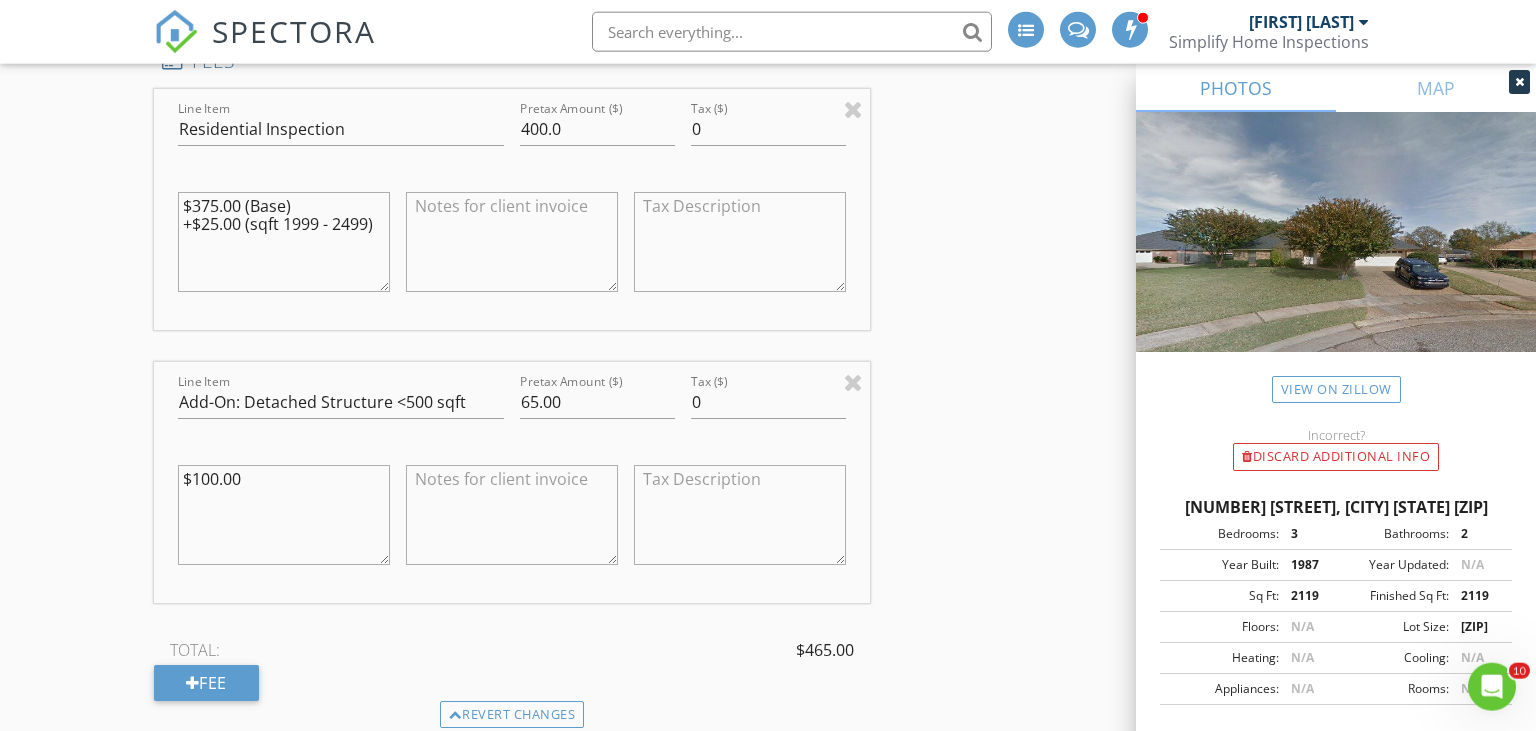 drag, startPoint x: 304, startPoint y: 483, endPoint x: 150, endPoint y: 478, distance: 154.08115 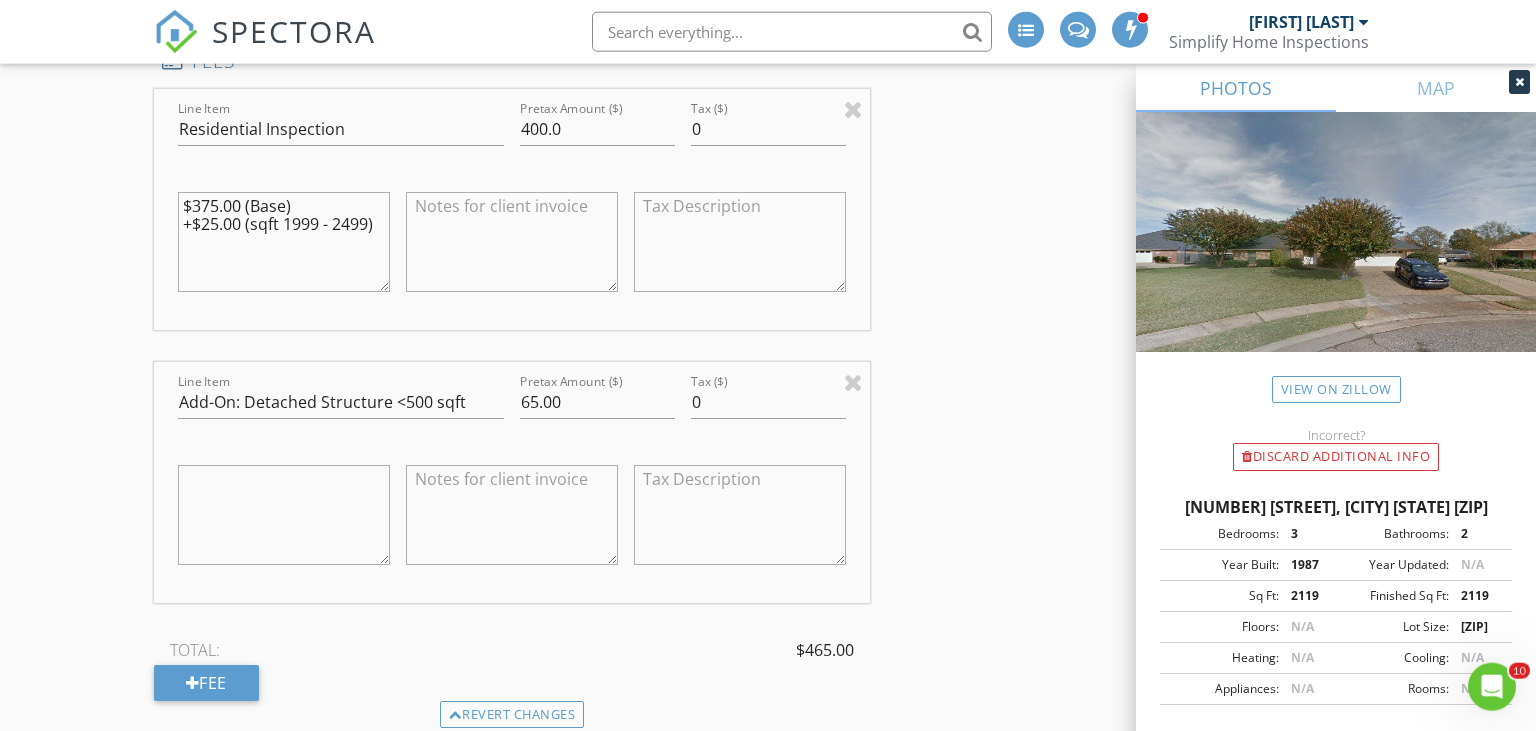 type 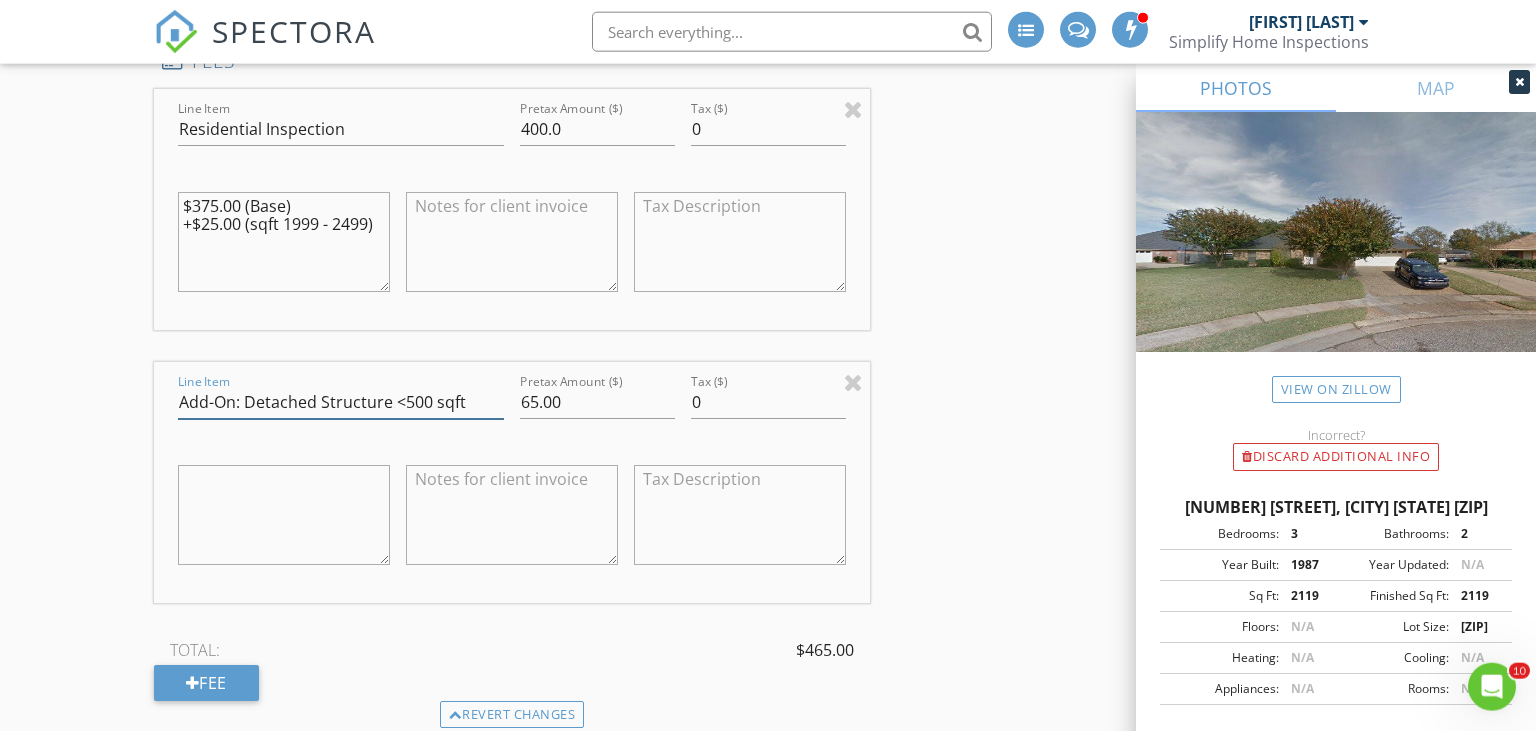 drag, startPoint x: 339, startPoint y: 396, endPoint x: 386, endPoint y: 396, distance: 47 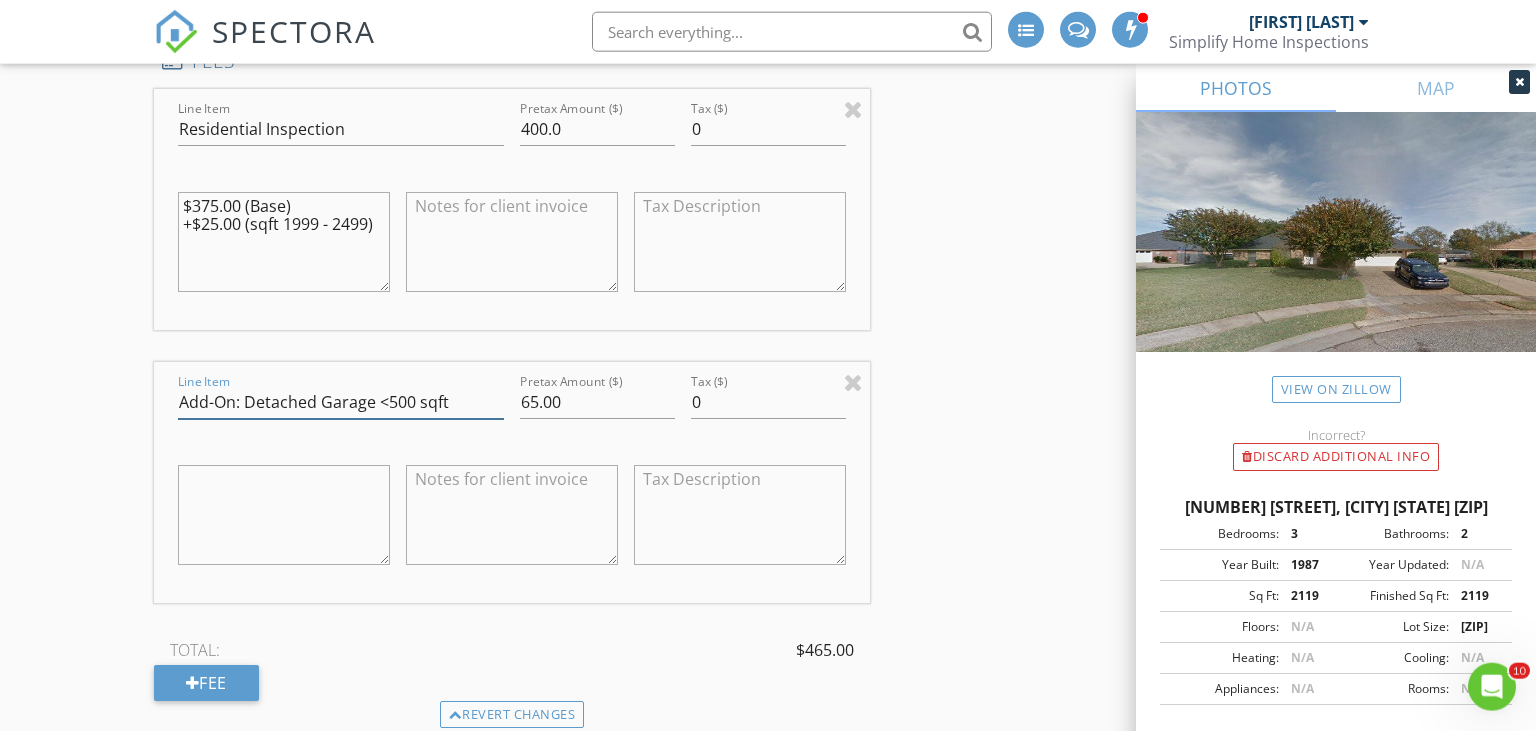 type on "Add-On: Detached Garage <500 sqft" 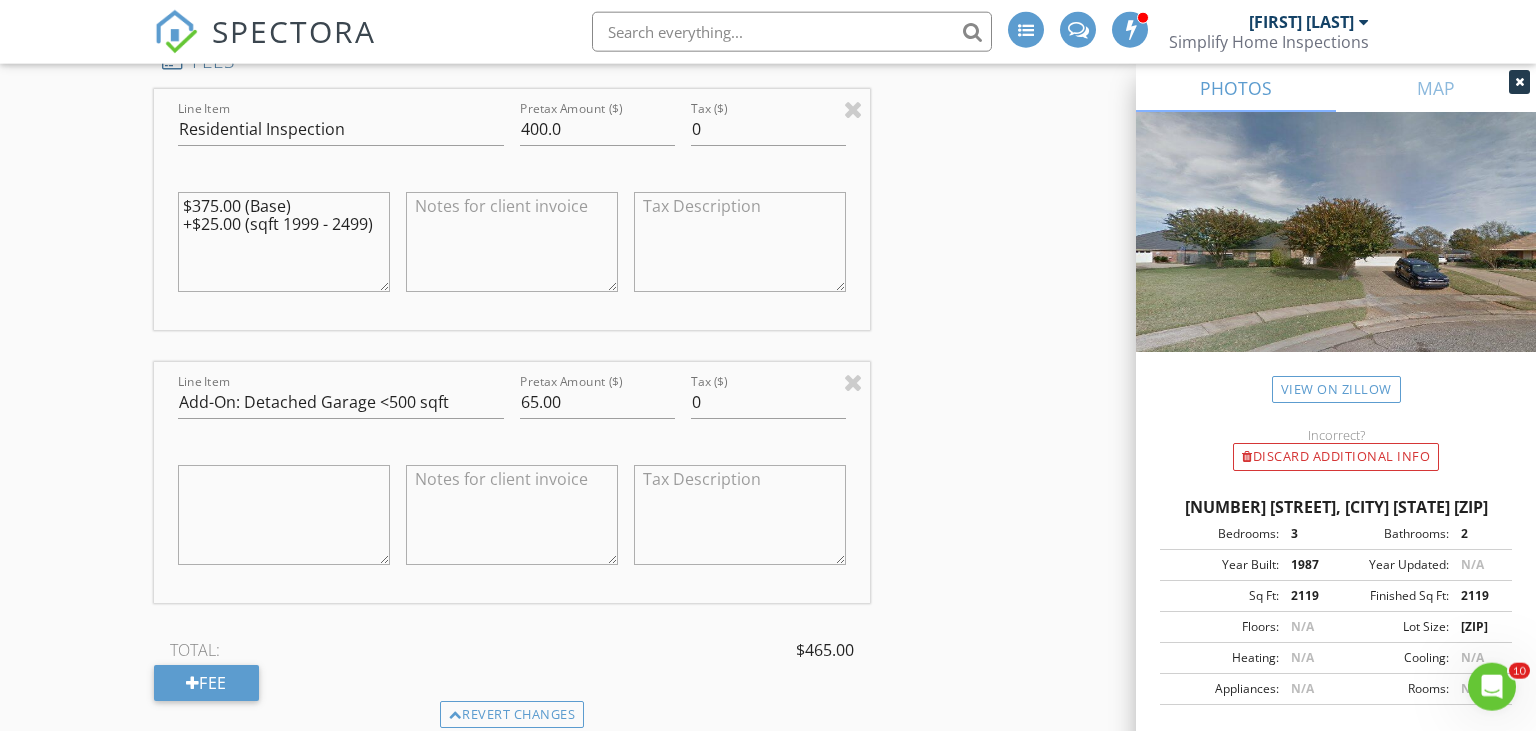 click at bounding box center (512, 515) 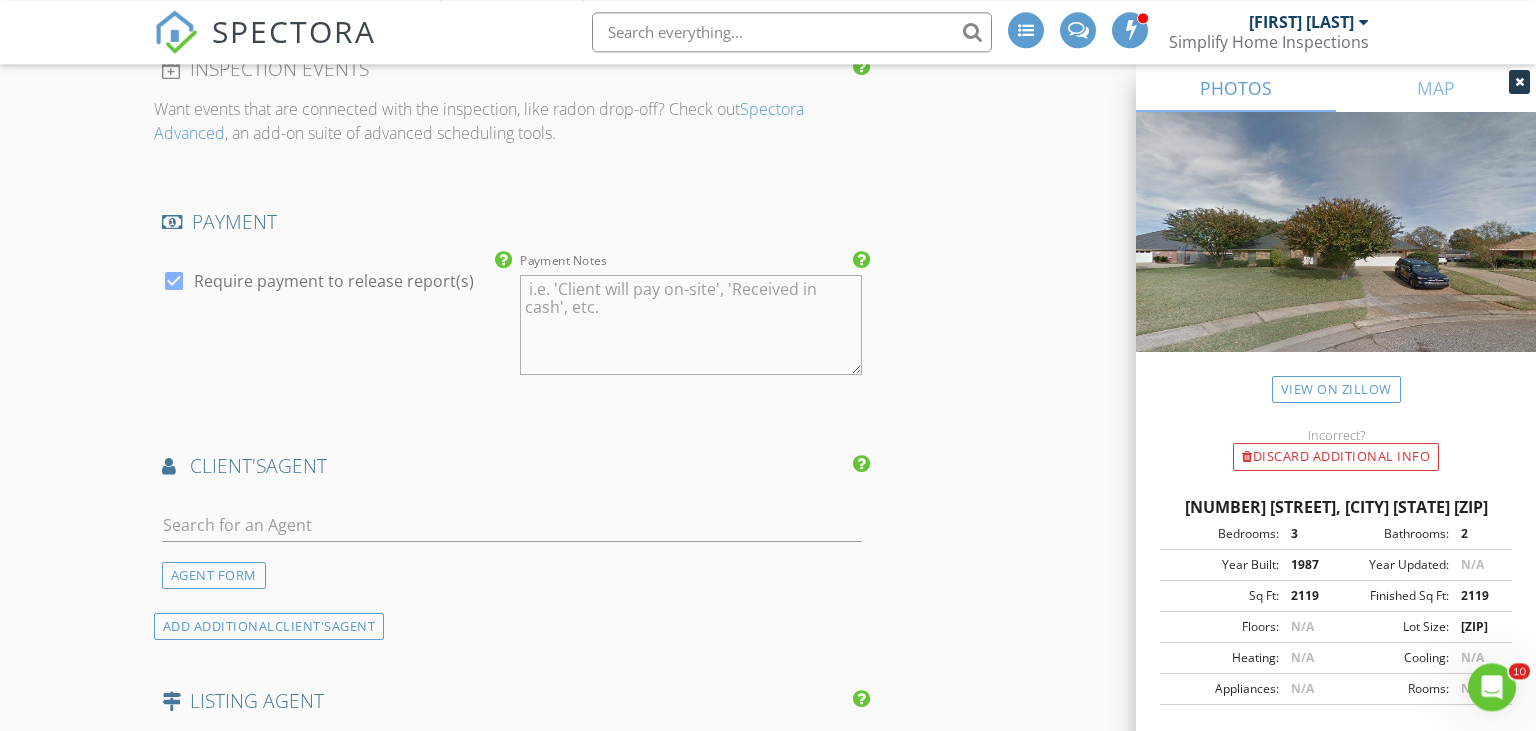scroll, scrollTop: 2799, scrollLeft: 0, axis: vertical 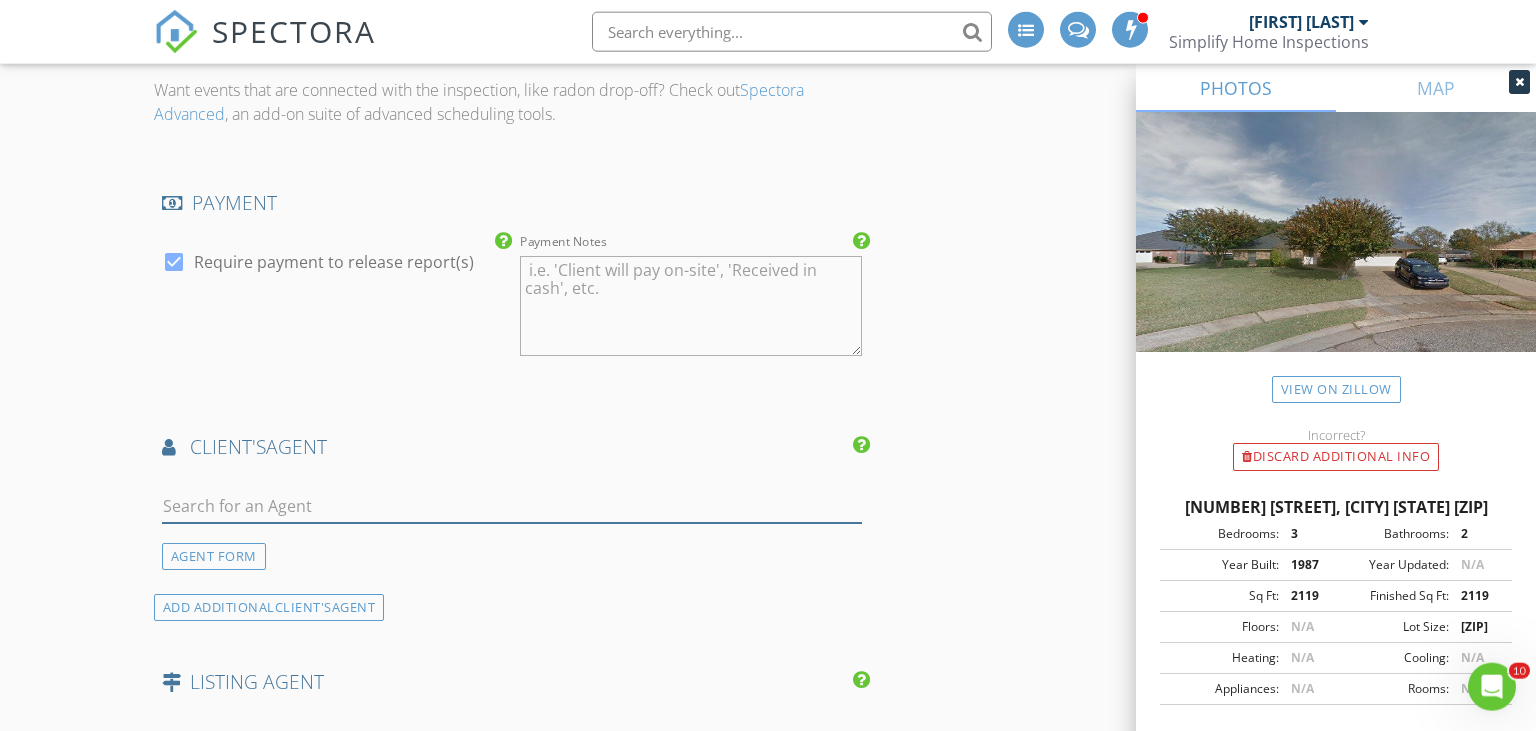 click at bounding box center (512, 506) 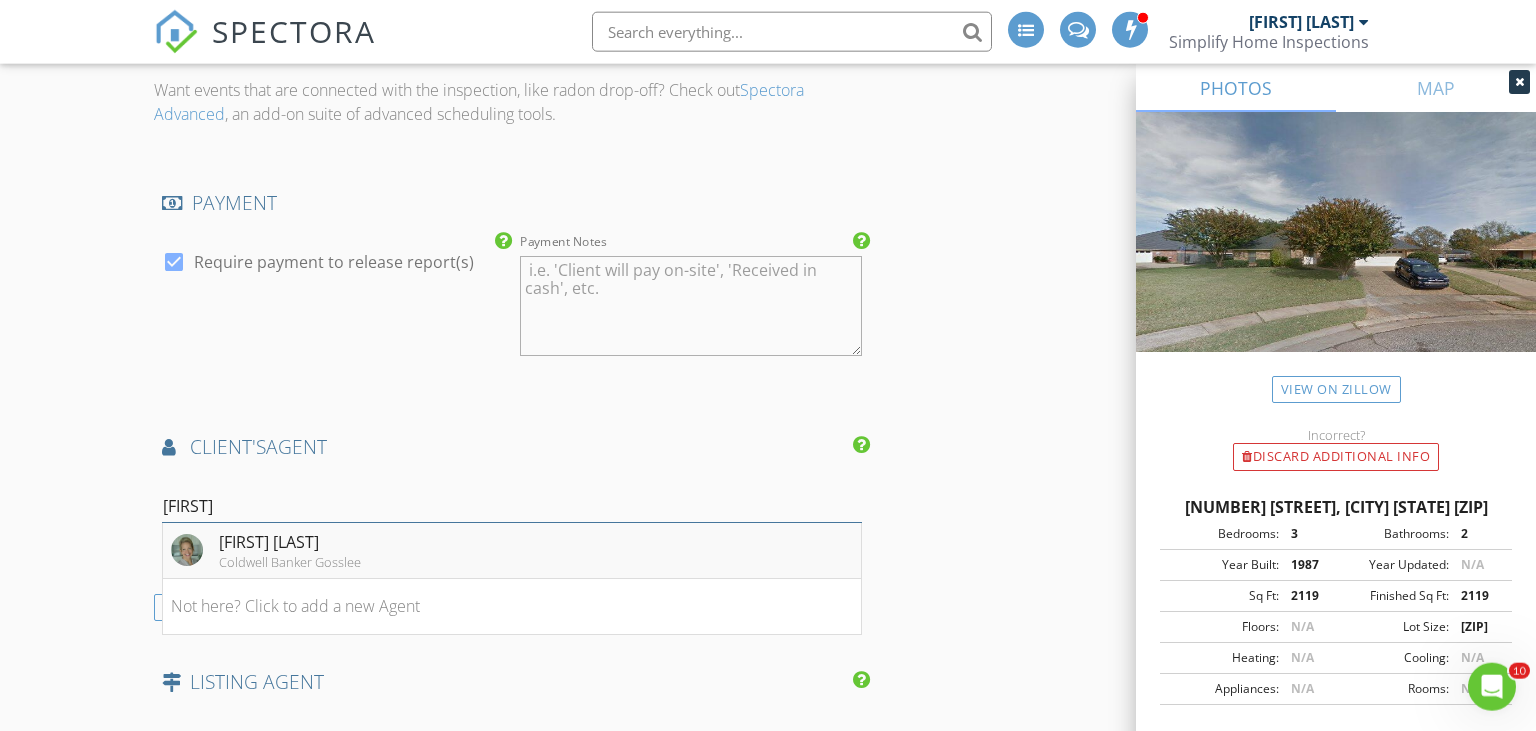 type on "carolyn" 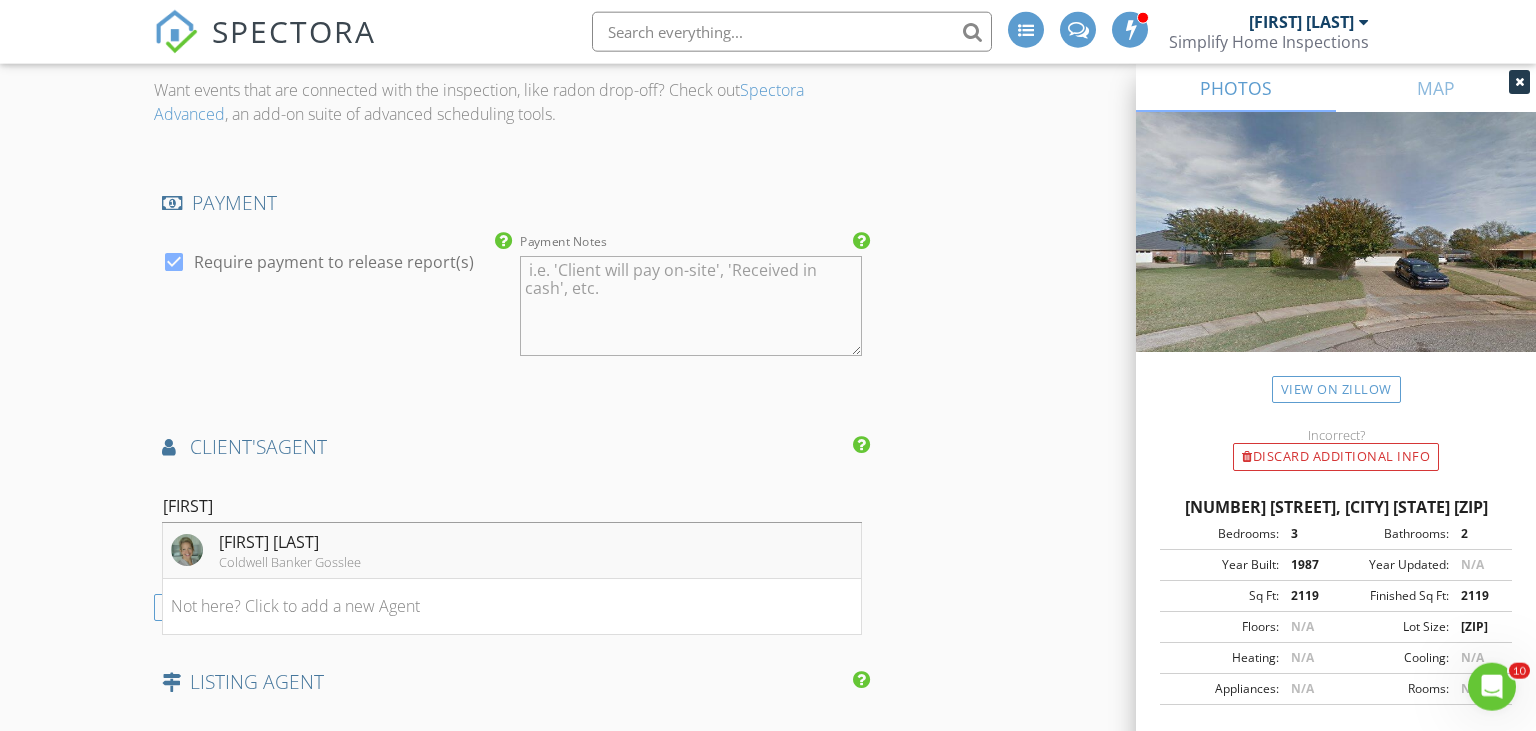 click on "[FIRST] [LAST]" at bounding box center [290, 542] 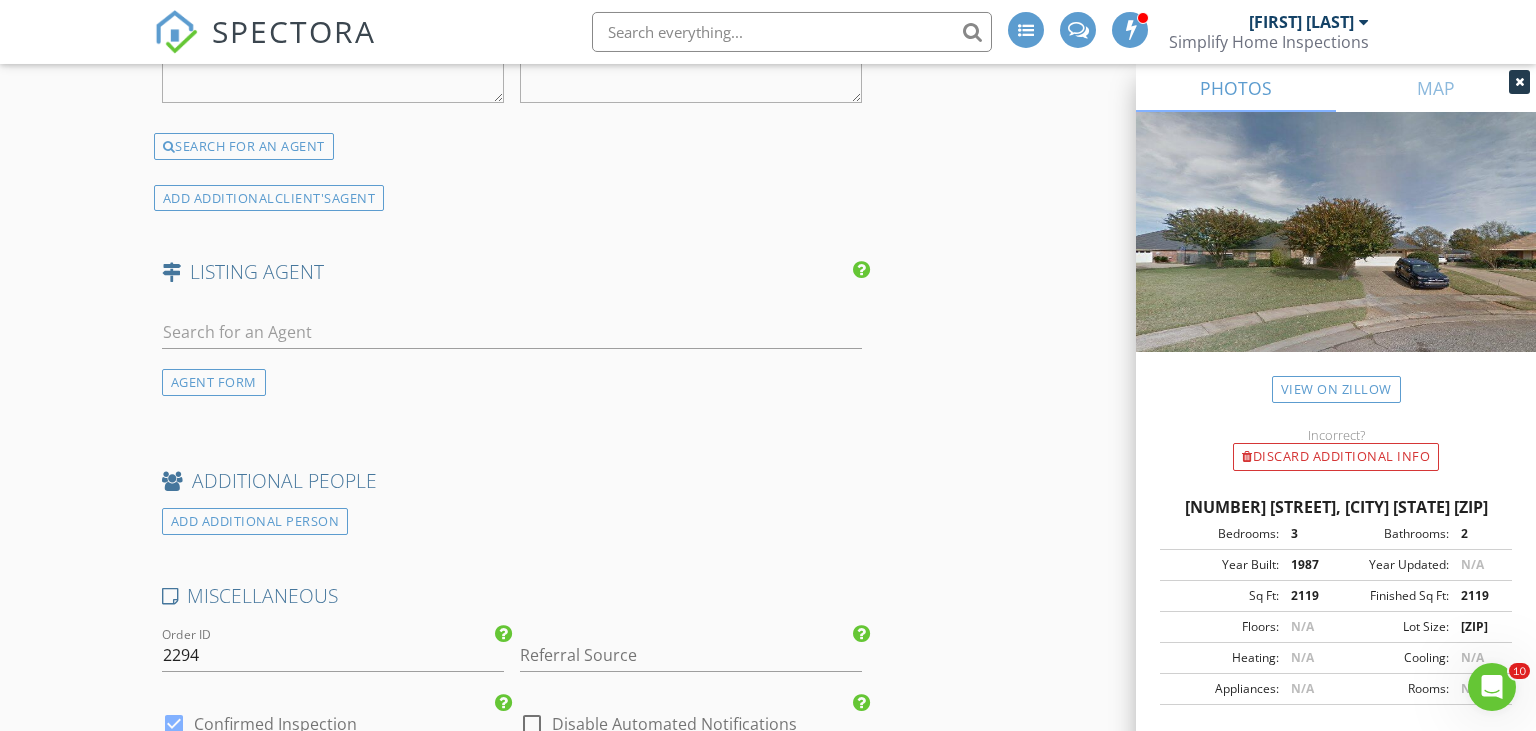 scroll, scrollTop: 3644, scrollLeft: 0, axis: vertical 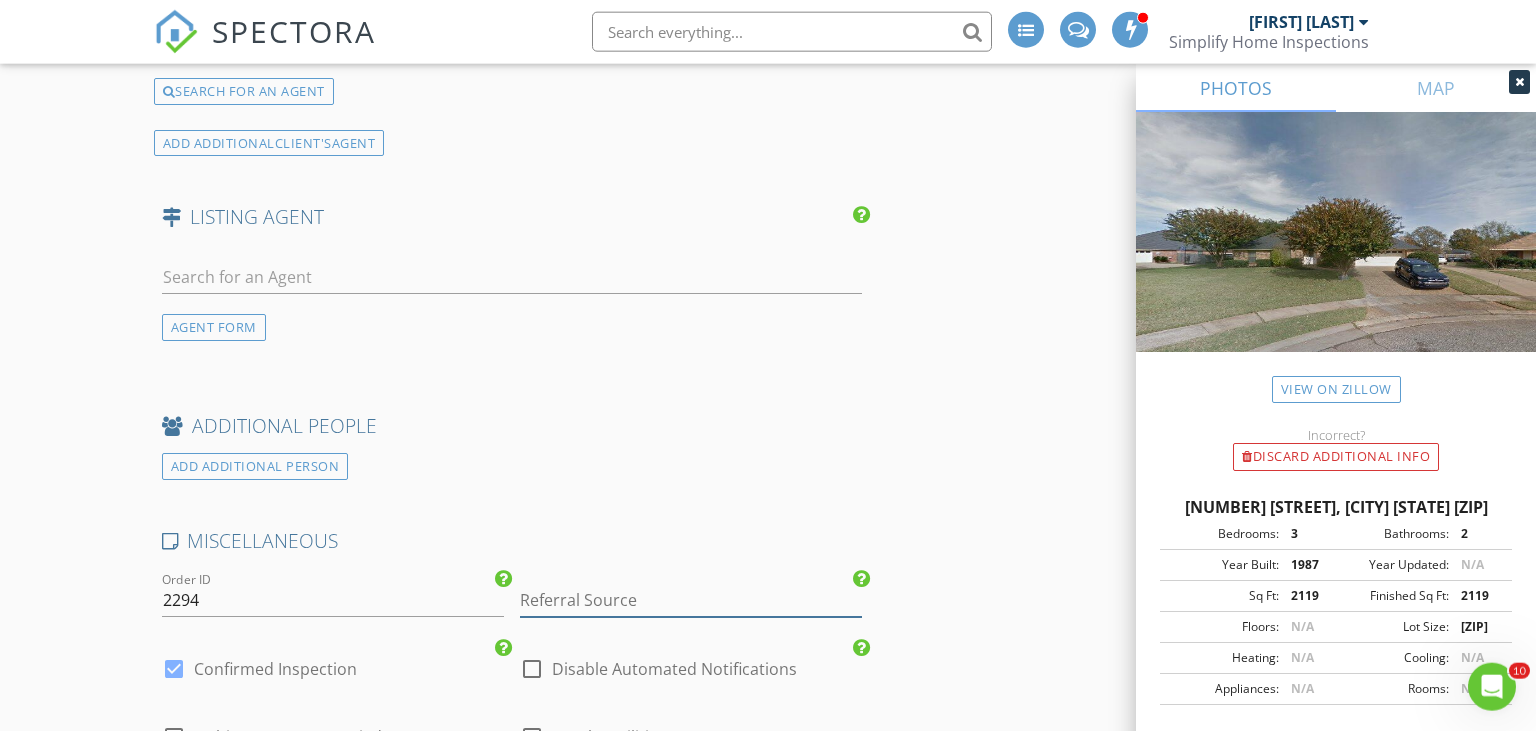 click at bounding box center [691, 600] 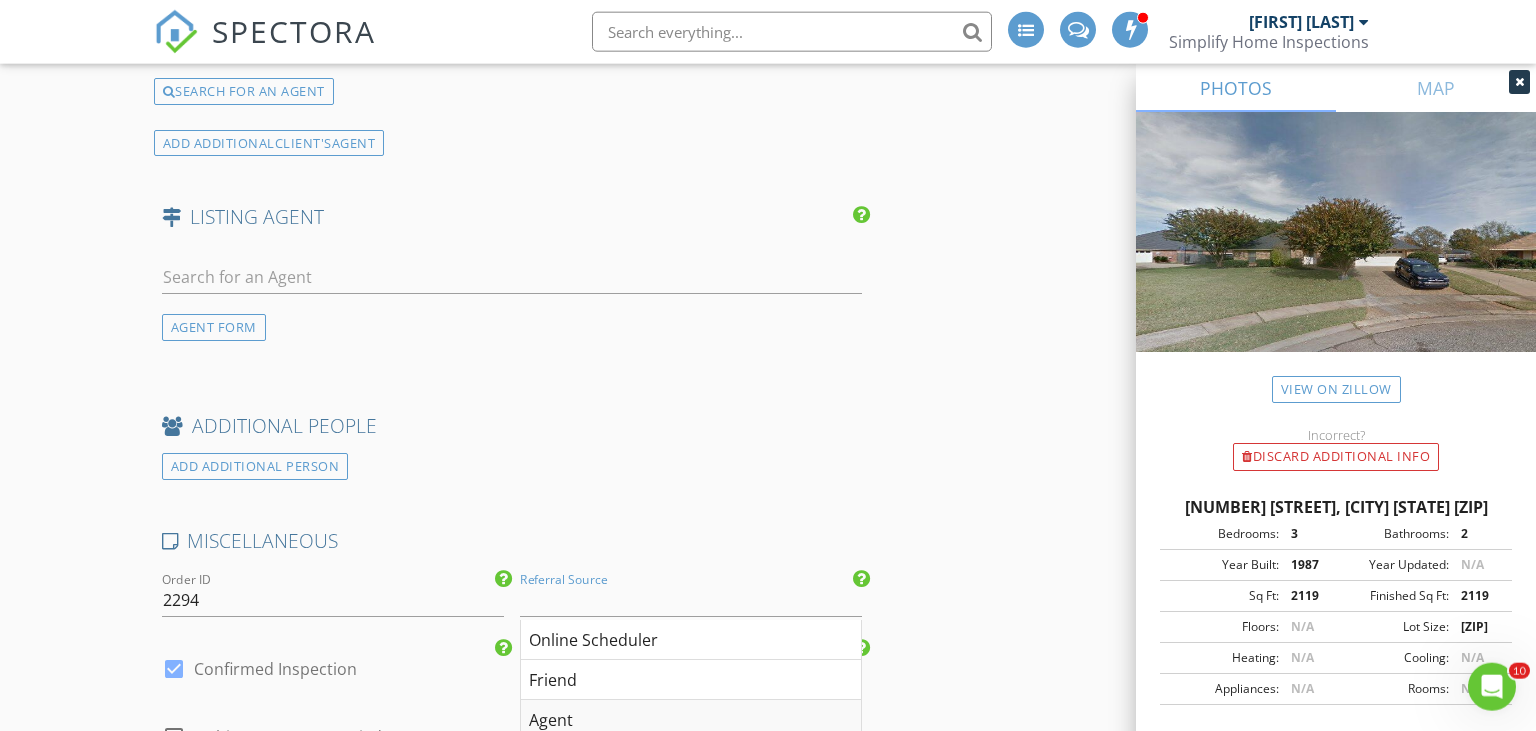 click on "Agent" at bounding box center [691, 720] 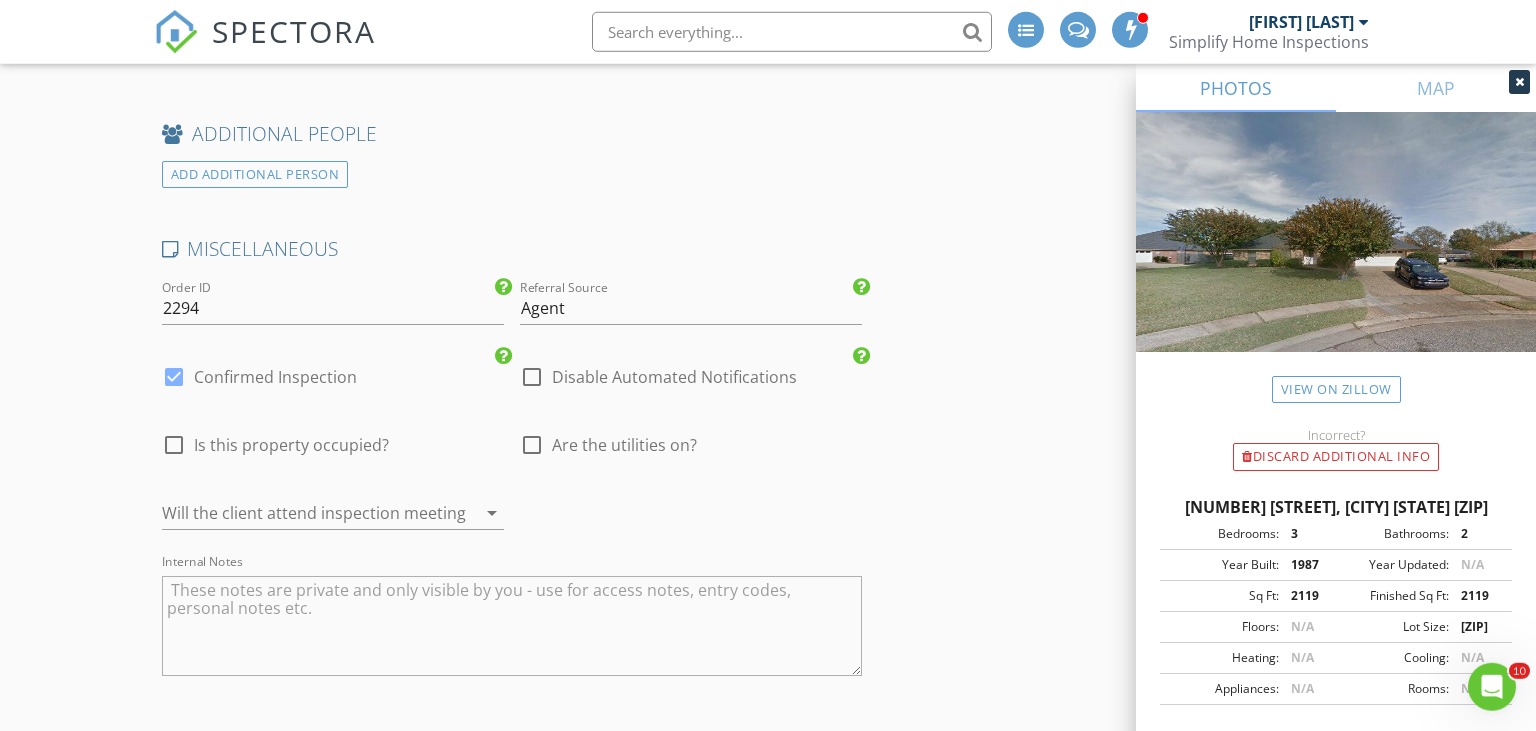 scroll, scrollTop: 3960, scrollLeft: 0, axis: vertical 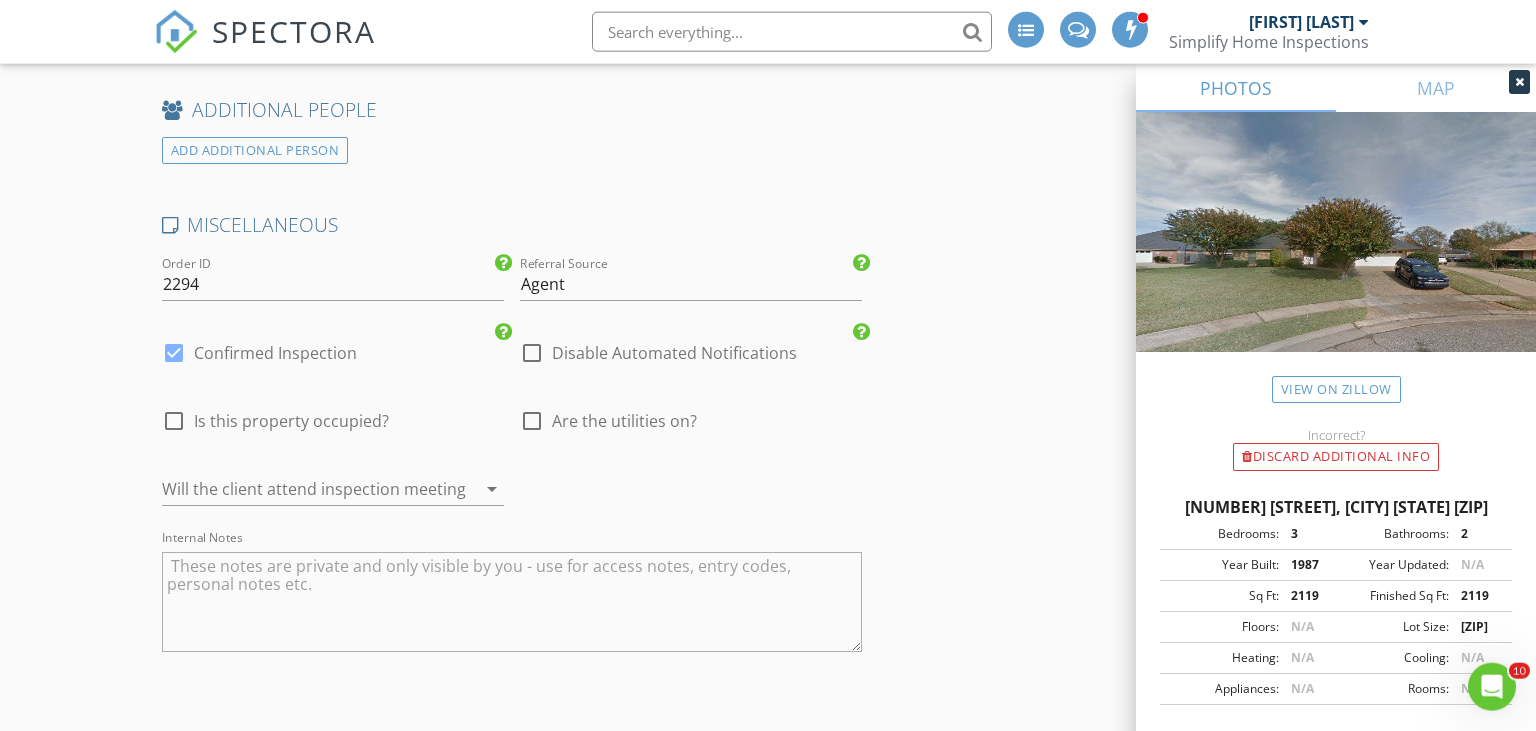 click at bounding box center [532, 421] 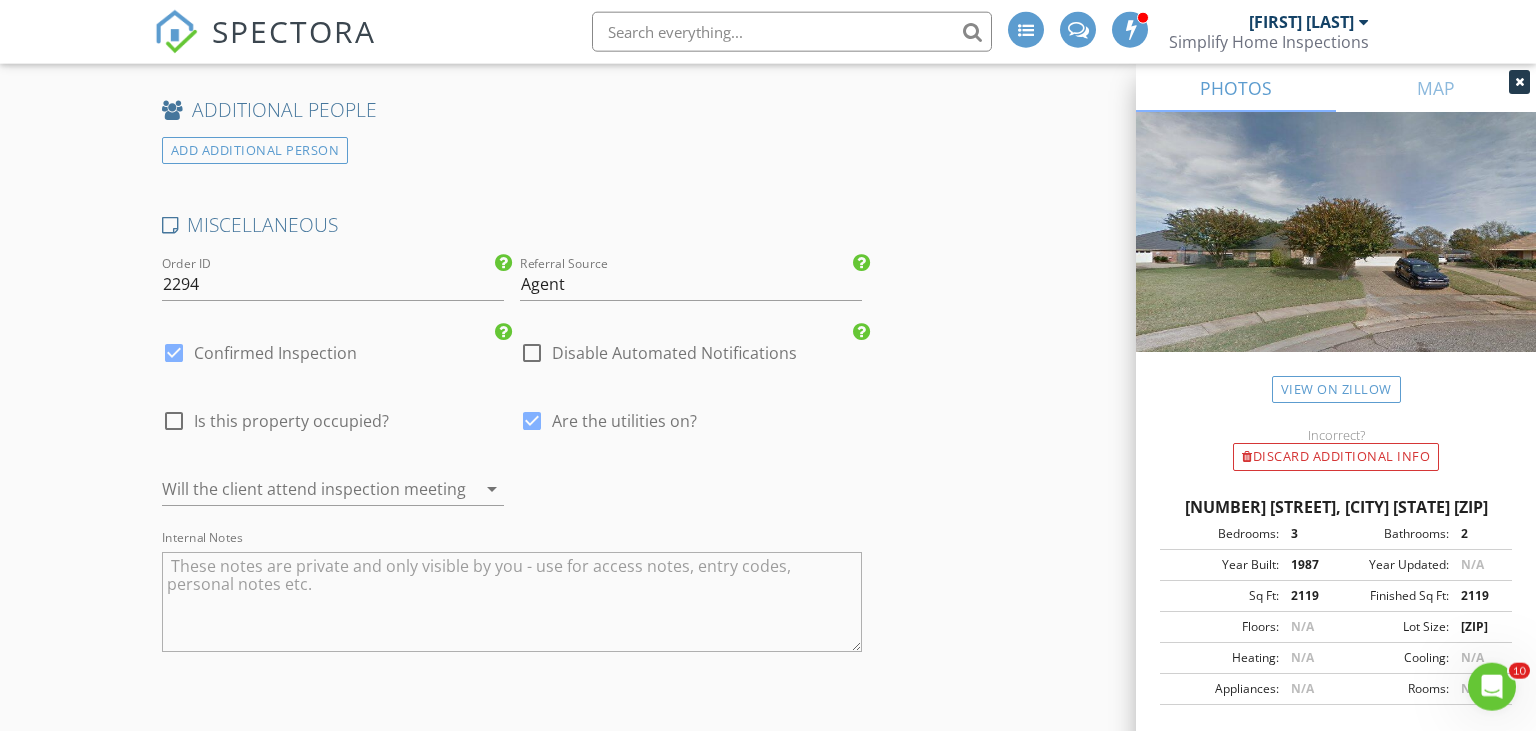 click at bounding box center [305, 489] 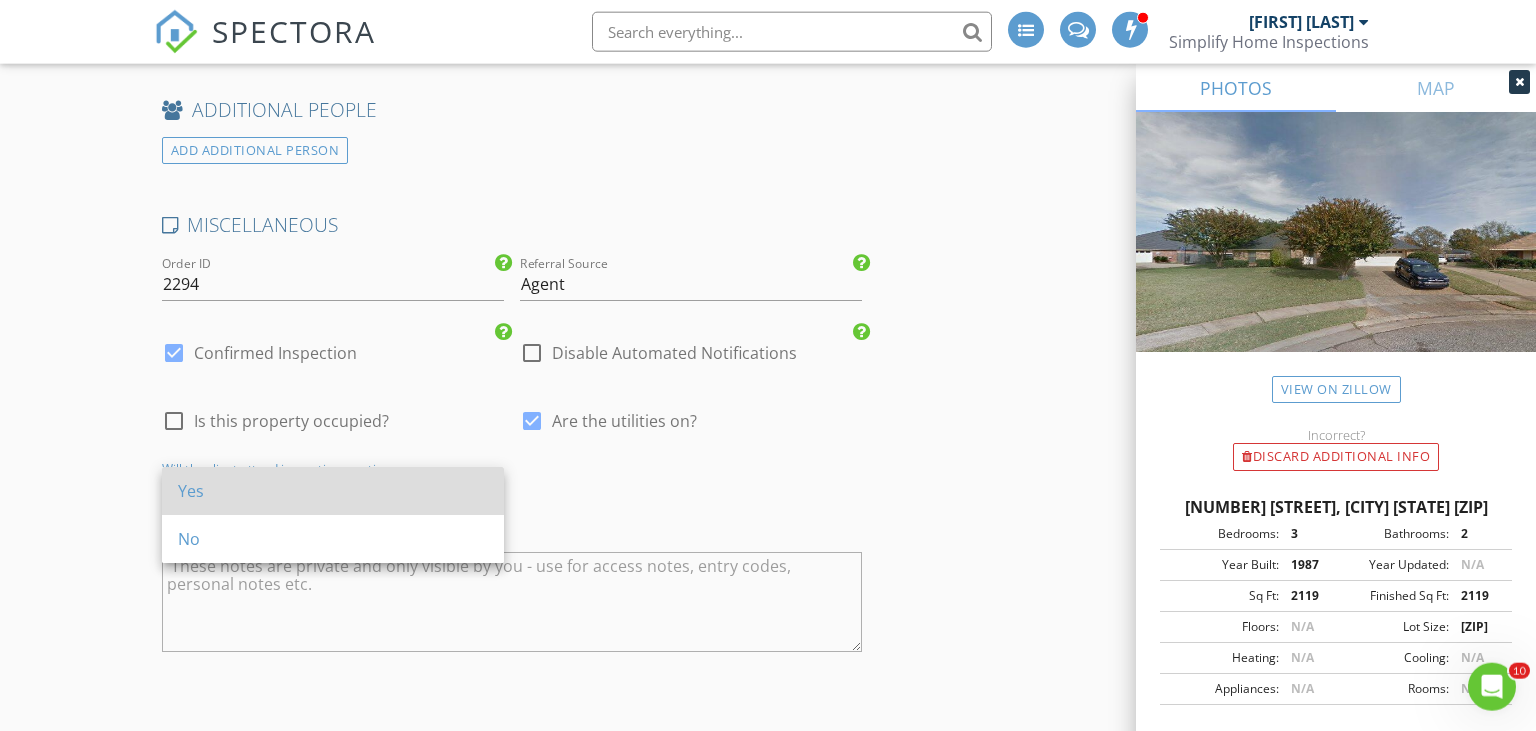 click on "Yes" at bounding box center (333, 491) 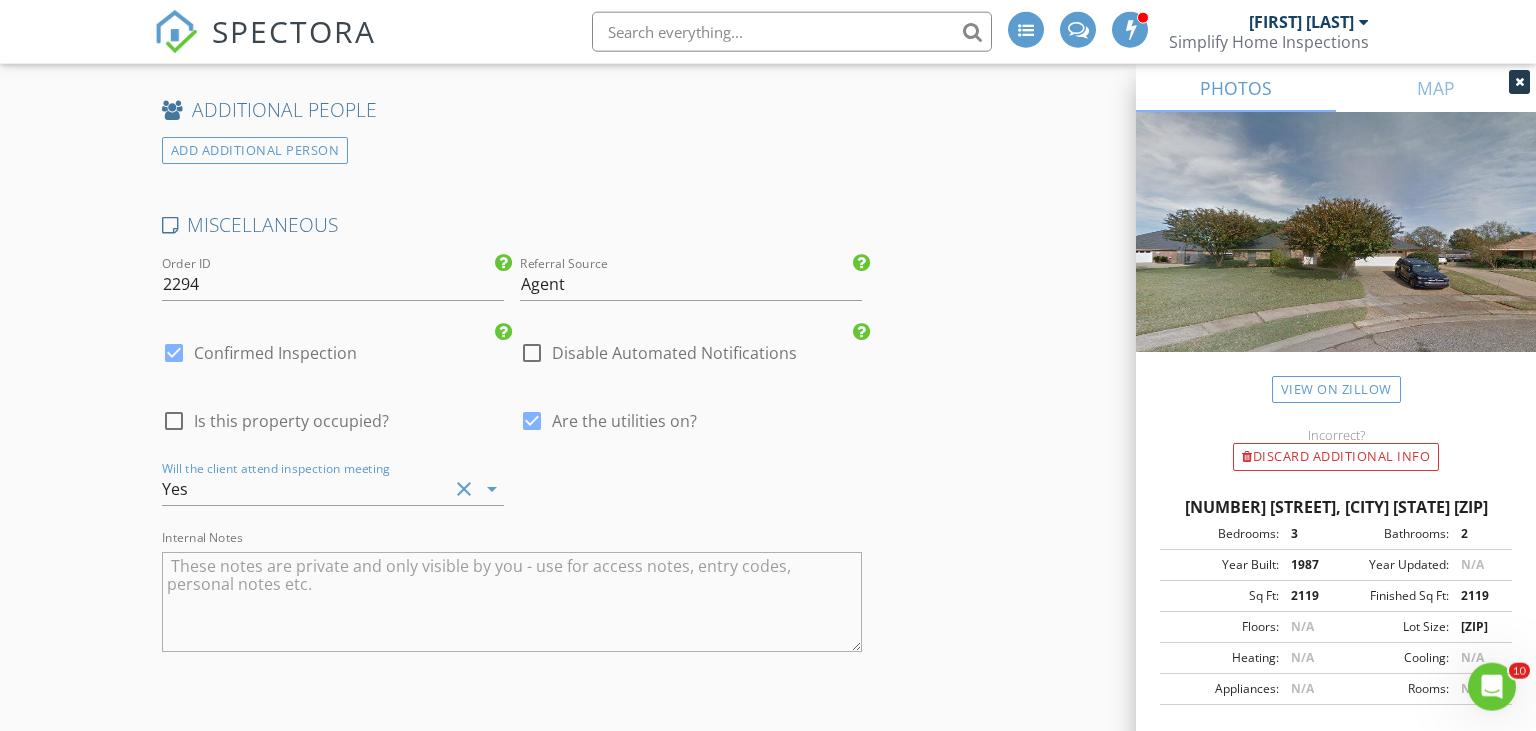 type on "2.75" 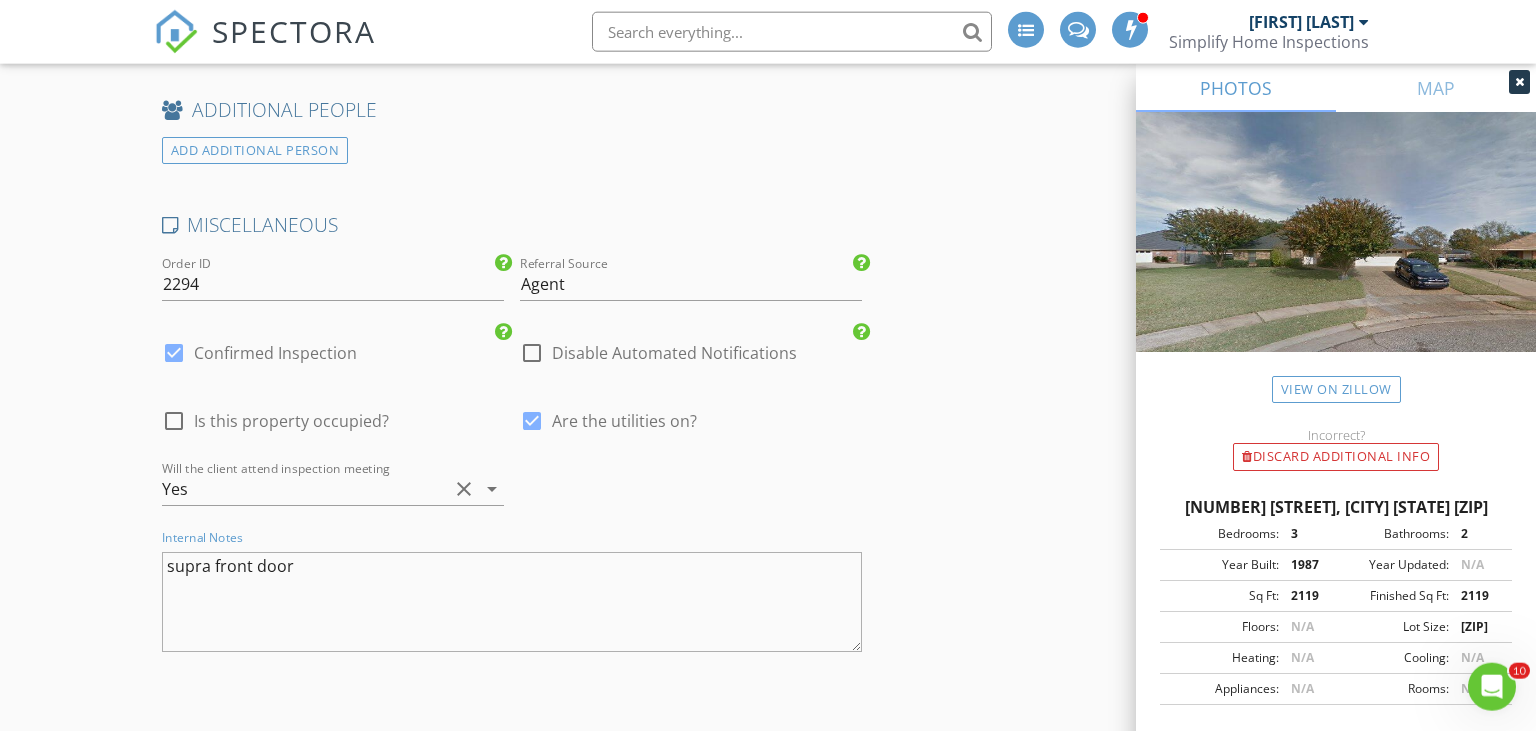 type on "supra front door" 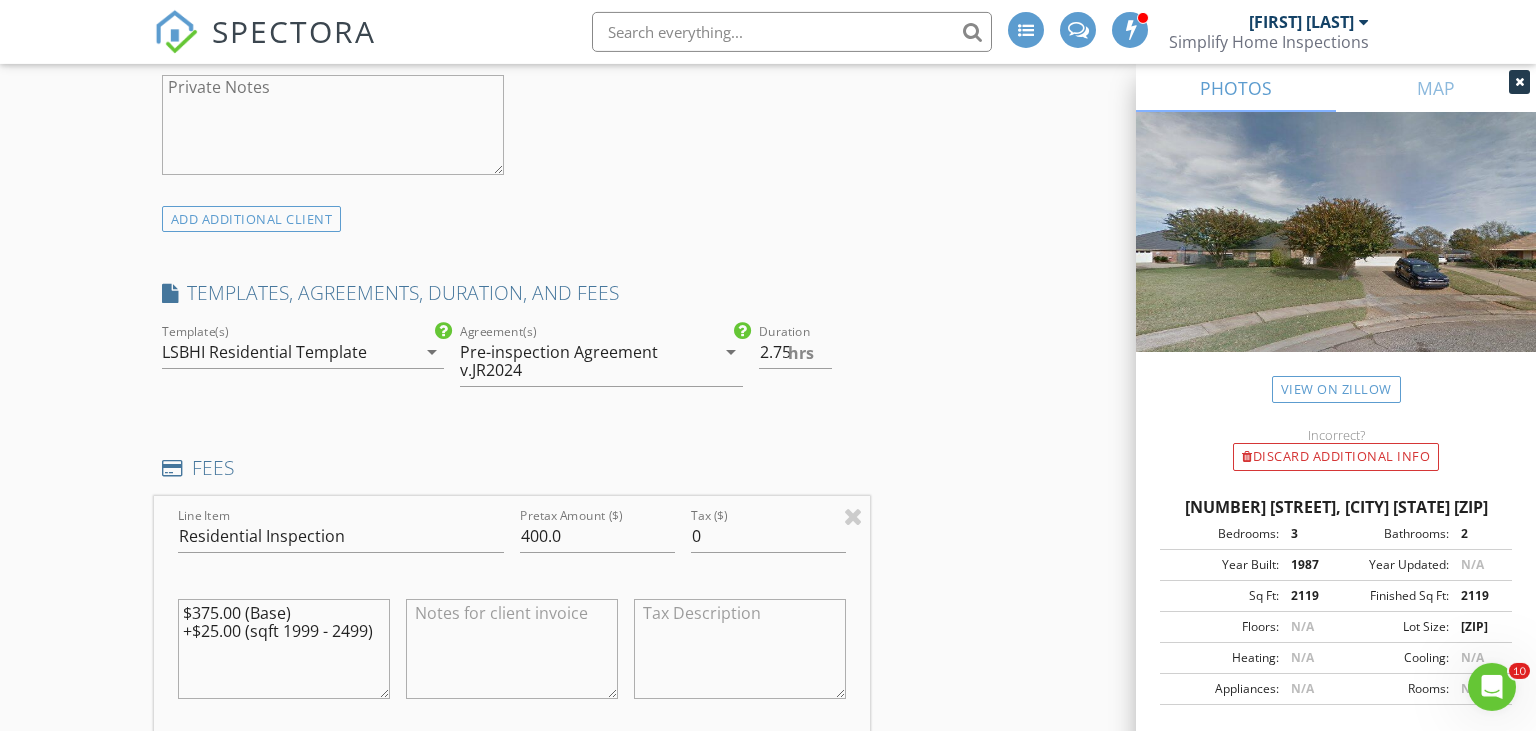 scroll, scrollTop: 1637, scrollLeft: 0, axis: vertical 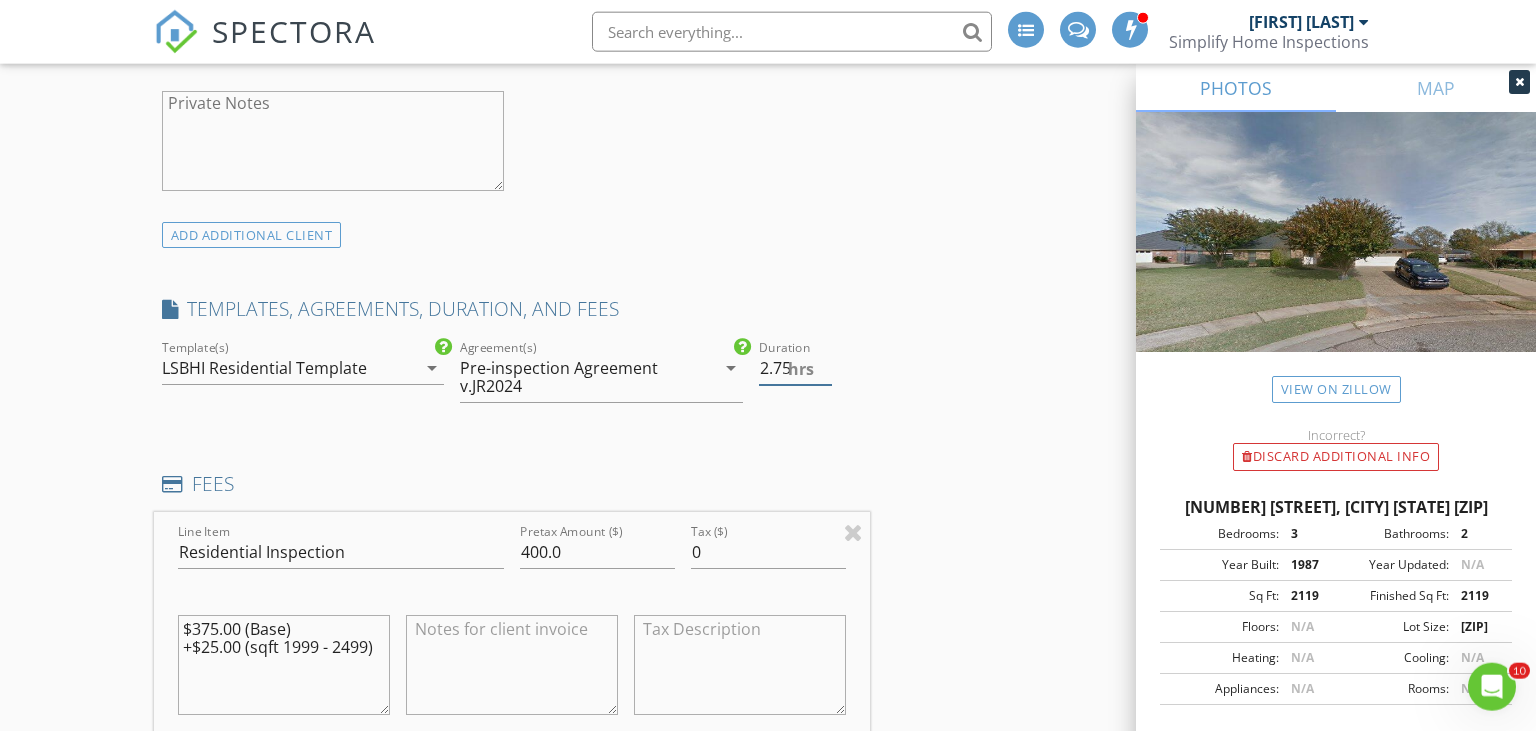 click on "2.75" at bounding box center [795, 368] 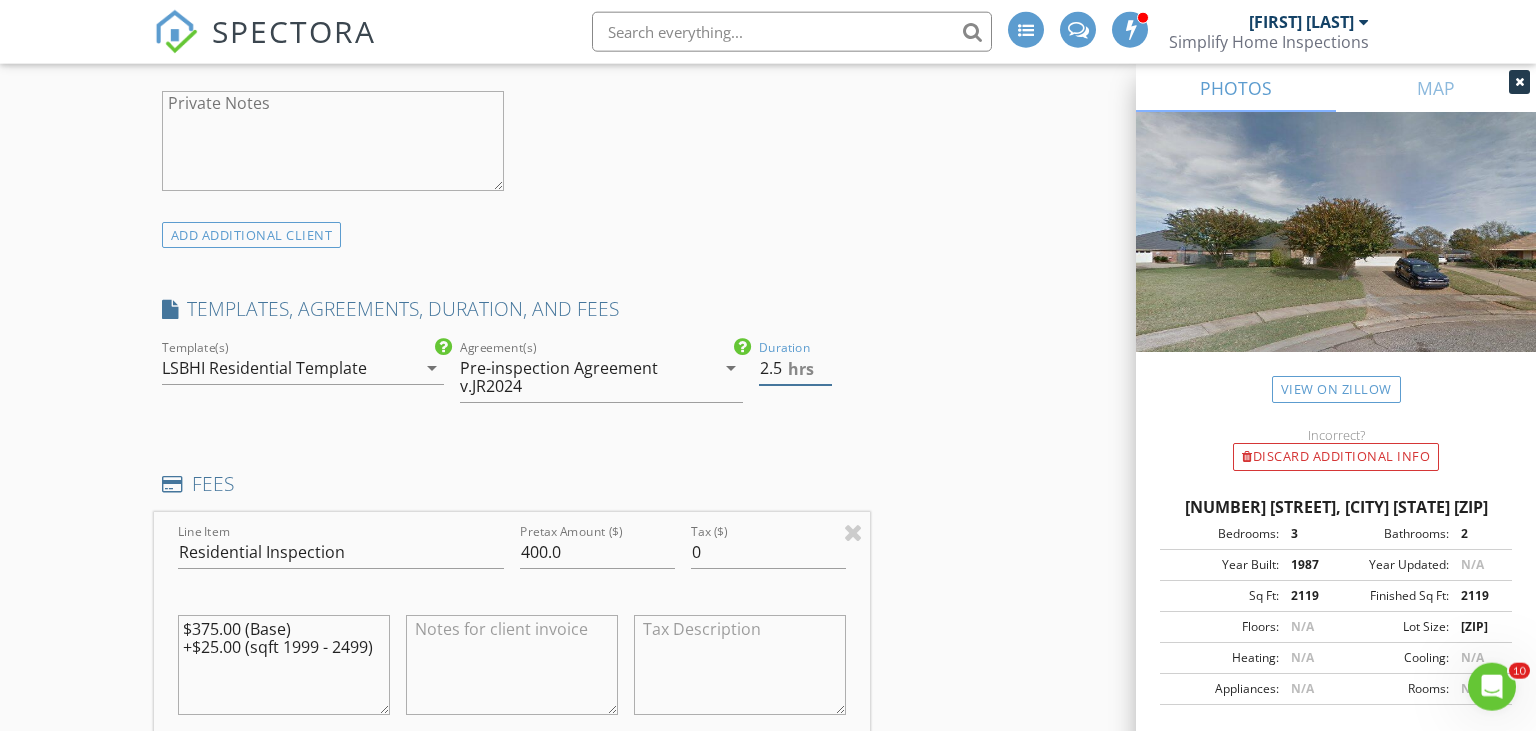 type on "2.5" 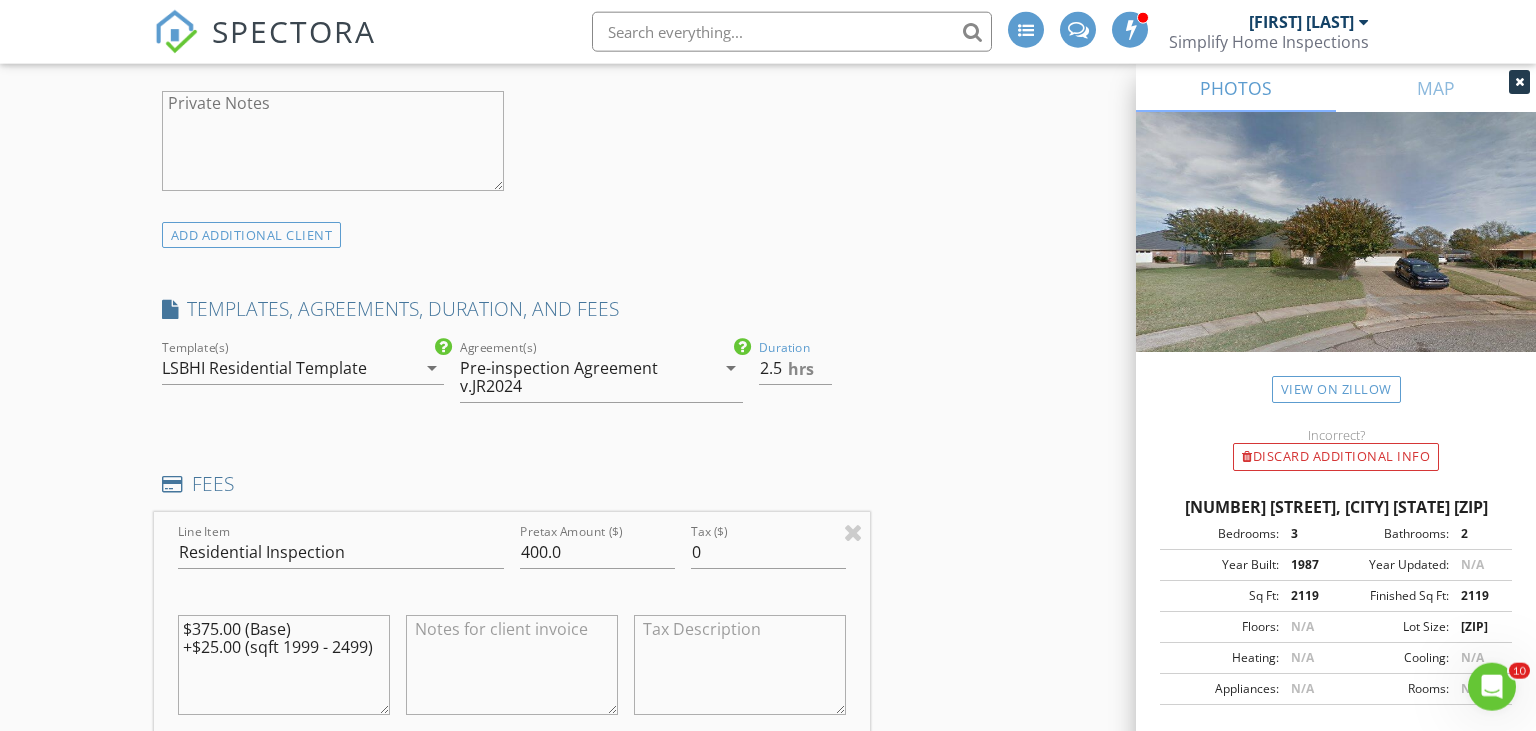 click on "Duration 2.5 hrs" at bounding box center (810, 379) 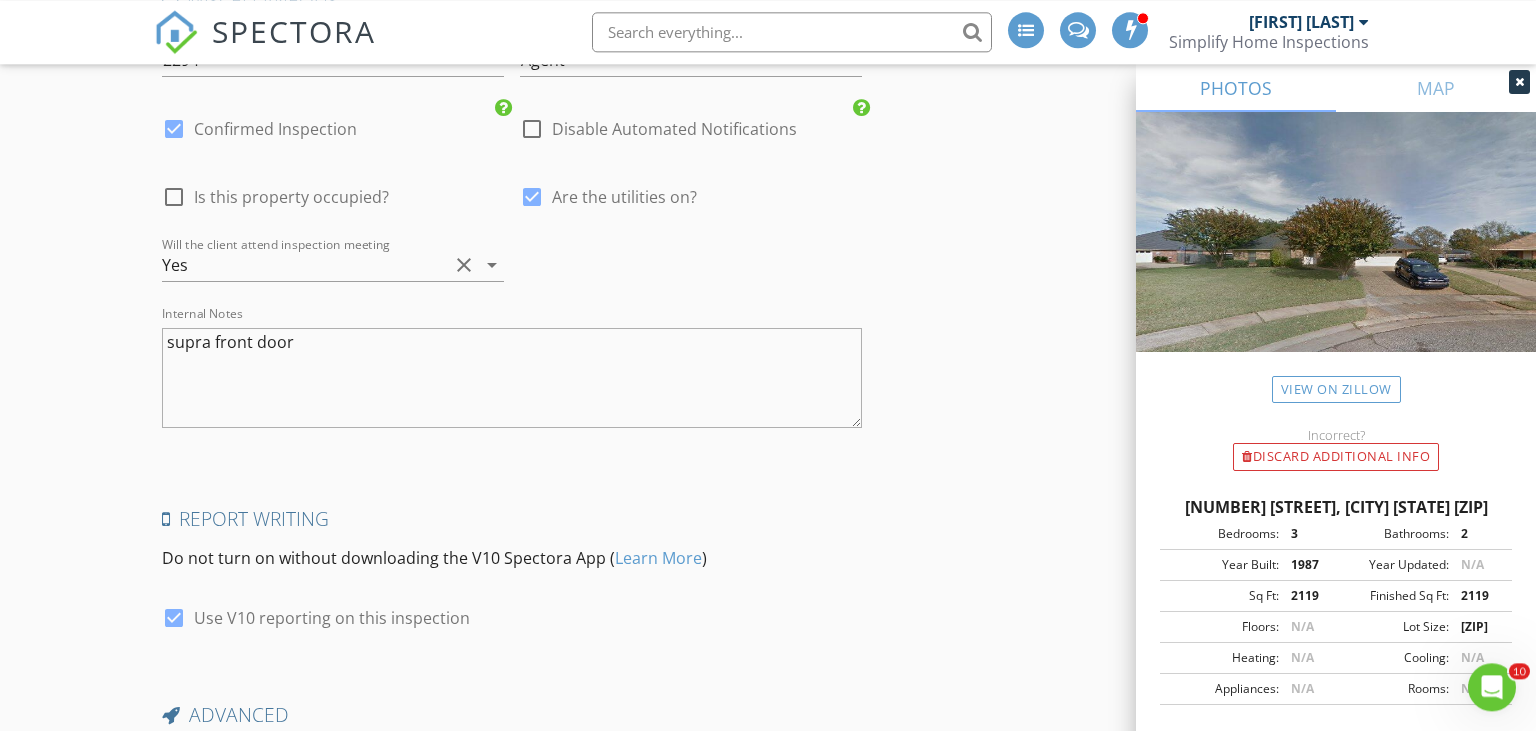 scroll, scrollTop: 4380, scrollLeft: 0, axis: vertical 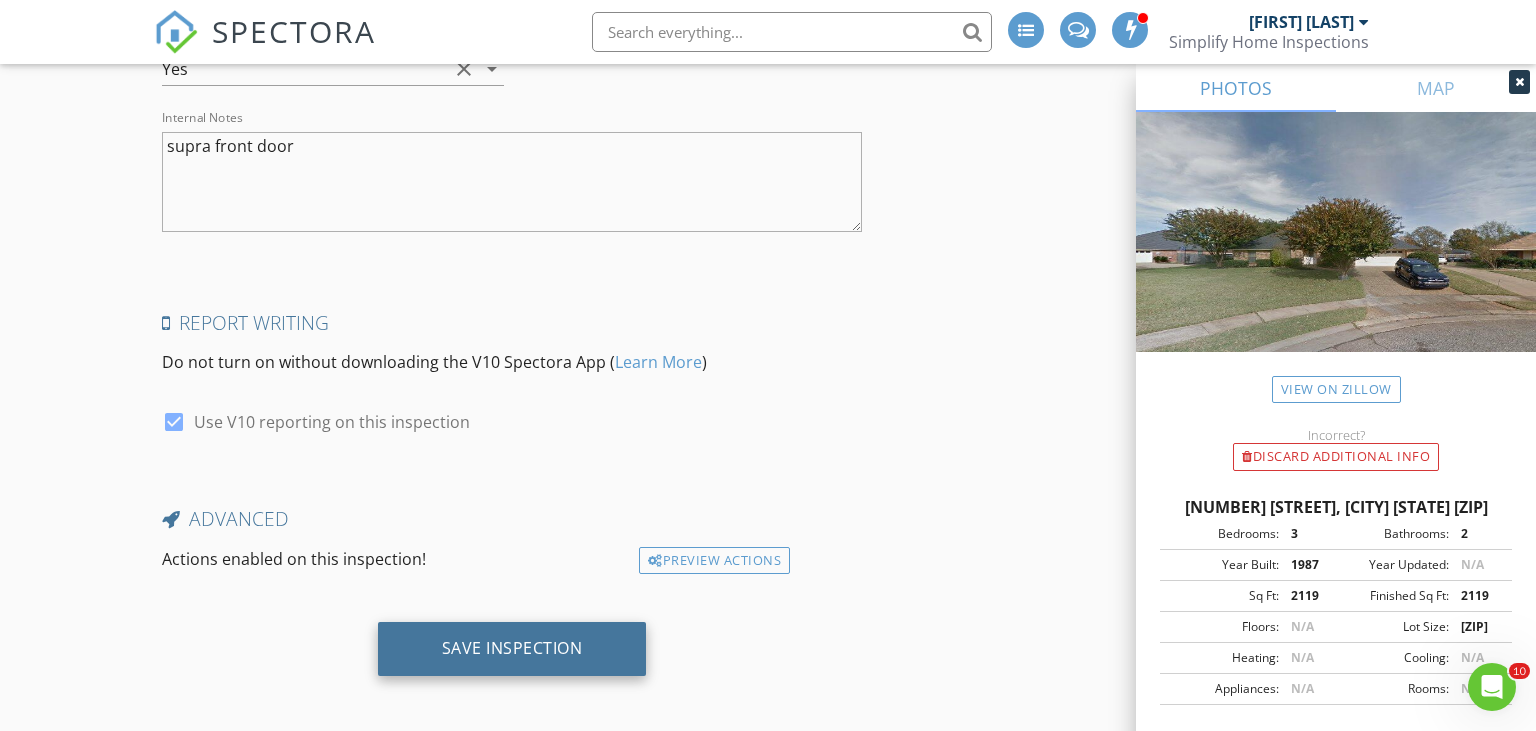 click on "Save Inspection" at bounding box center [512, 648] 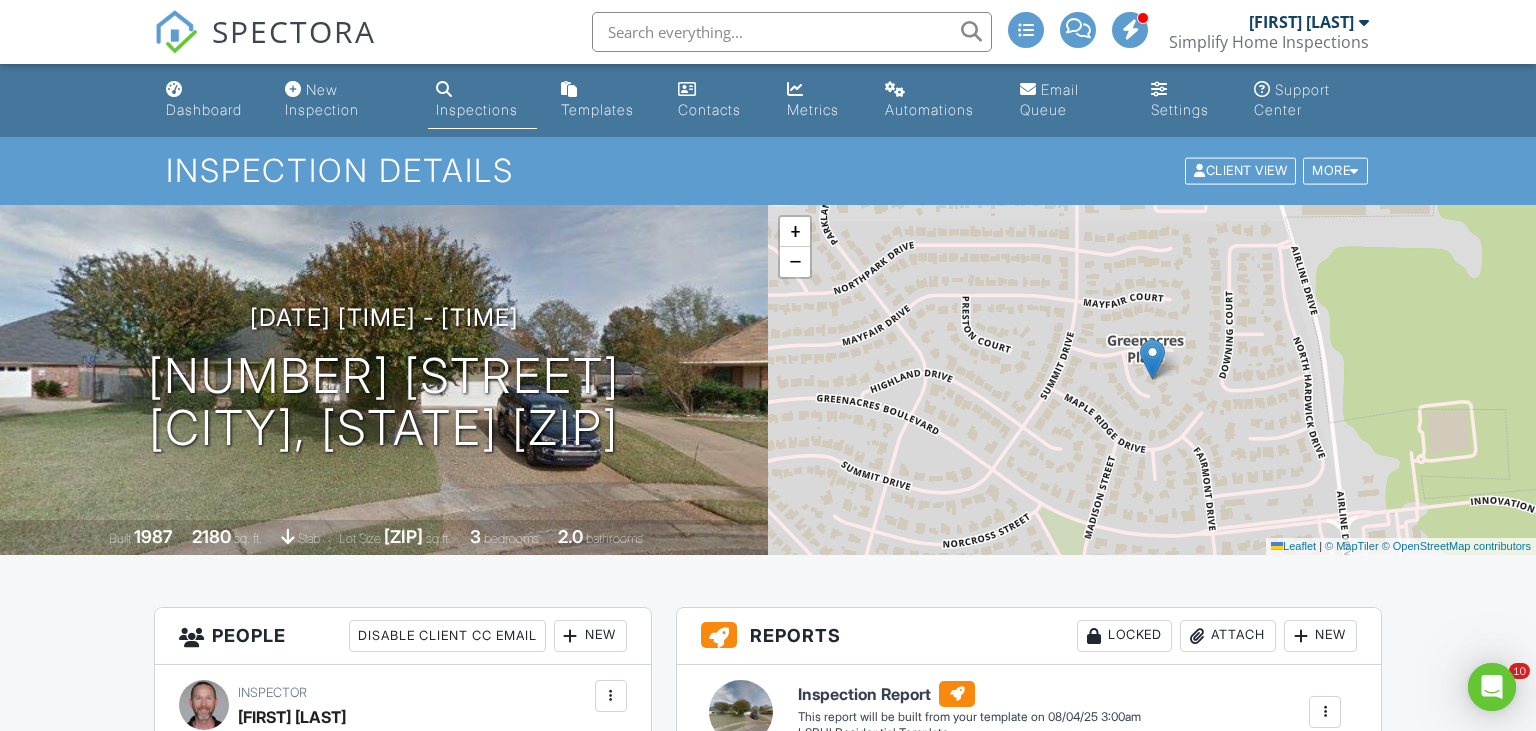 scroll, scrollTop: 0, scrollLeft: 0, axis: both 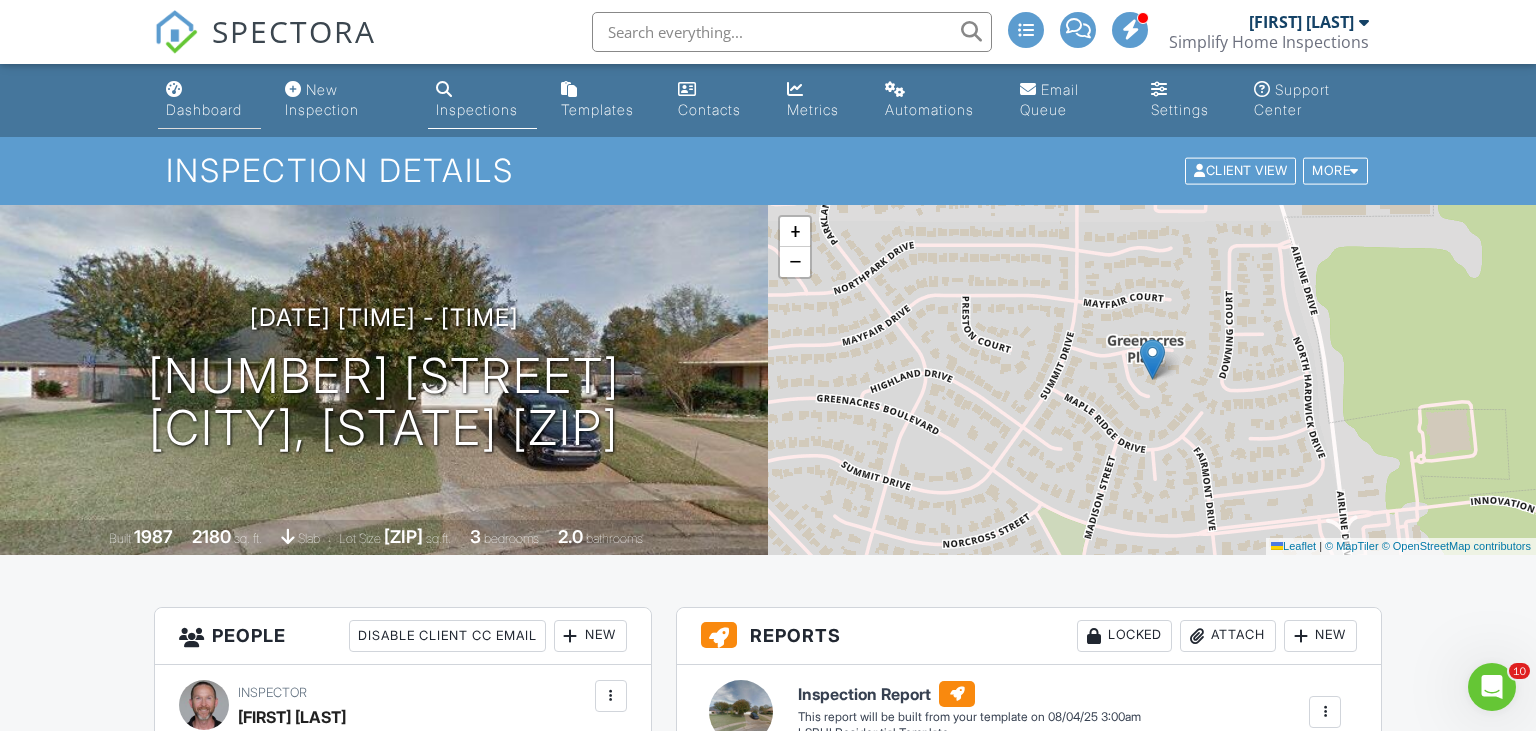 click on "Dashboard" at bounding box center [204, 109] 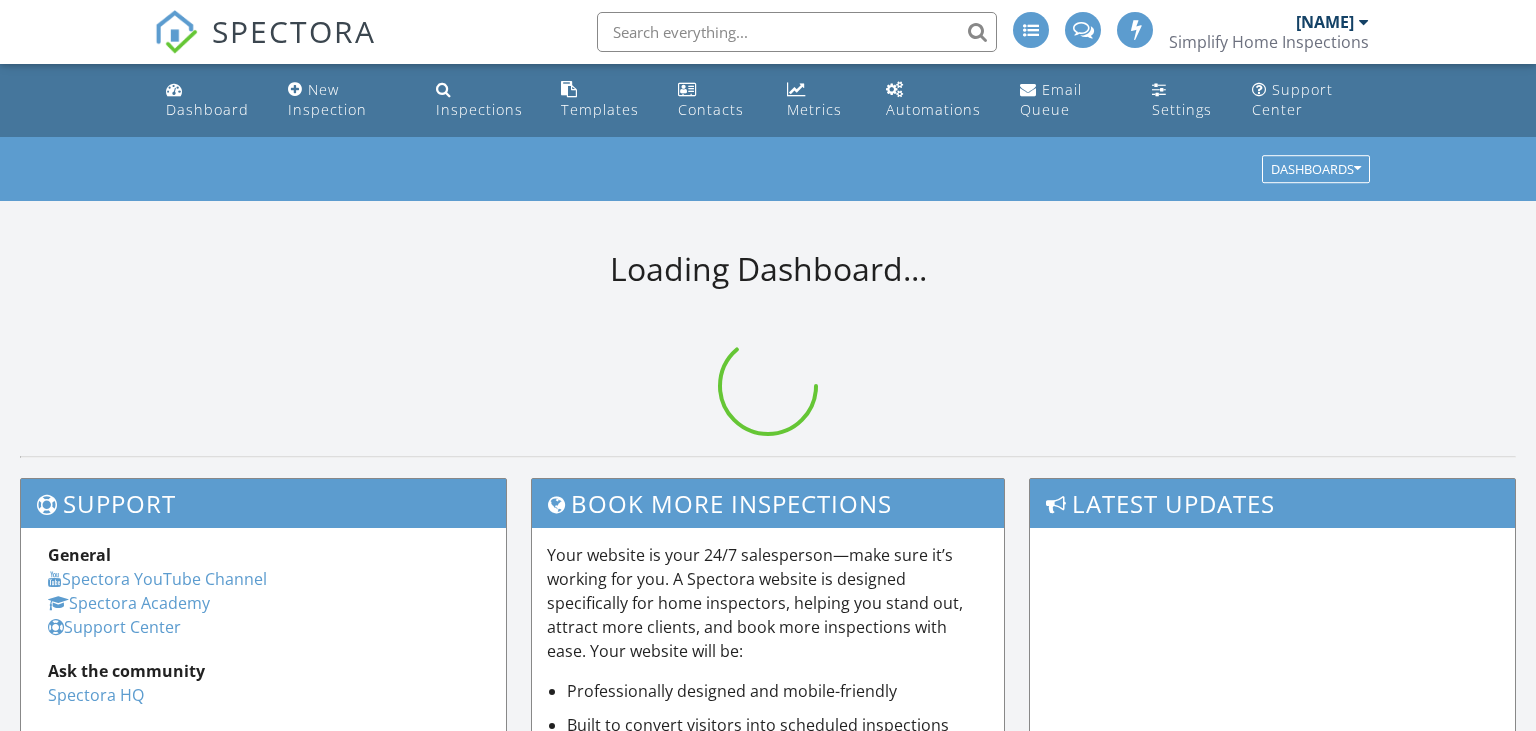 scroll, scrollTop: 0, scrollLeft: 0, axis: both 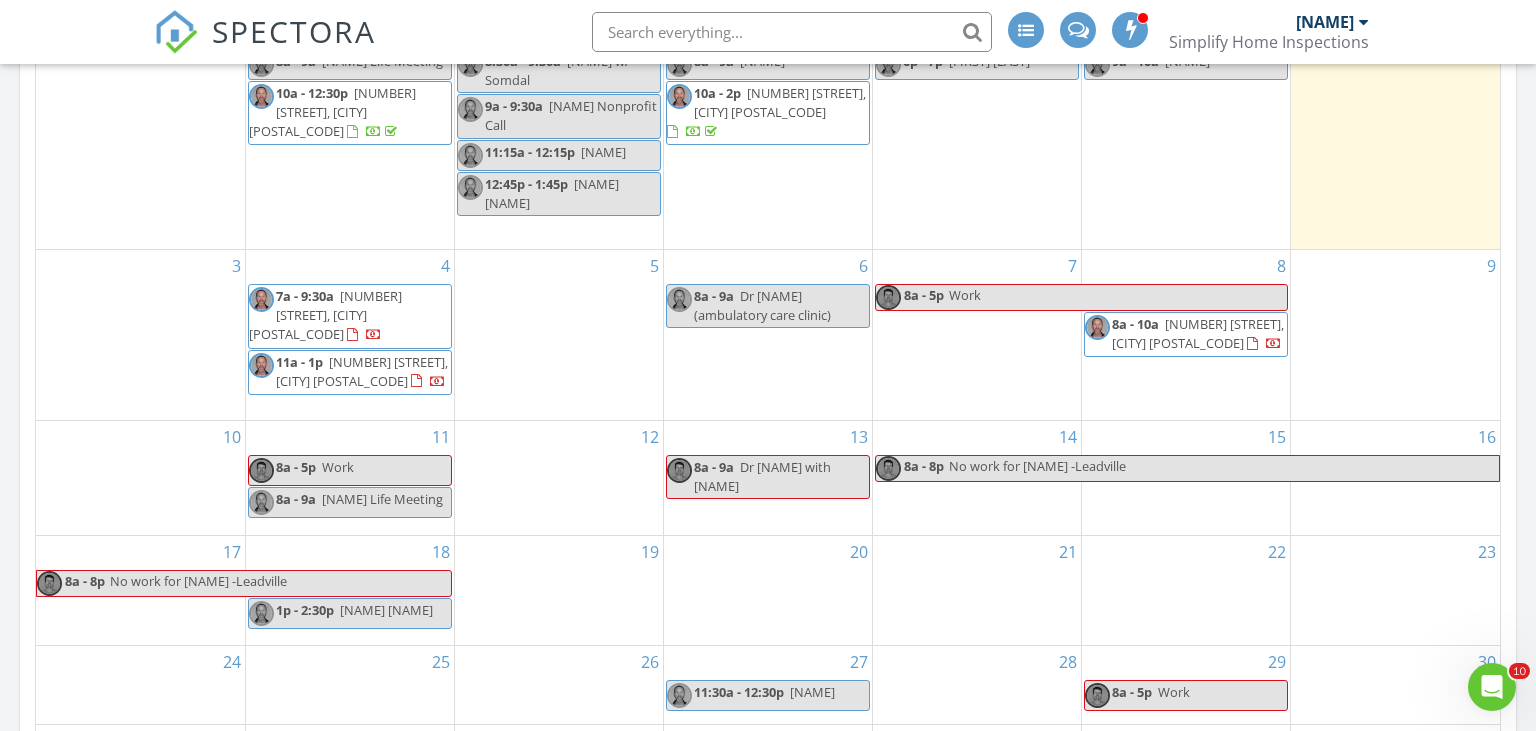 click on "6
8a - 9a
Dr Dewan (ambulatory care clinic)" at bounding box center [767, 335] 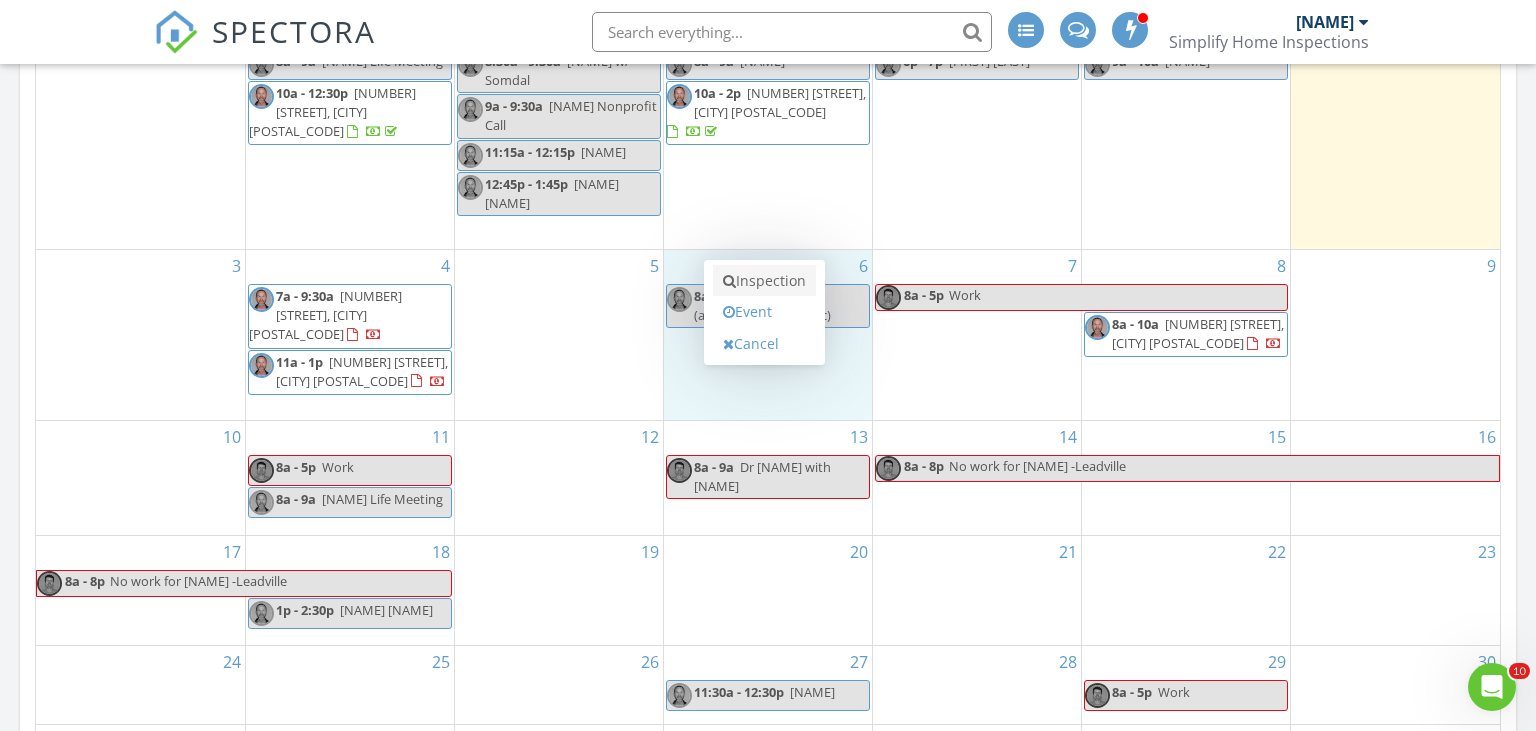 click on "Inspection" at bounding box center (764, 281) 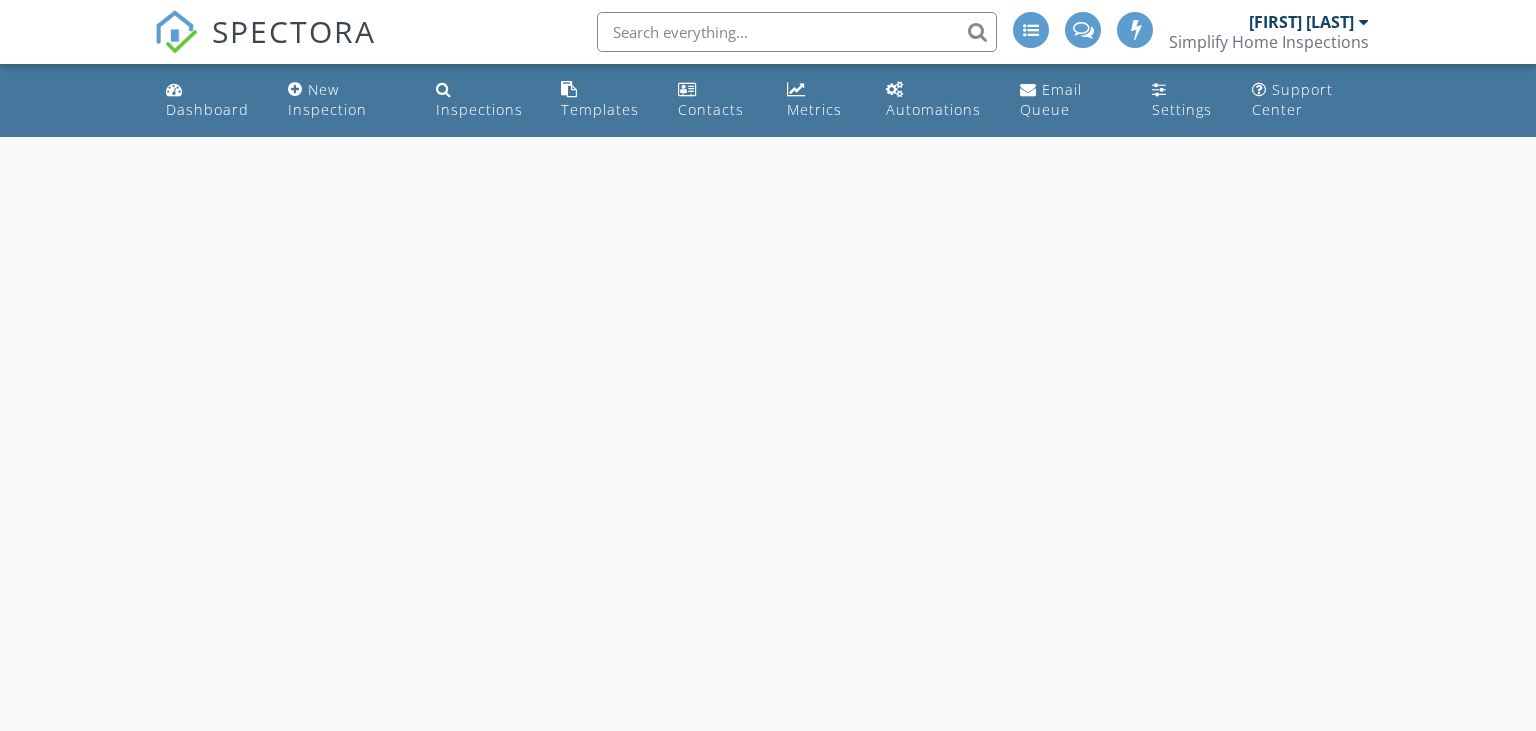 scroll, scrollTop: 0, scrollLeft: 0, axis: both 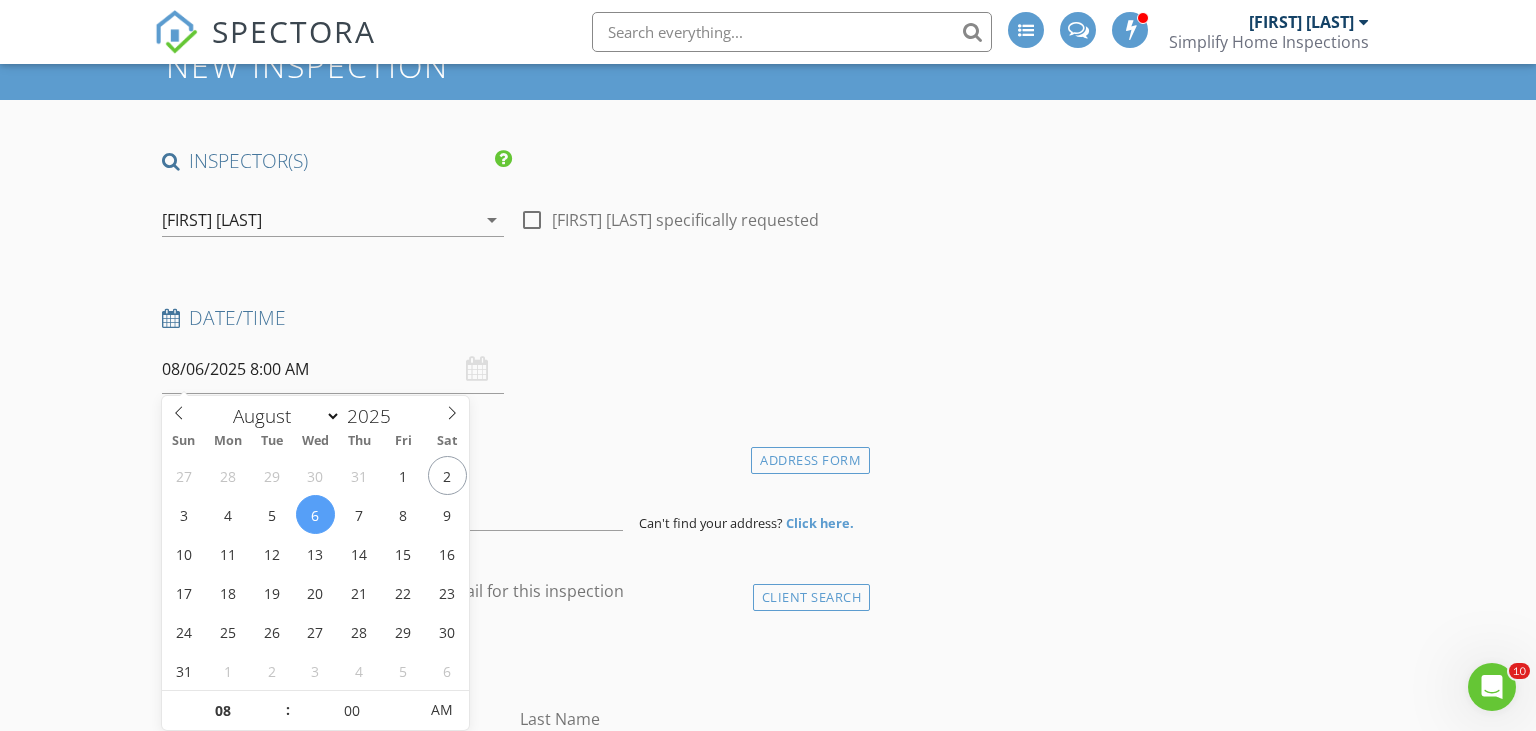 click on "08/06/2025 8:00 AM" at bounding box center (333, 369) 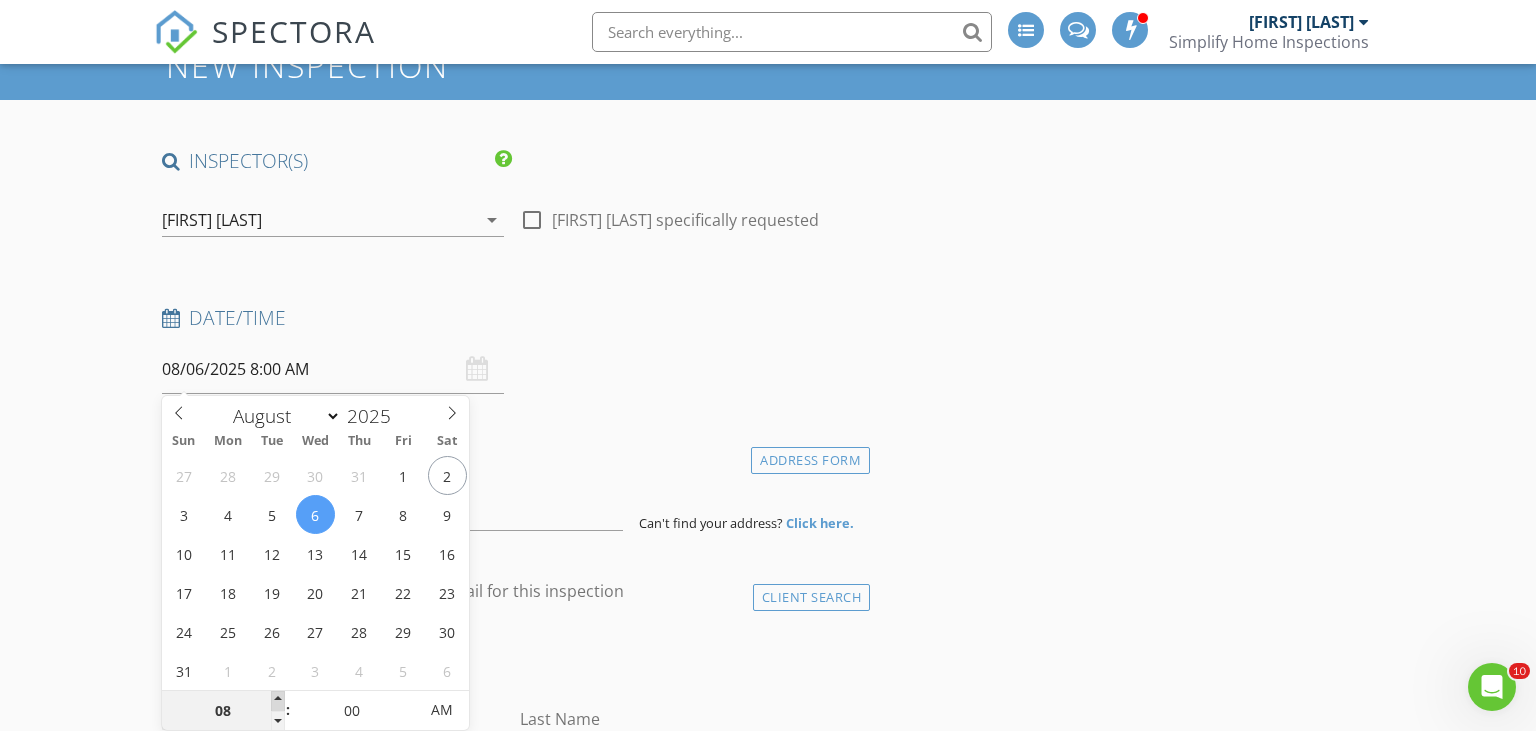 type on "09" 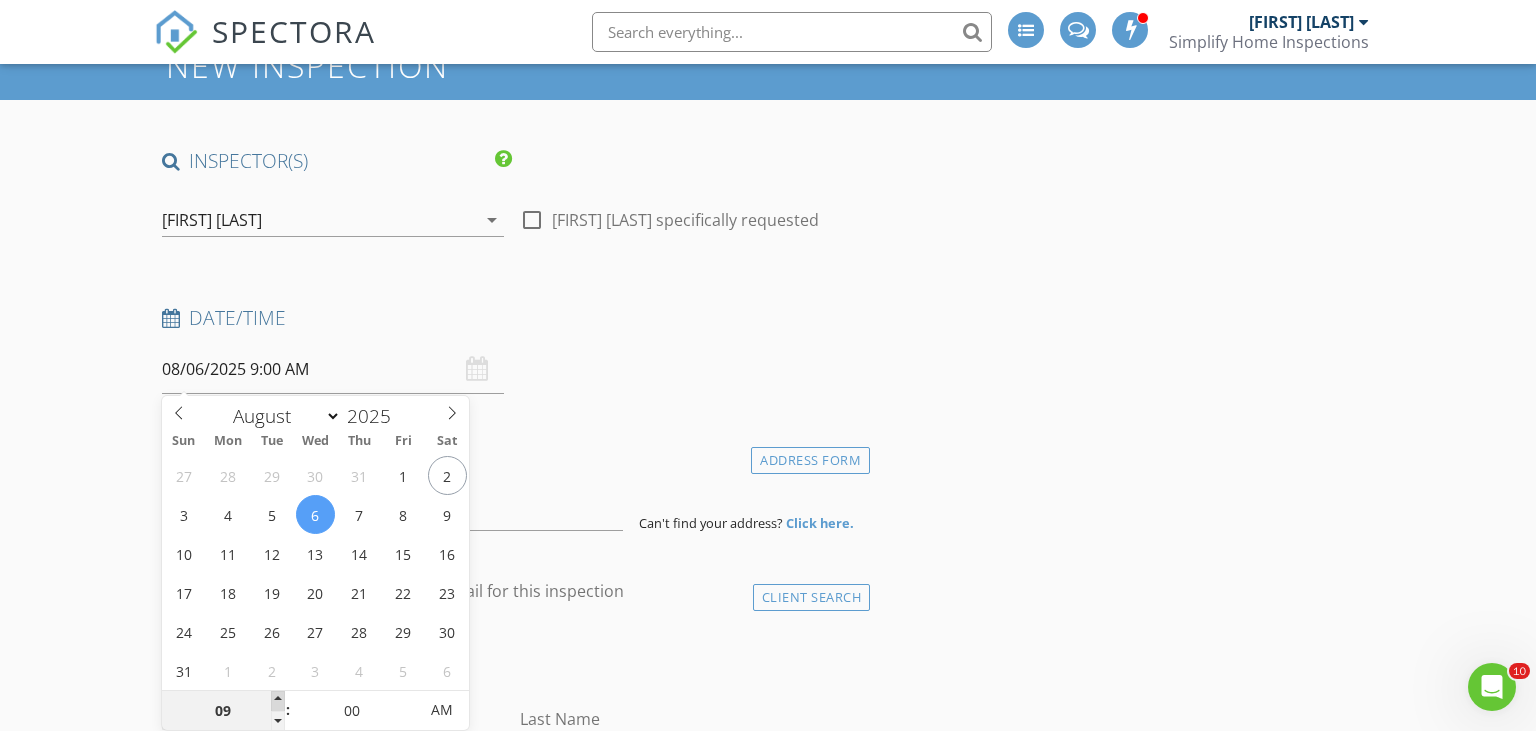click at bounding box center (278, 701) 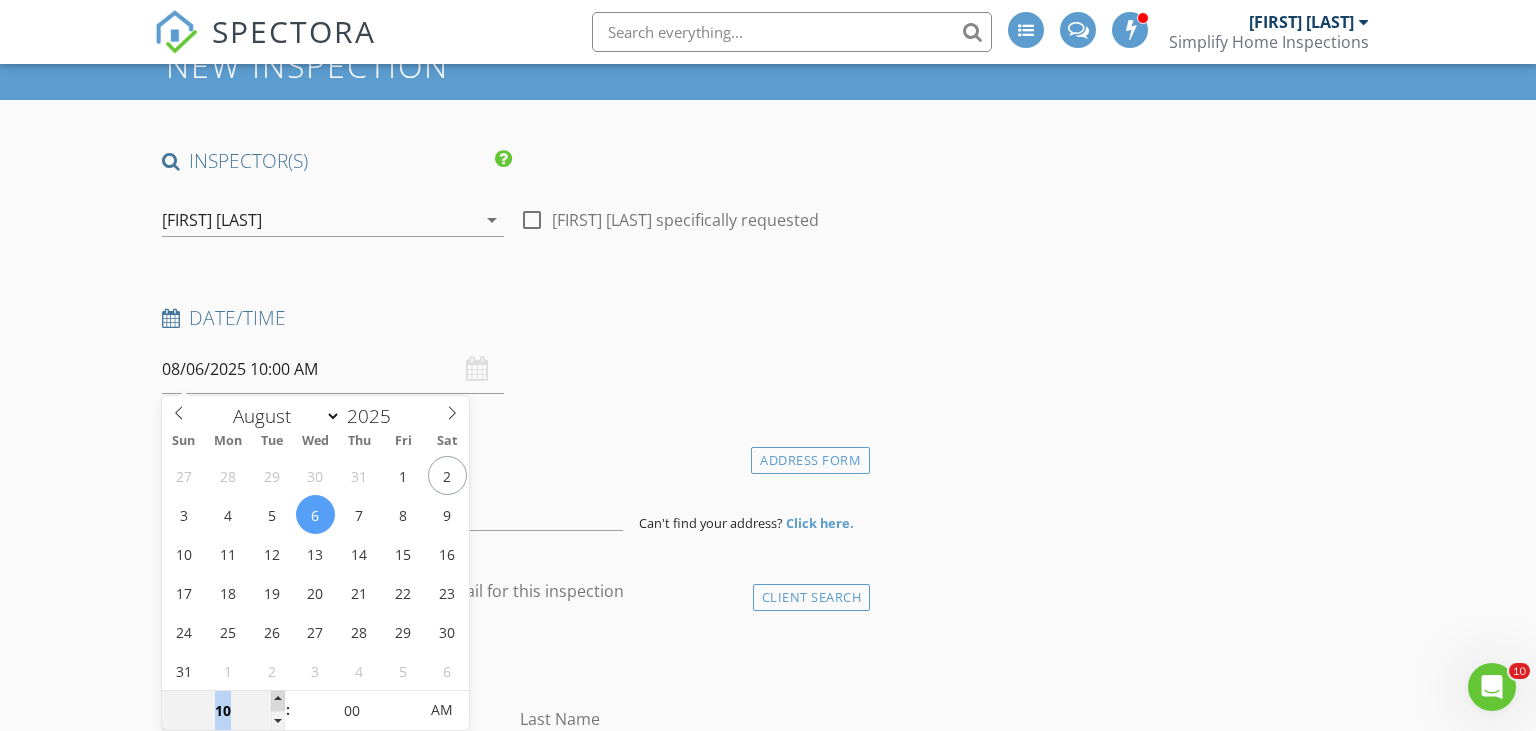 click at bounding box center [278, 701] 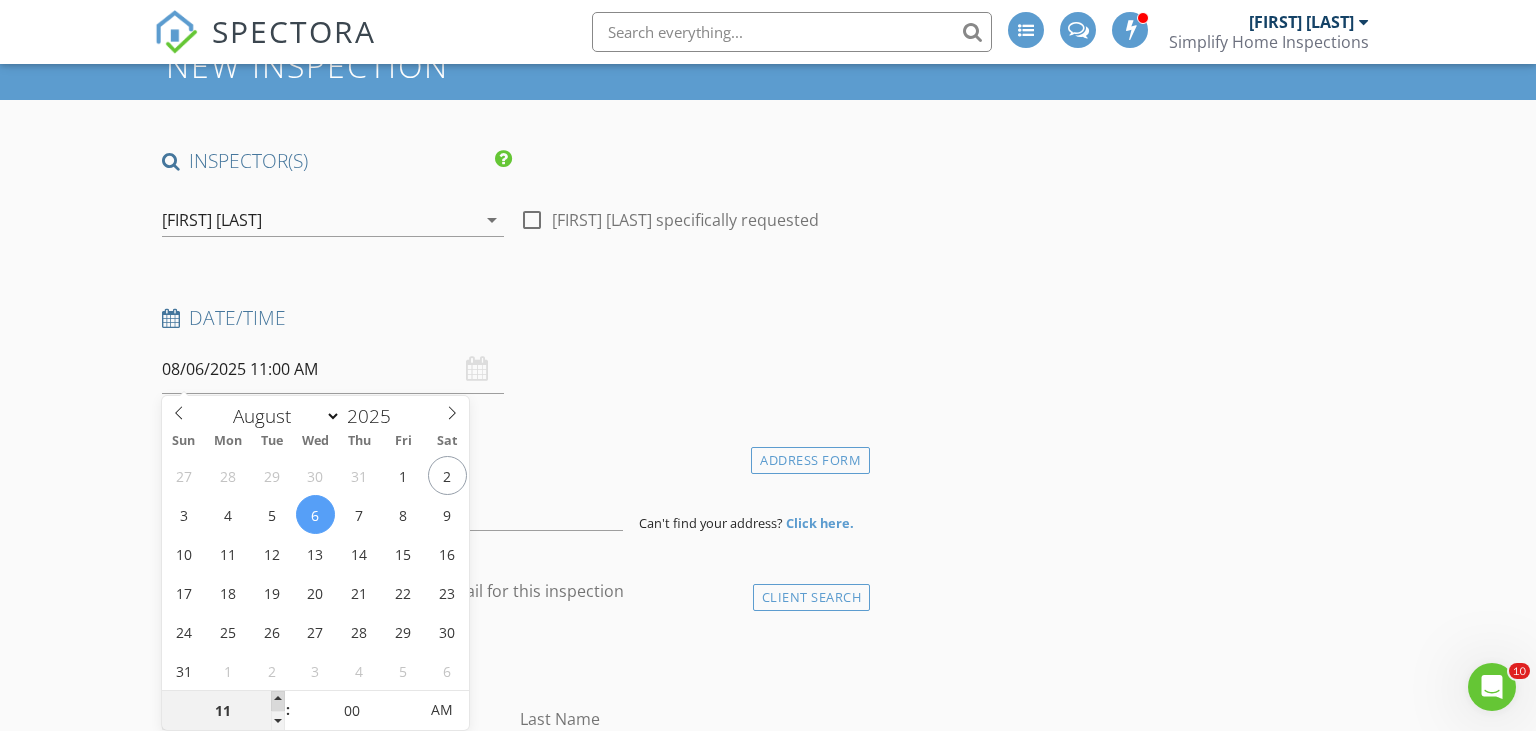 click at bounding box center (278, 701) 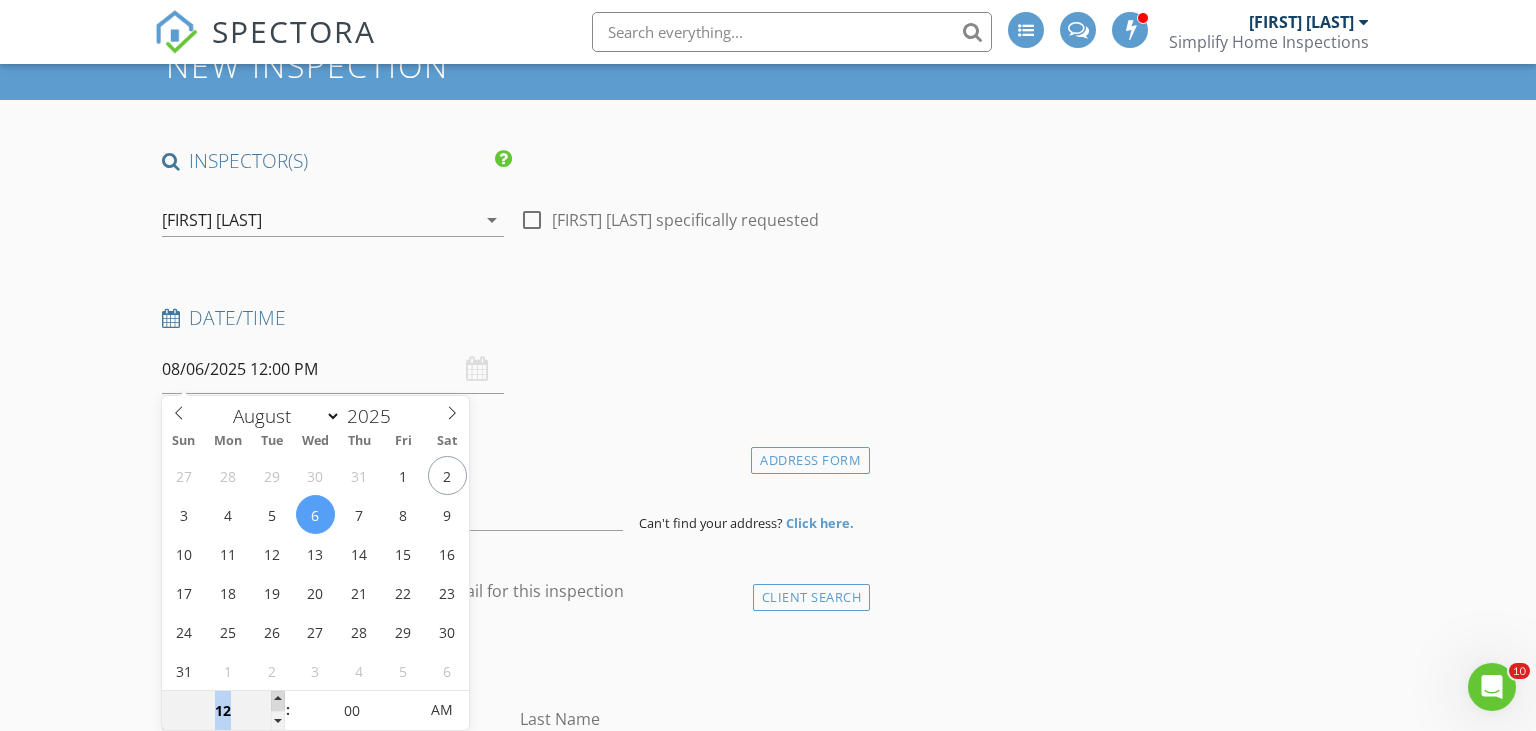 click at bounding box center [278, 701] 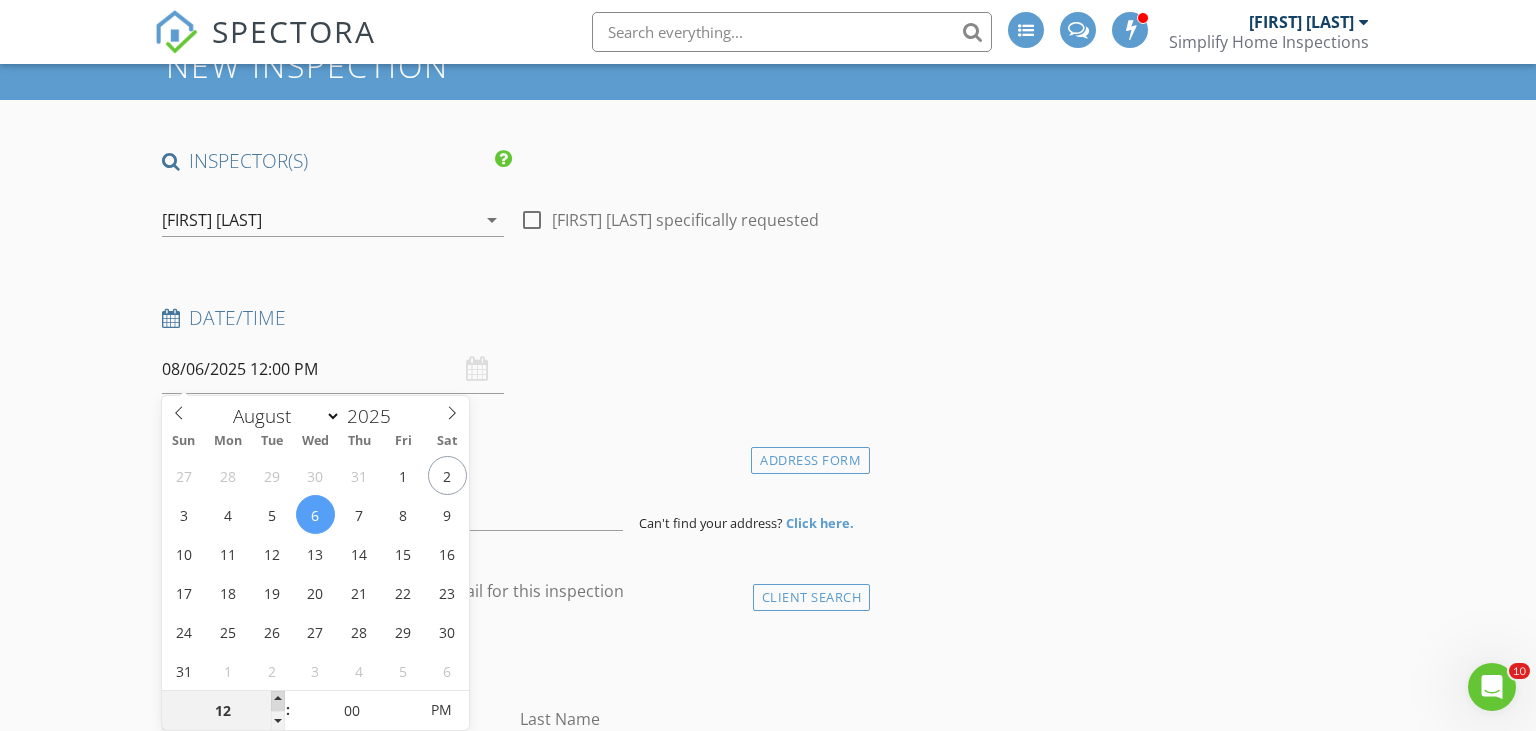 click at bounding box center (8, 731) 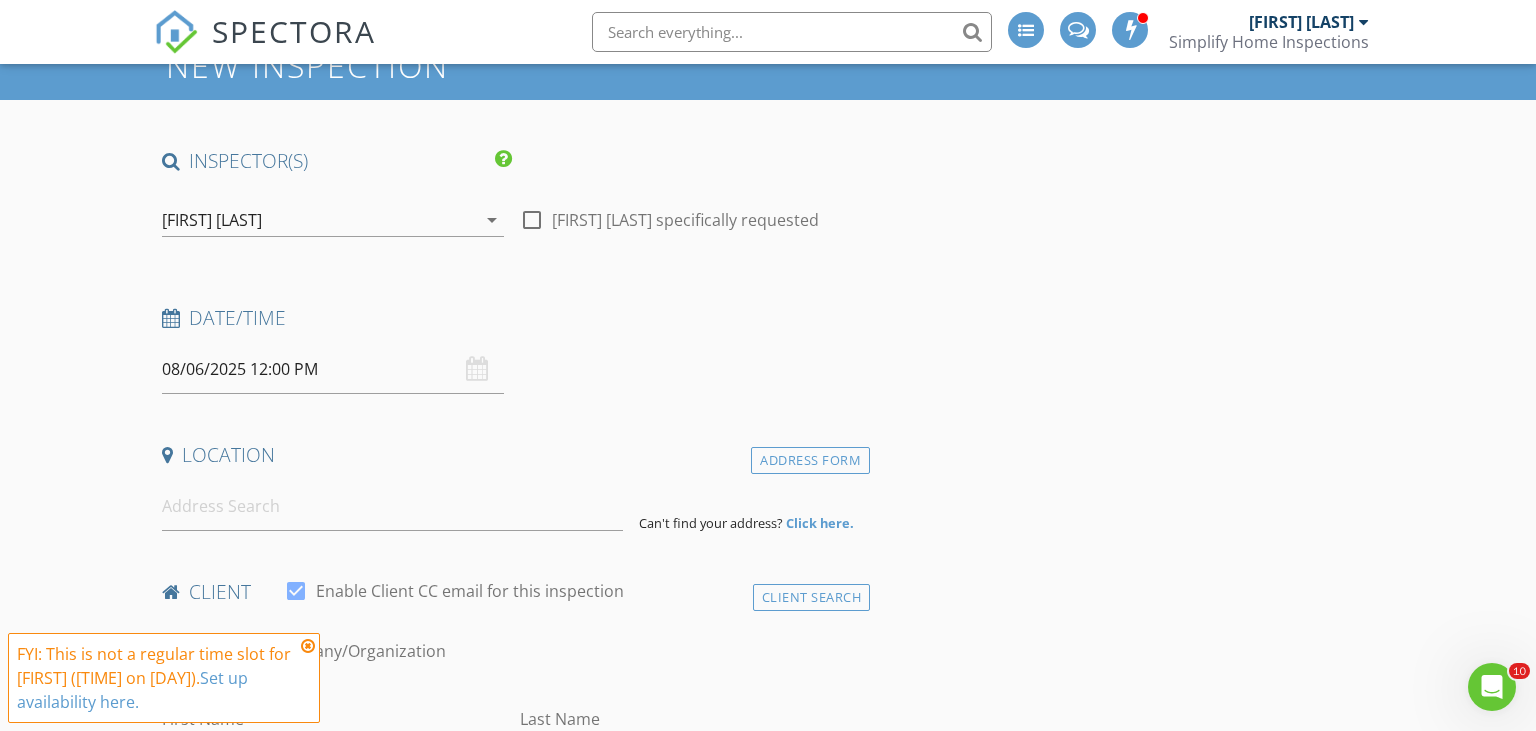 click on "08/06/2025 12:00 PM" at bounding box center (333, 369) 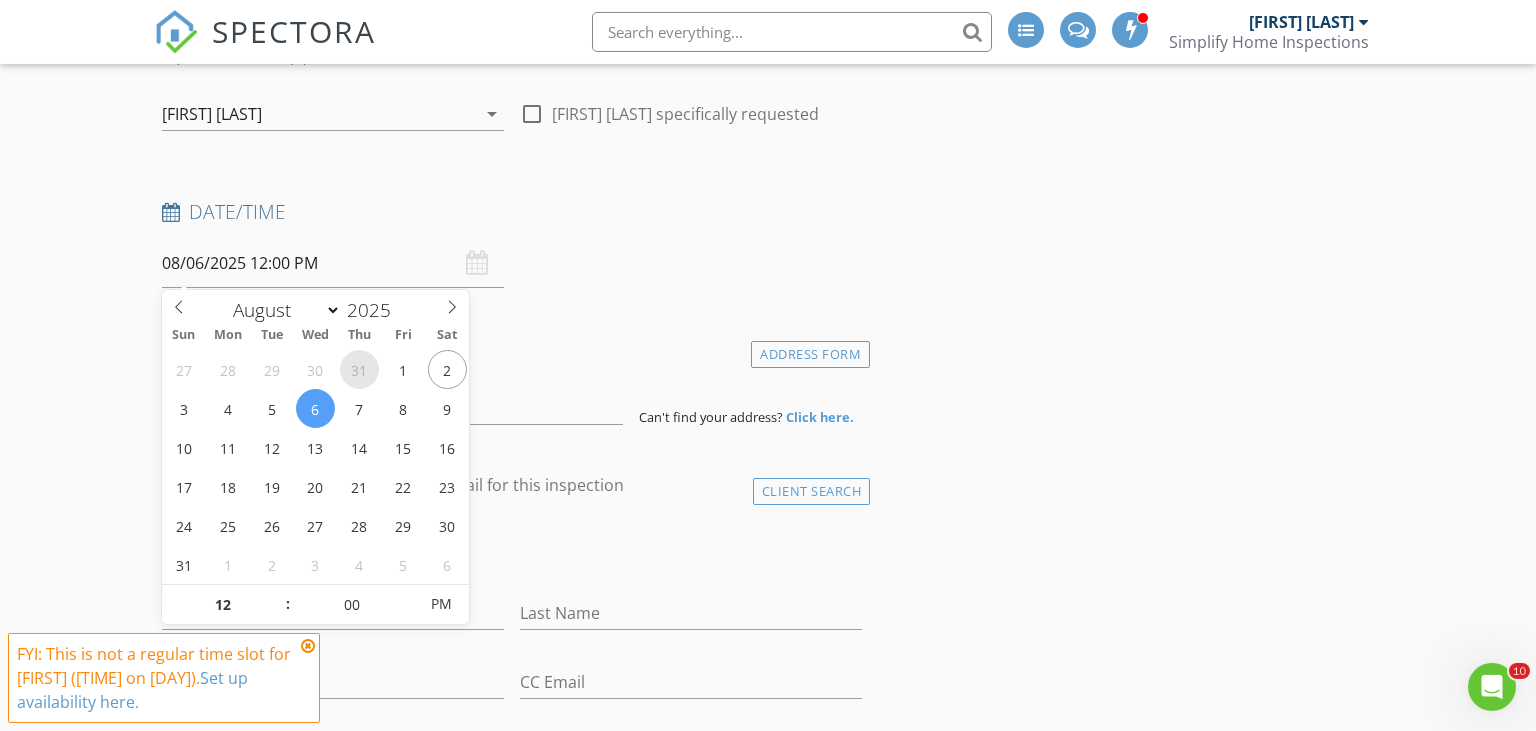 scroll, scrollTop: 316, scrollLeft: 0, axis: vertical 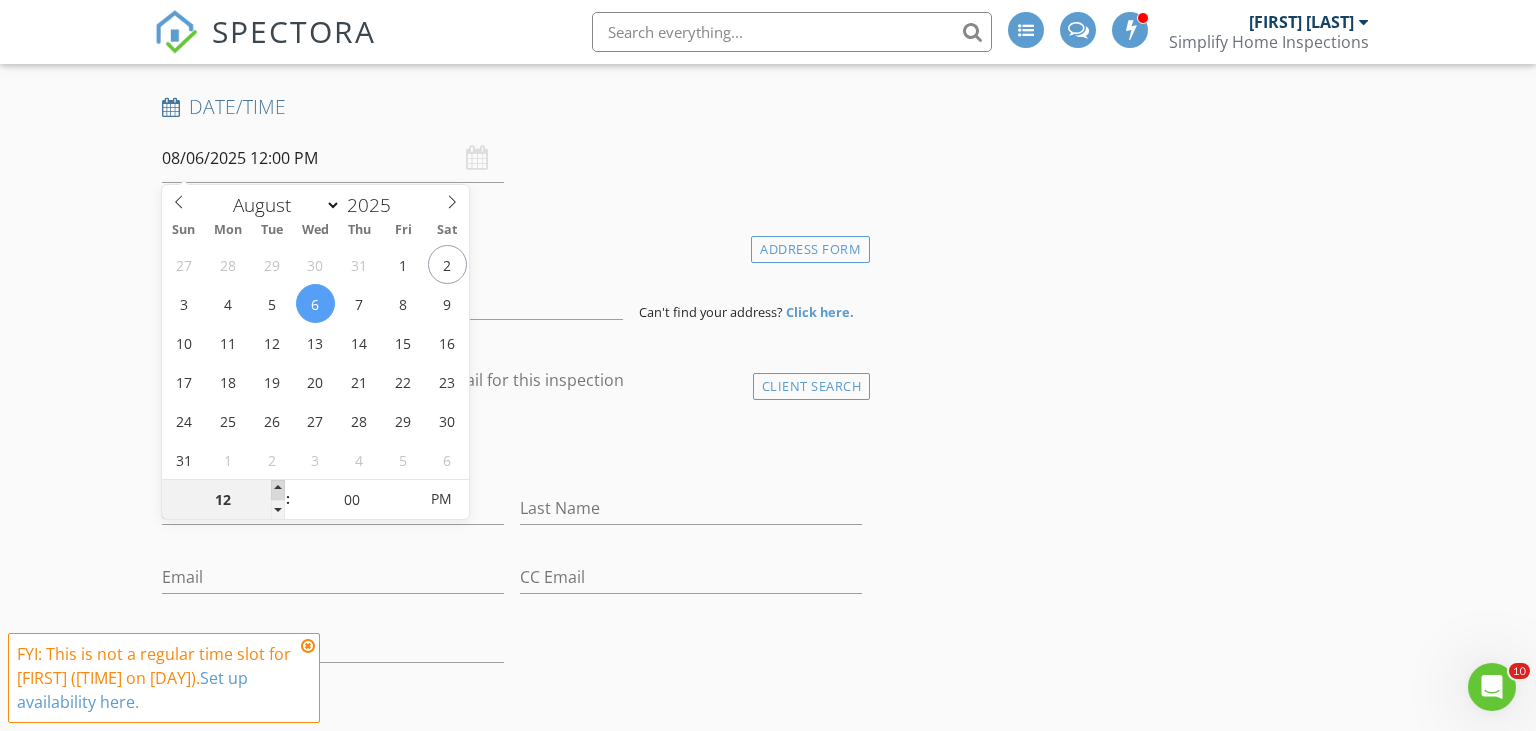 type on "01" 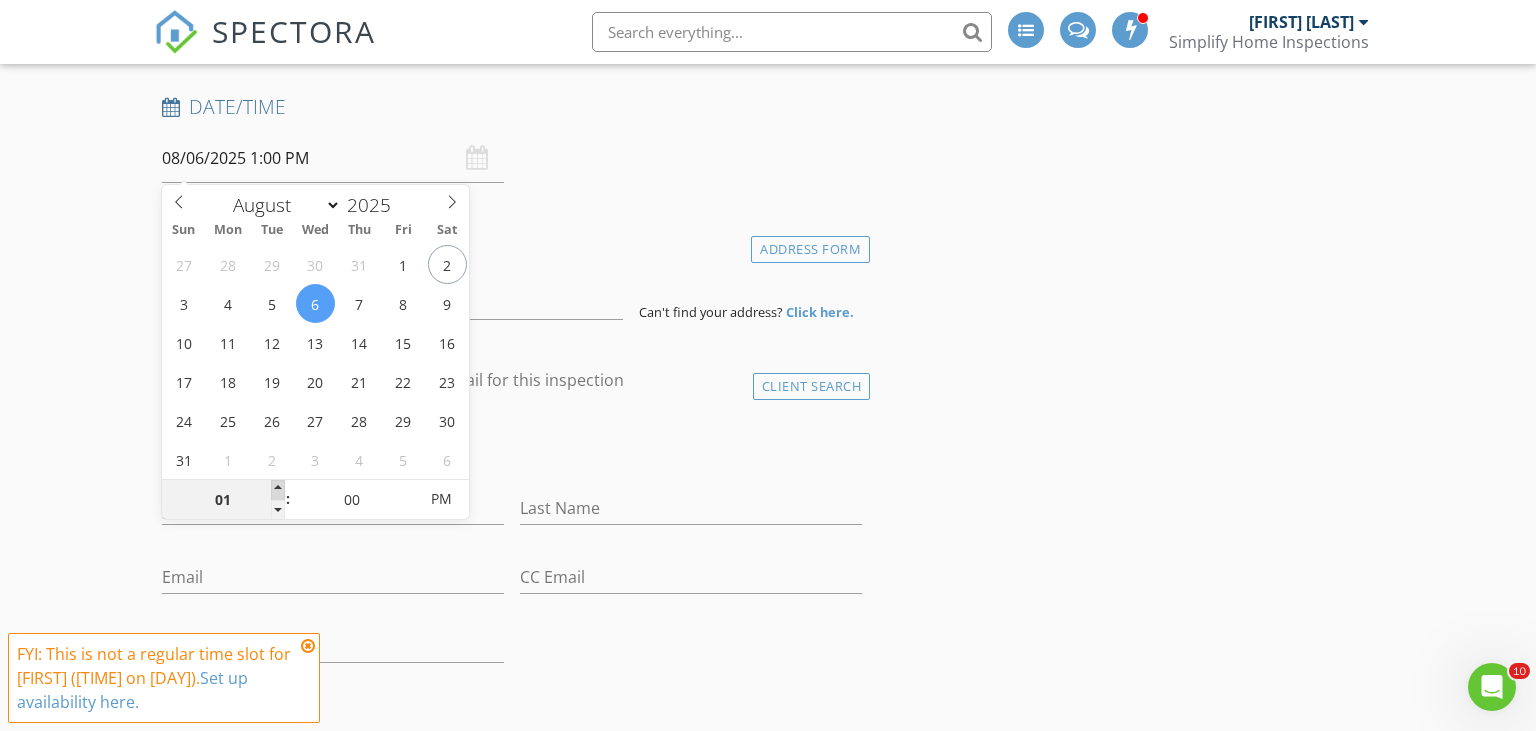 click at bounding box center (278, 490) 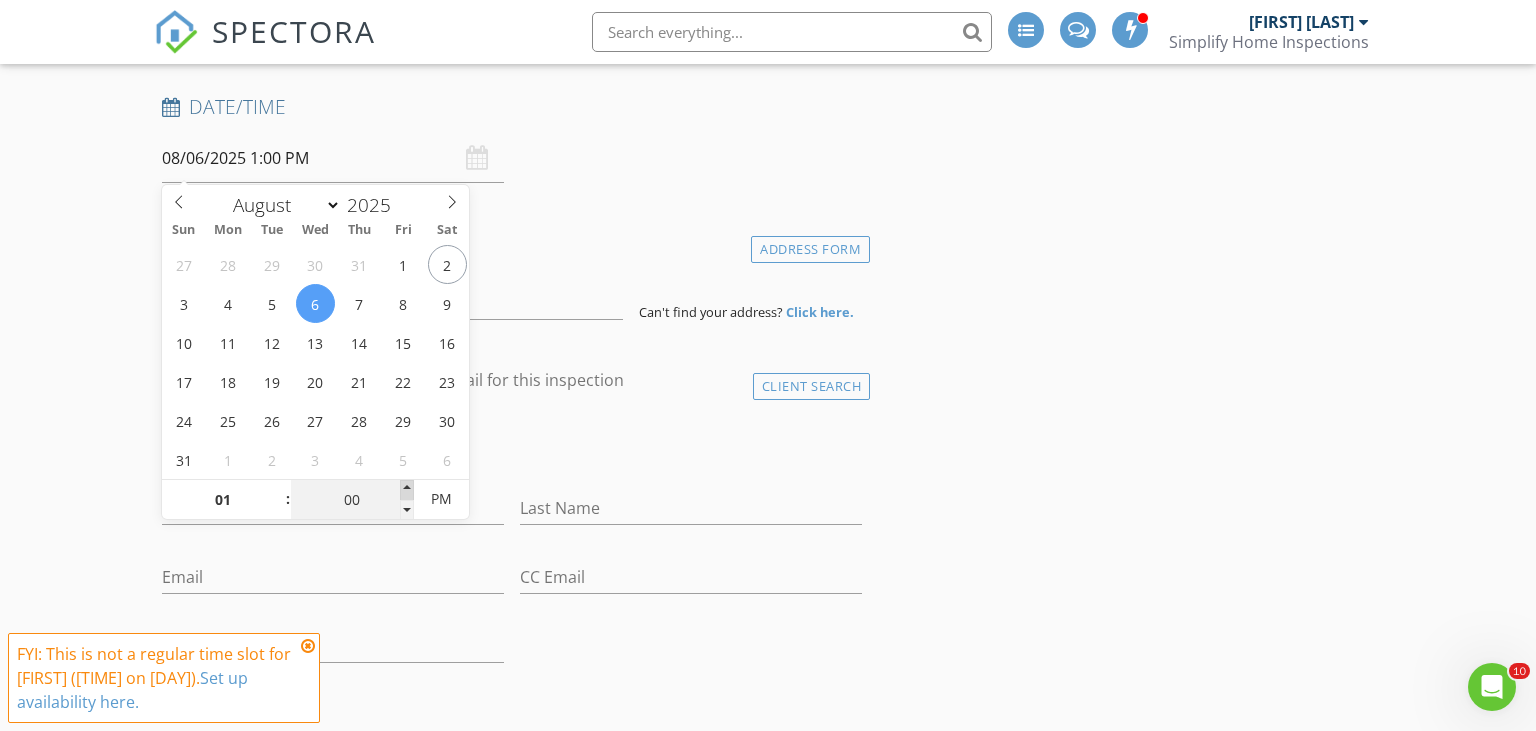 type on "05" 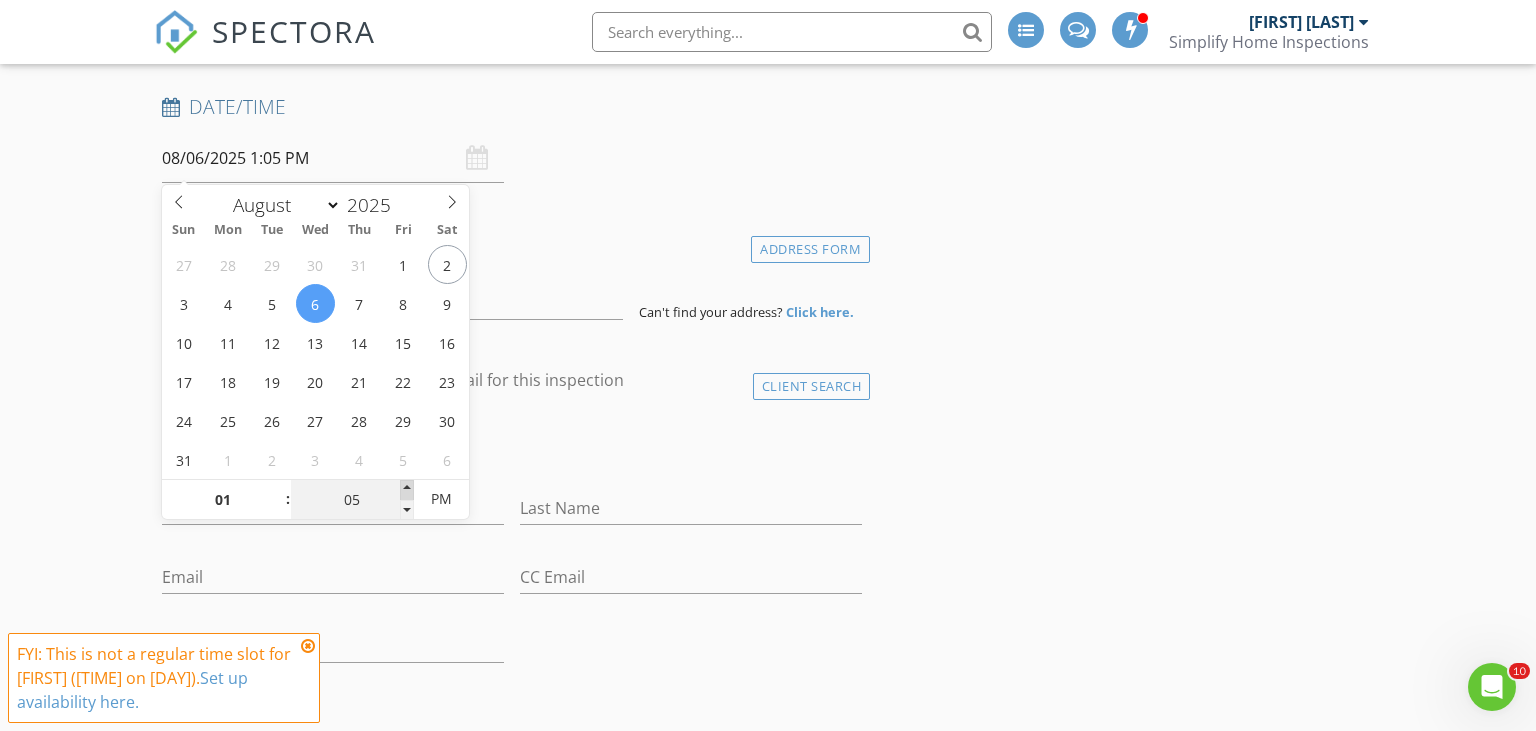 click at bounding box center (407, 490) 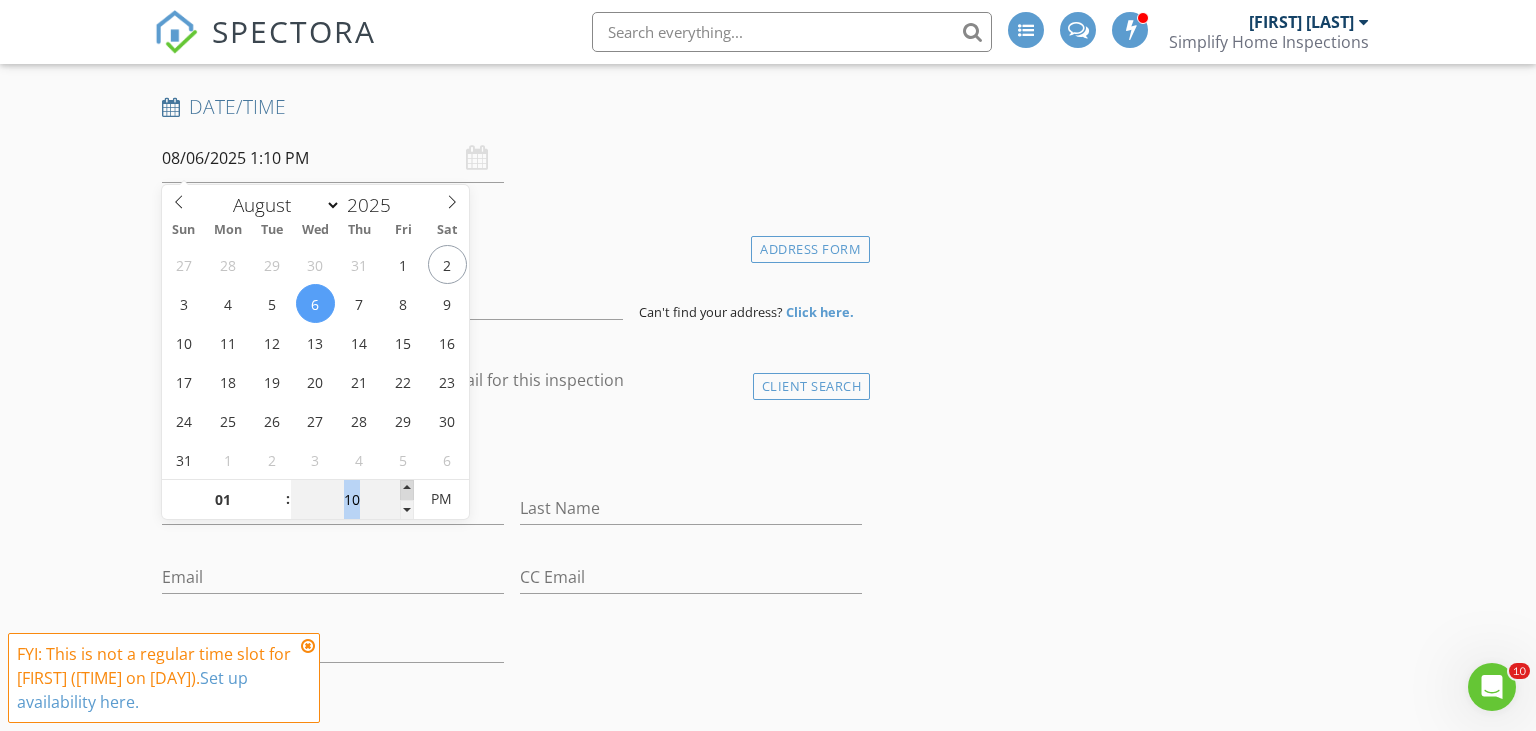click at bounding box center (407, 490) 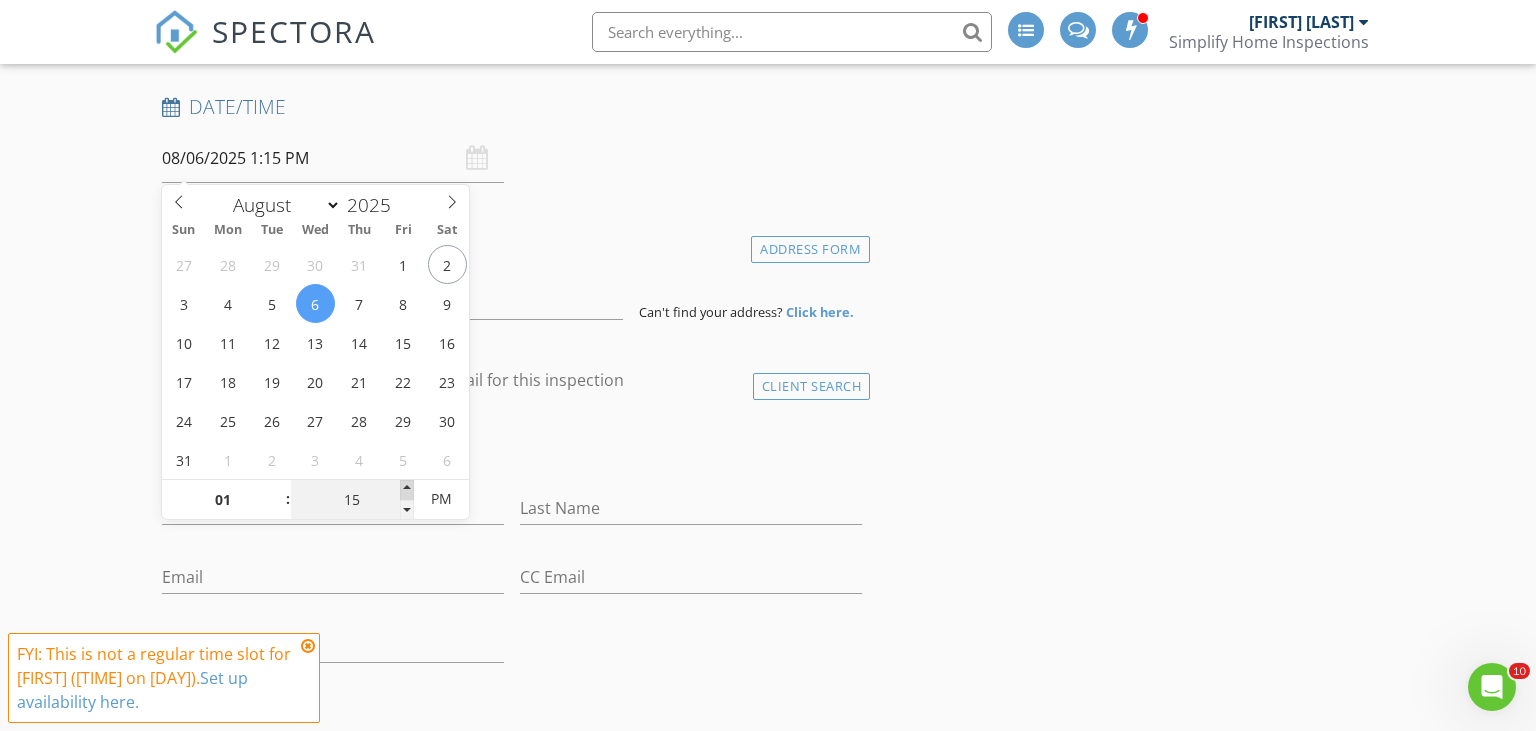 click at bounding box center (407, 490) 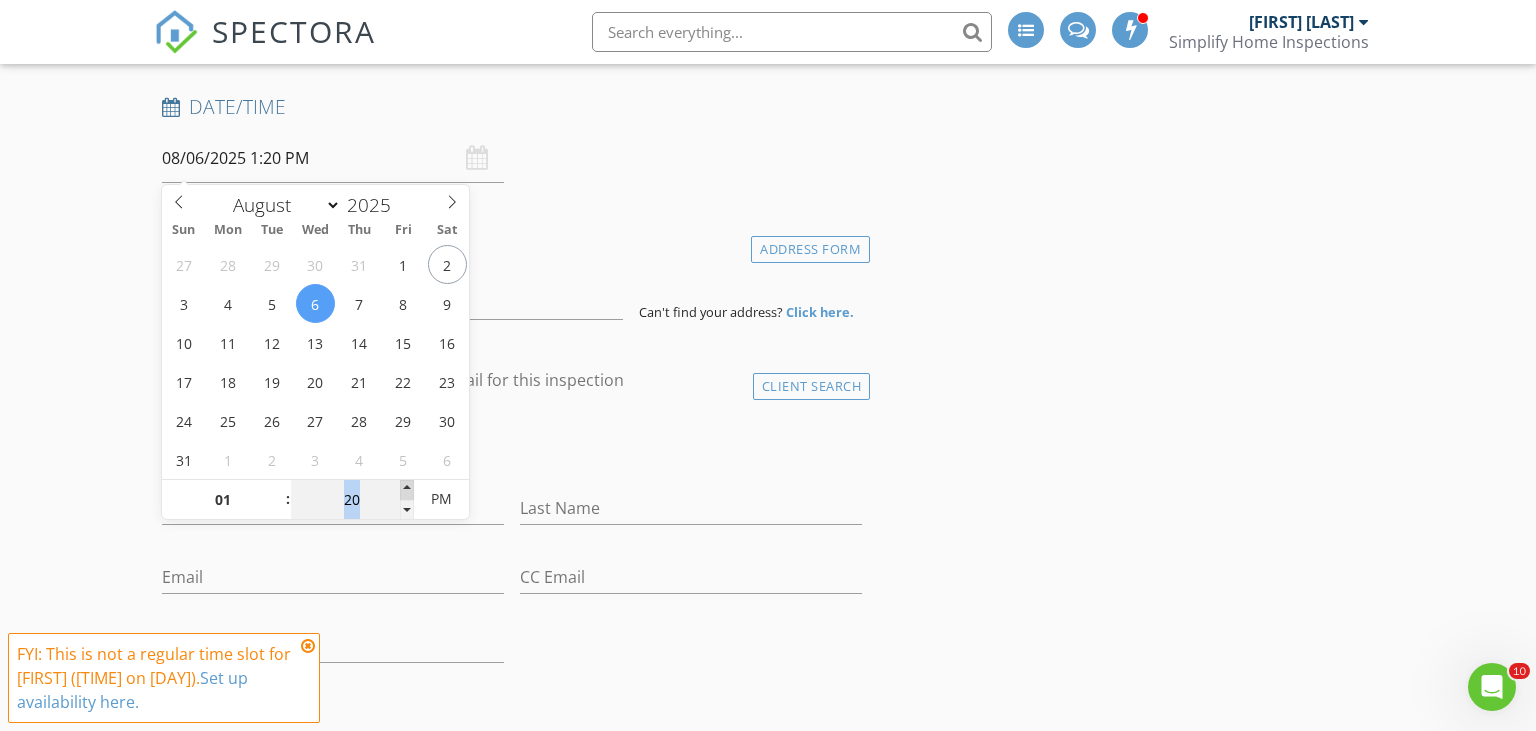 click at bounding box center [407, 490] 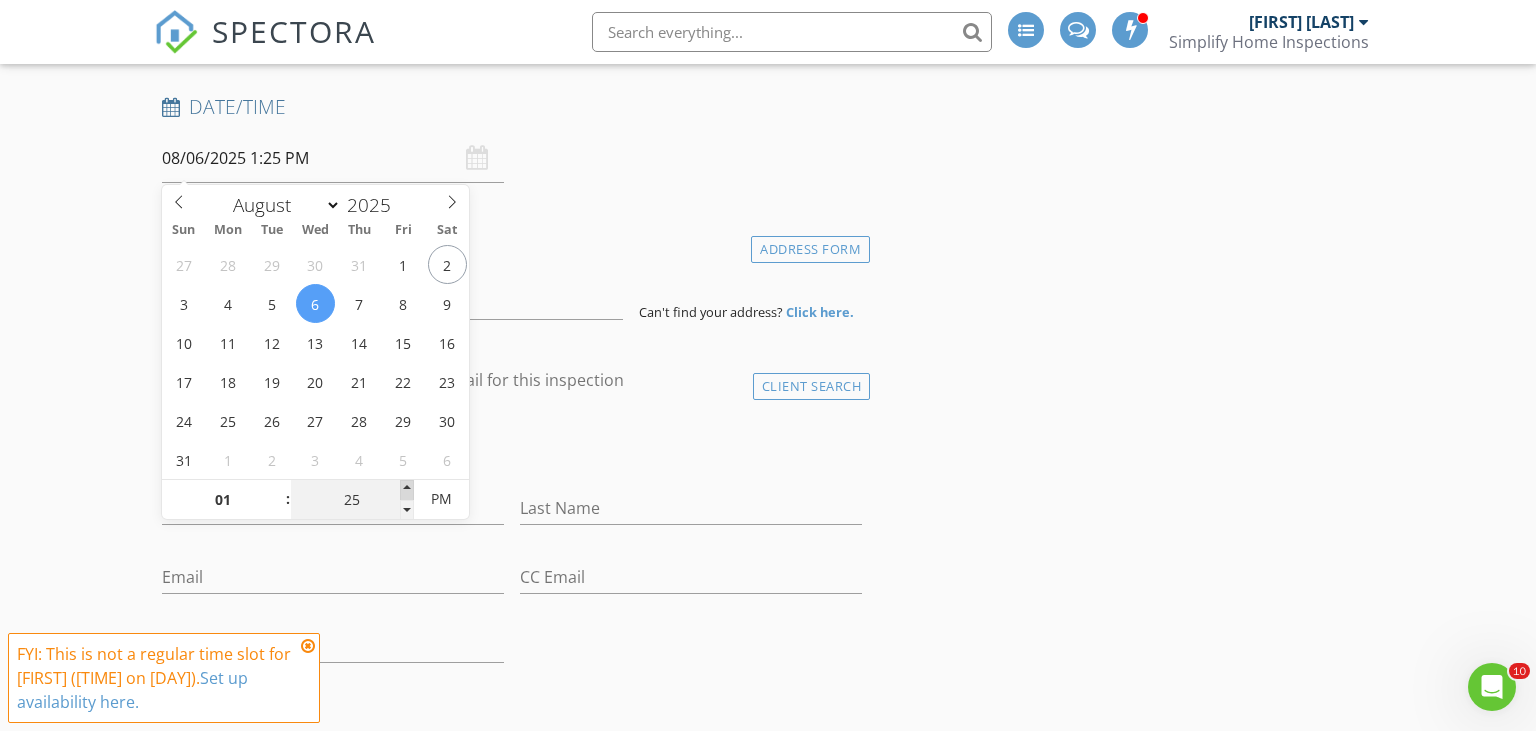 click at bounding box center [407, 490] 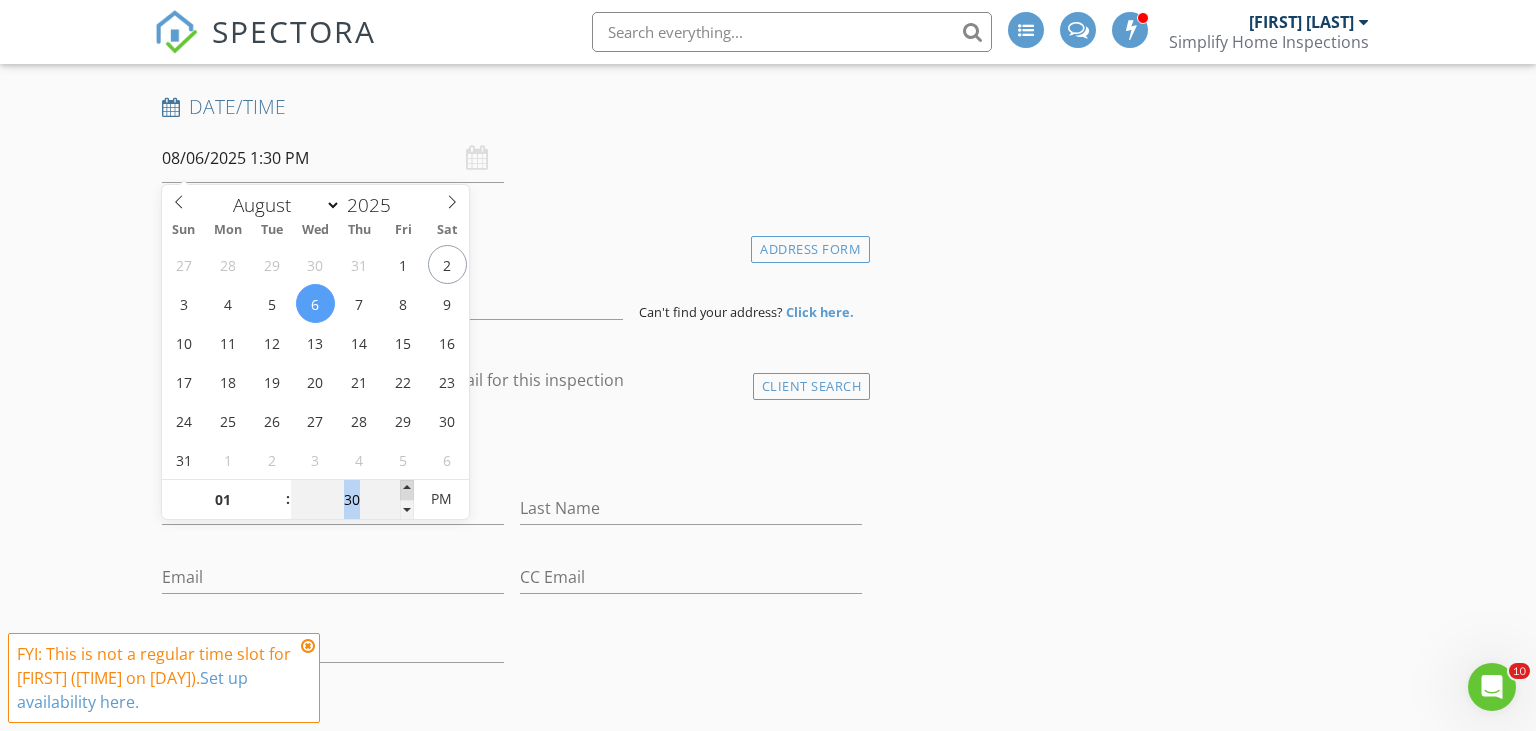 click at bounding box center (407, 490) 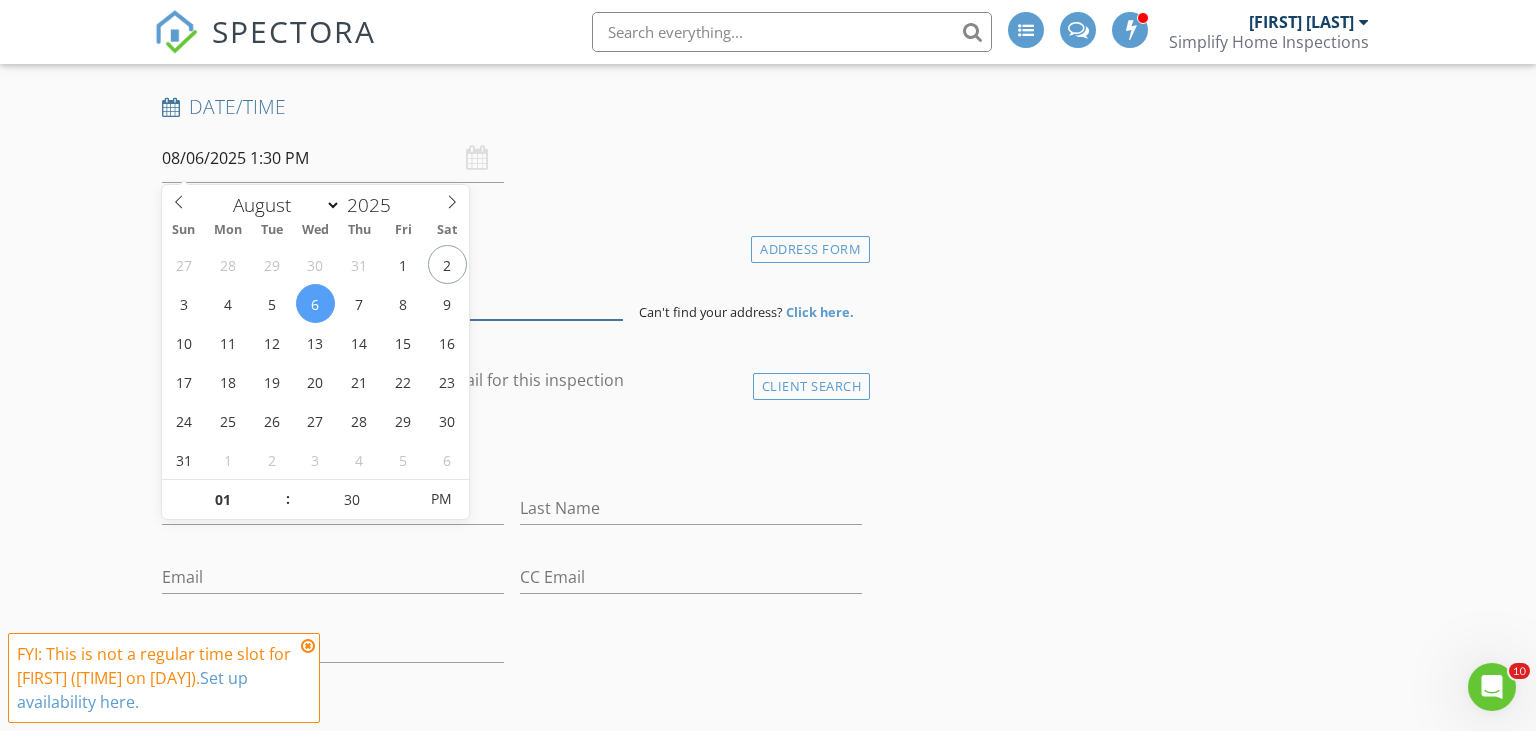 click at bounding box center (393, 295) 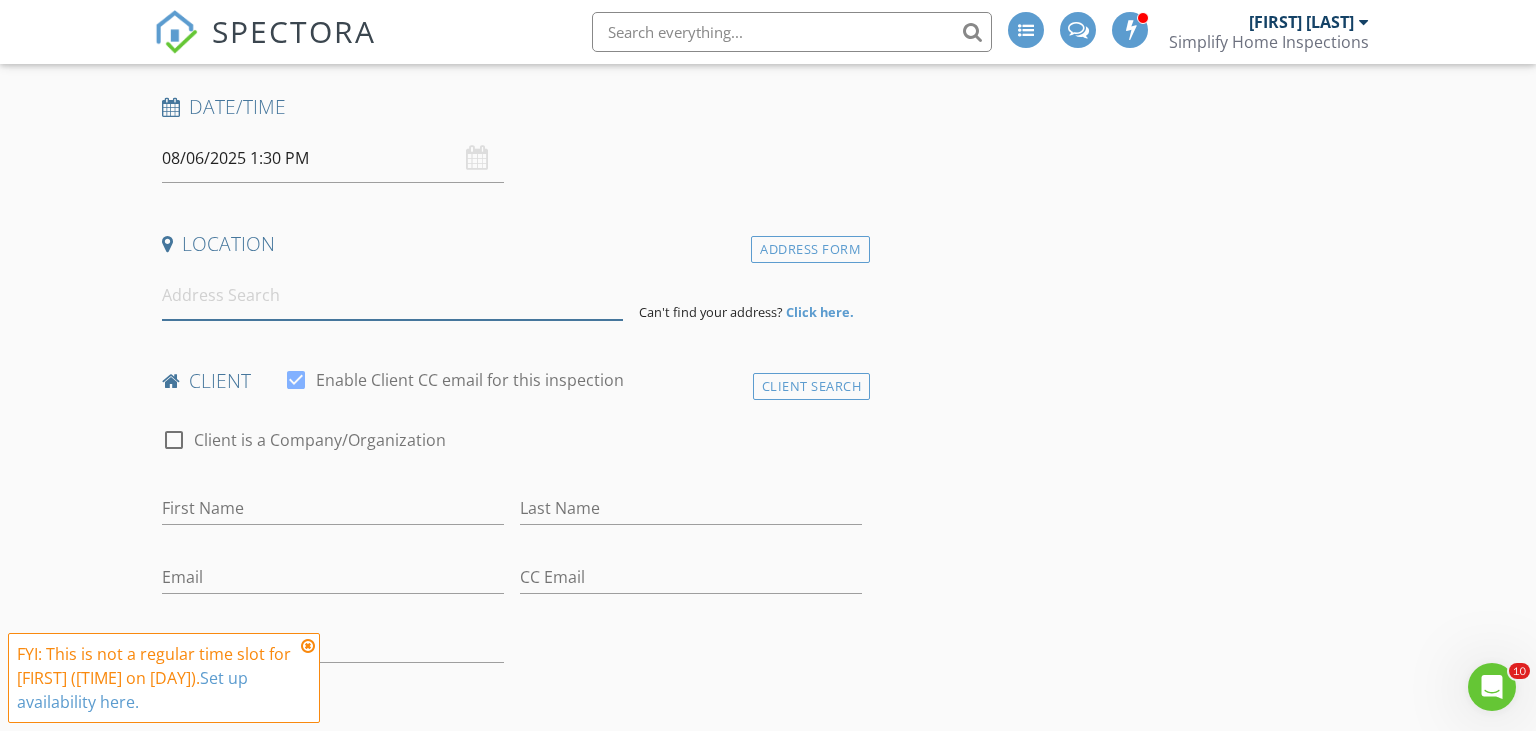 click at bounding box center [393, 295] 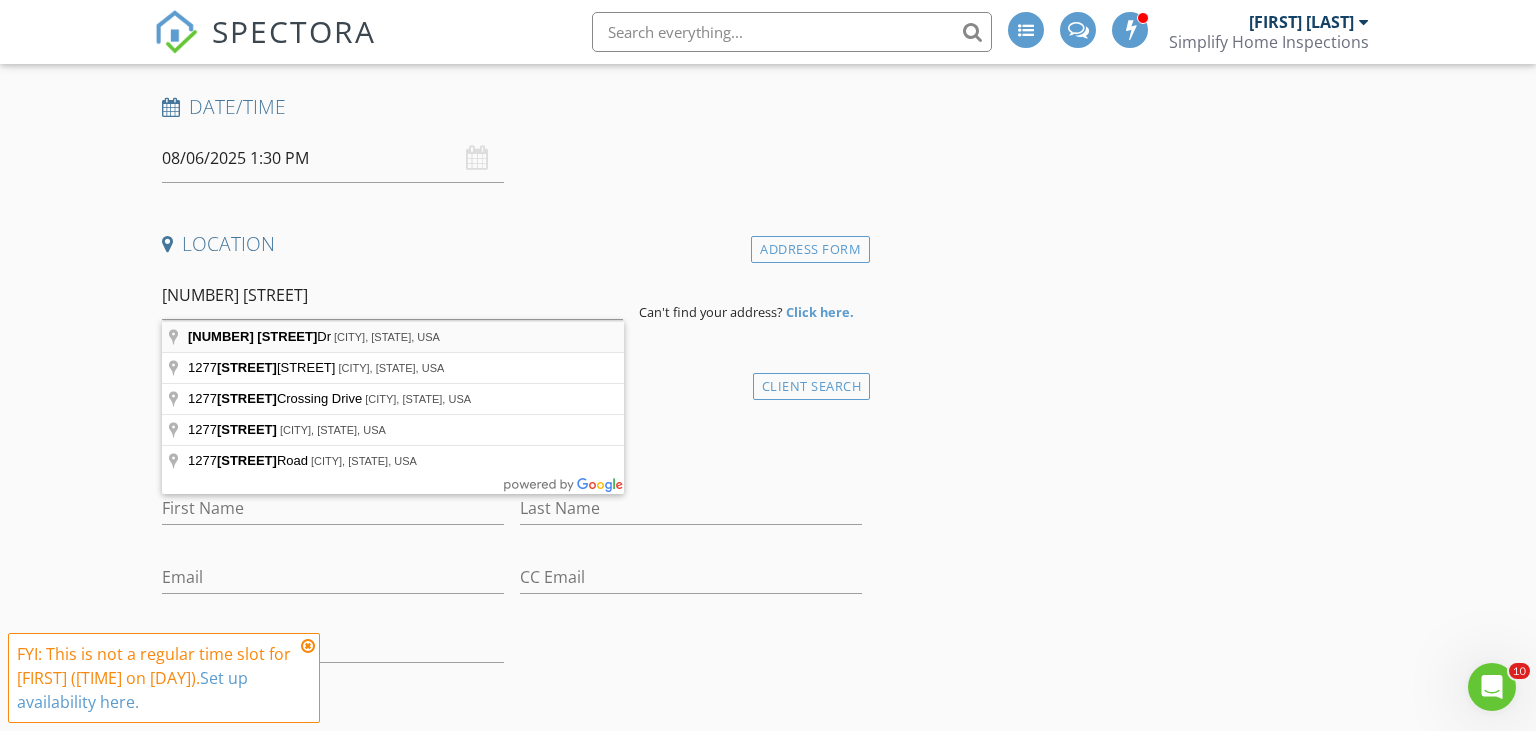 type on "1277 Bayou Dr, Shreveport, LA, USA" 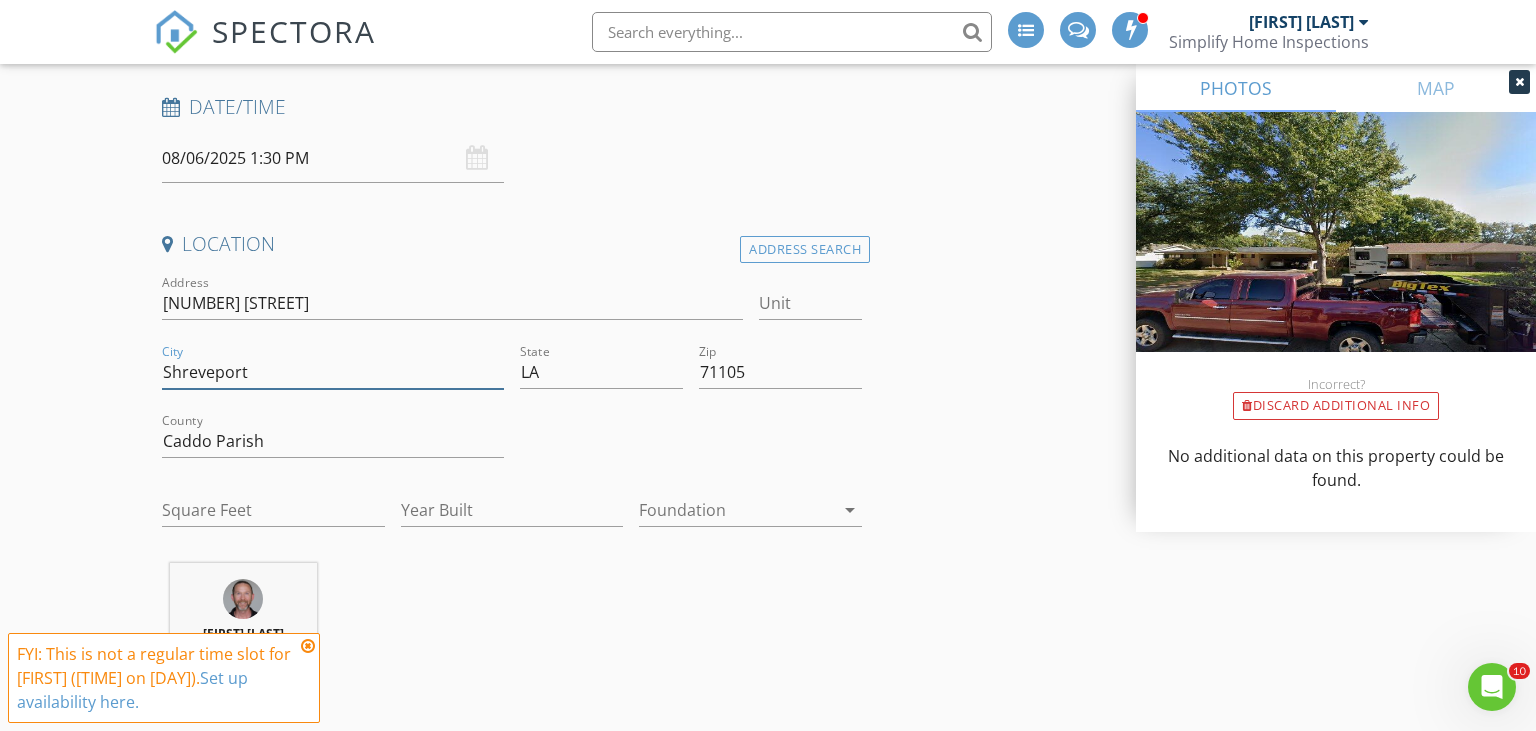 drag, startPoint x: 262, startPoint y: 370, endPoint x: 148, endPoint y: 370, distance: 114 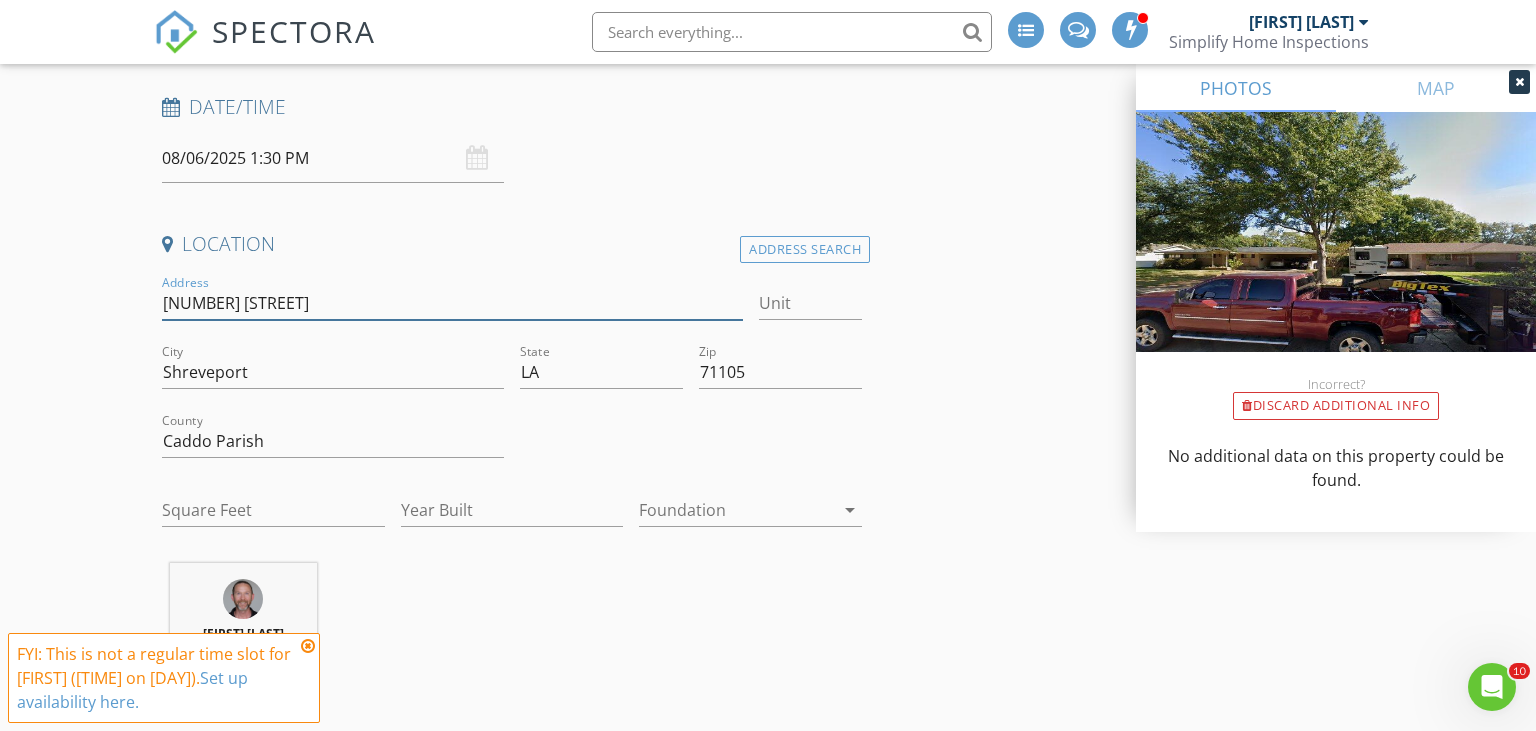 drag, startPoint x: 270, startPoint y: 303, endPoint x: 151, endPoint y: 308, distance: 119.104996 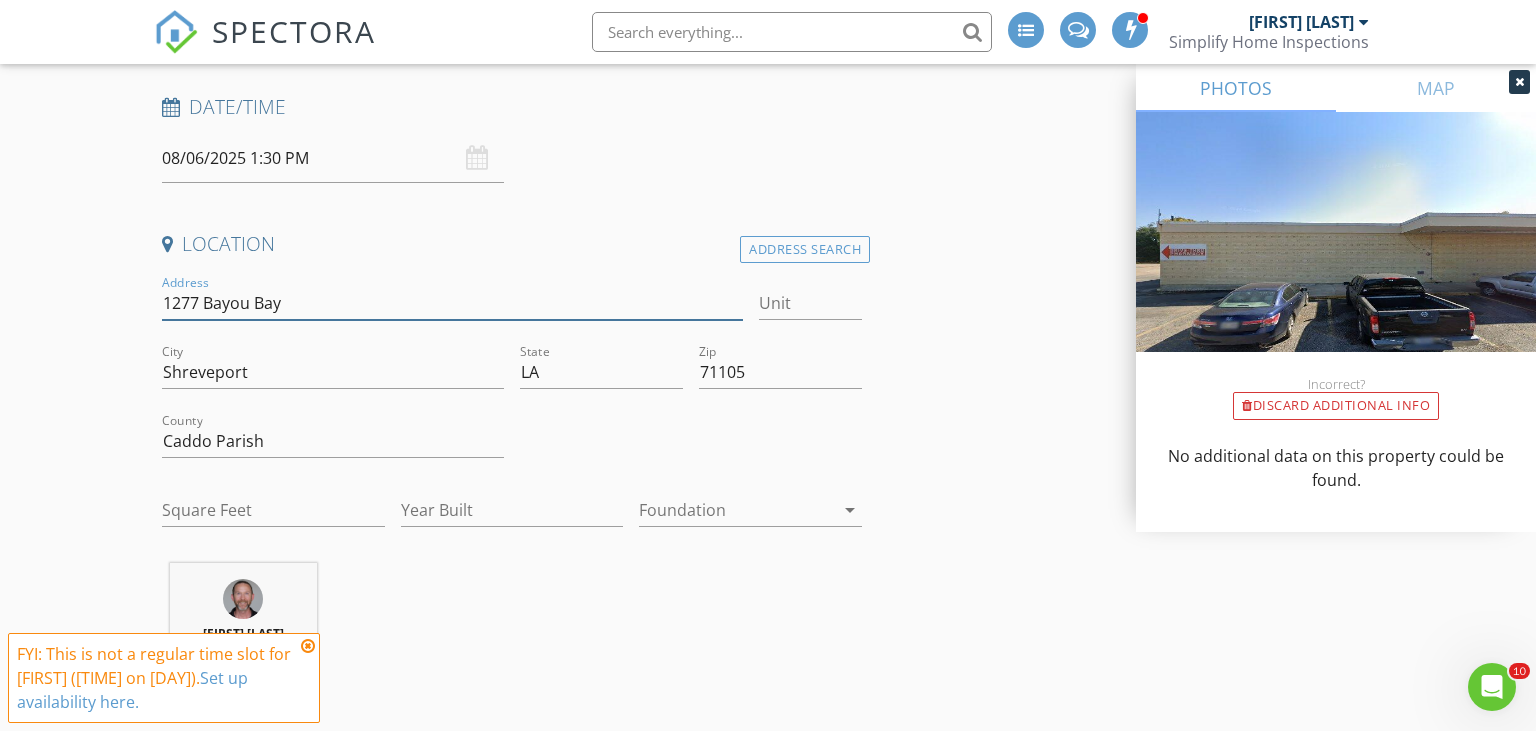 drag, startPoint x: 286, startPoint y: 304, endPoint x: 154, endPoint y: 303, distance: 132.00378 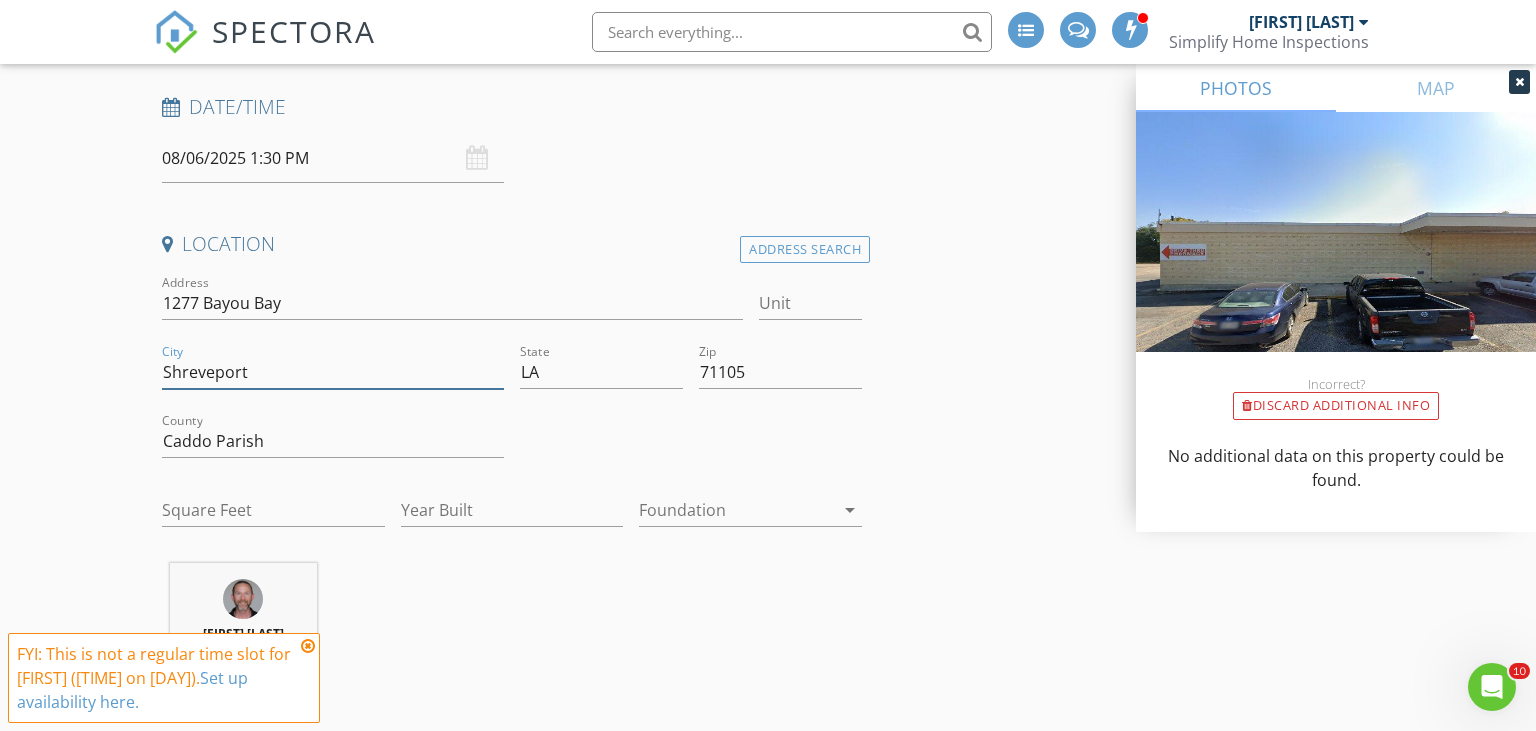 drag, startPoint x: 279, startPoint y: 372, endPoint x: 140, endPoint y: 374, distance: 139.01439 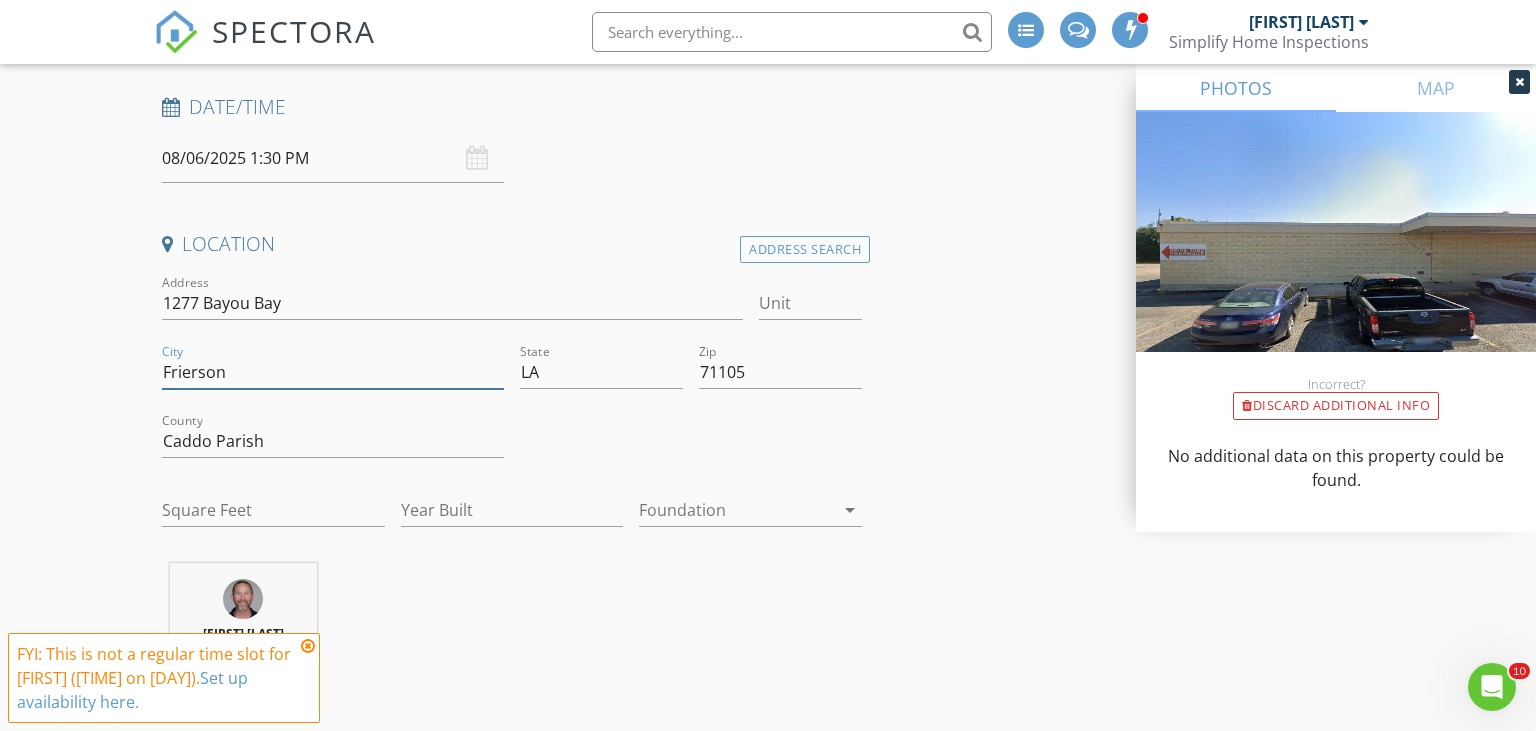 type on "Frierson" 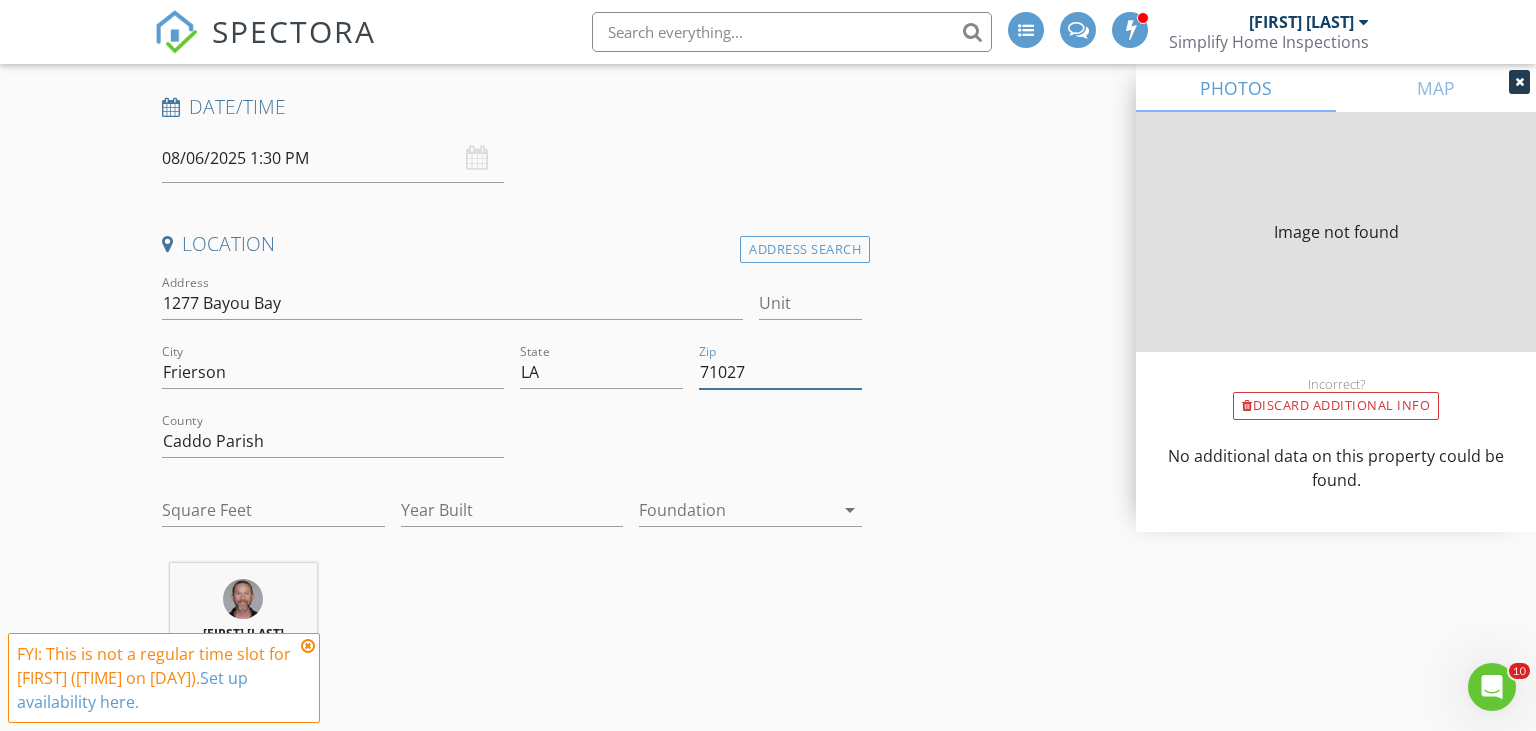 type on "71027" 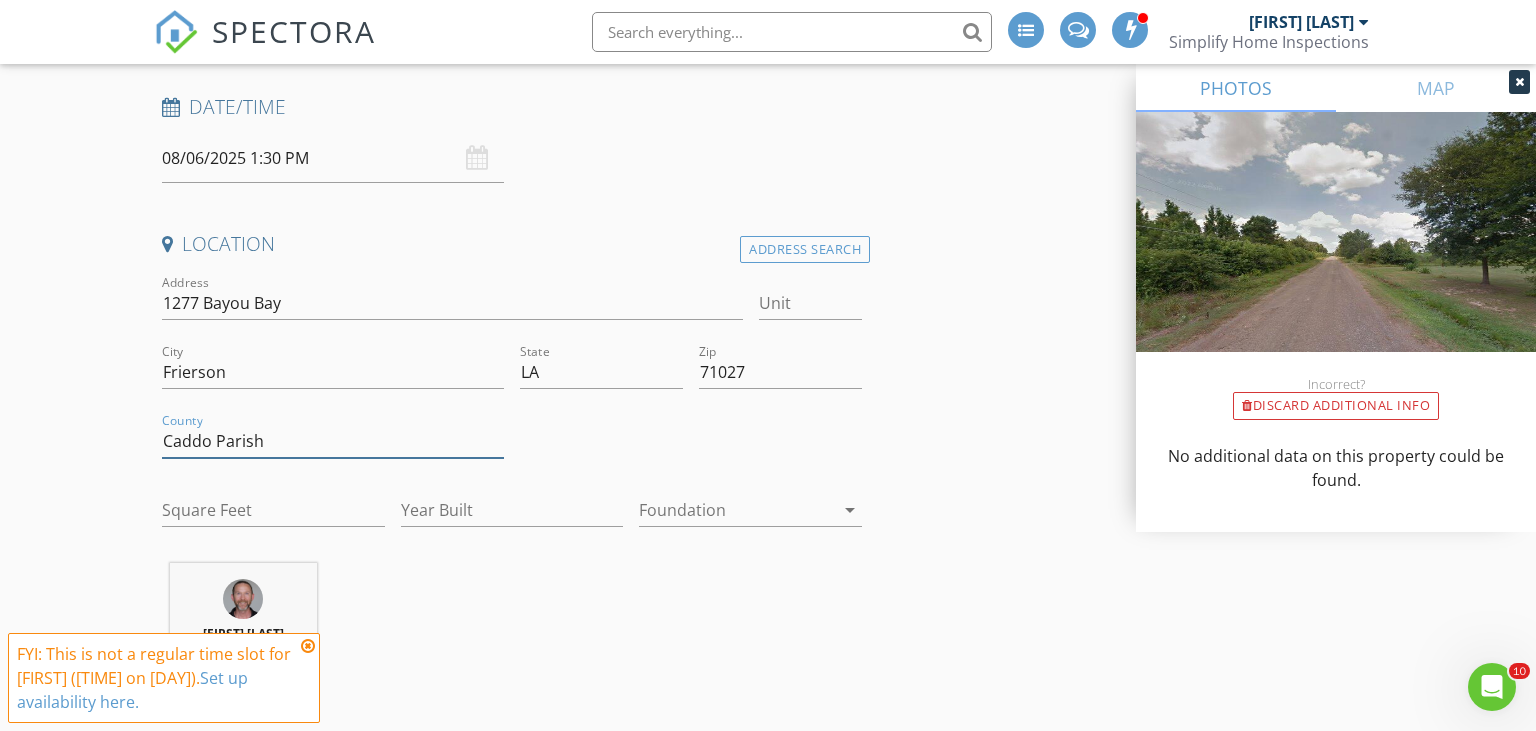 drag, startPoint x: 290, startPoint y: 438, endPoint x: 162, endPoint y: 434, distance: 128.06248 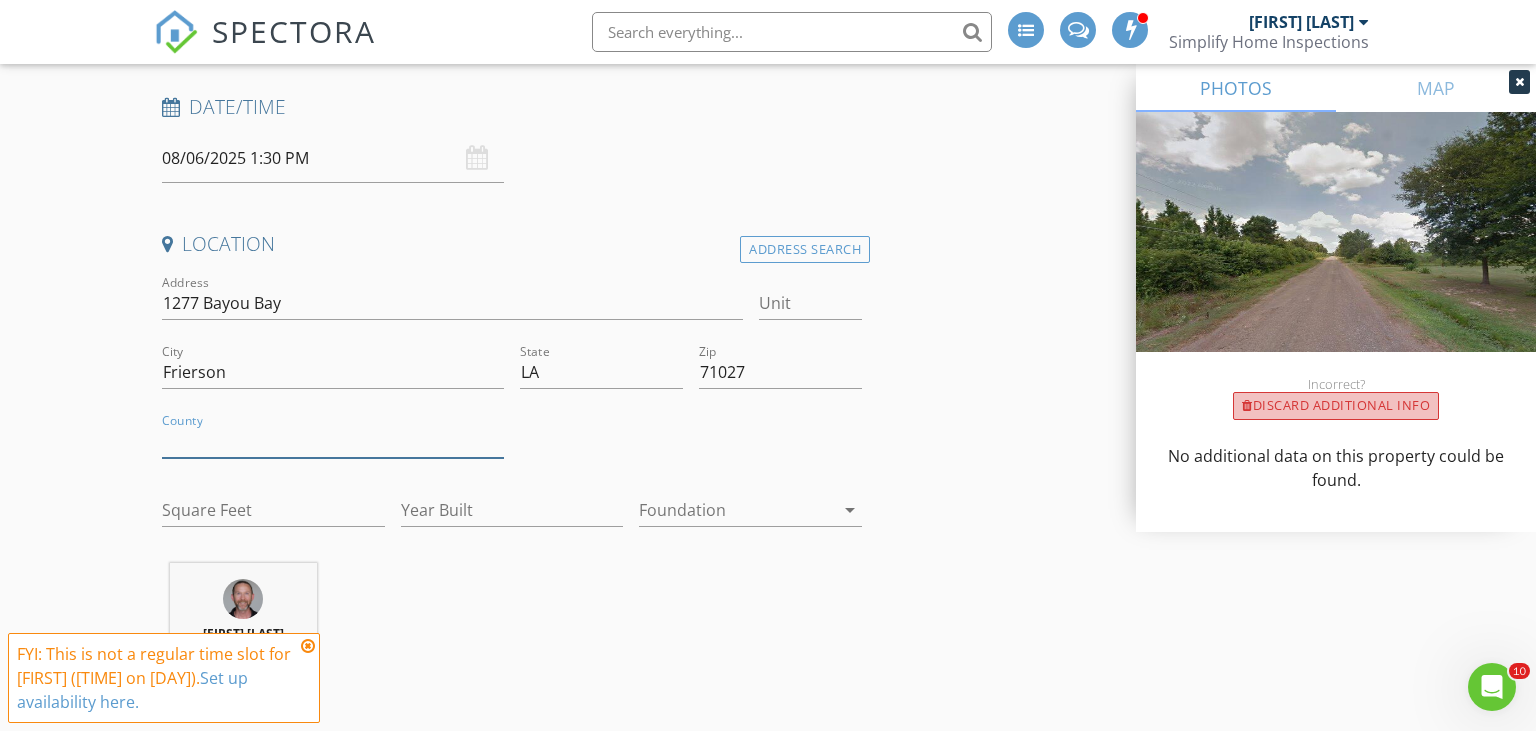 type 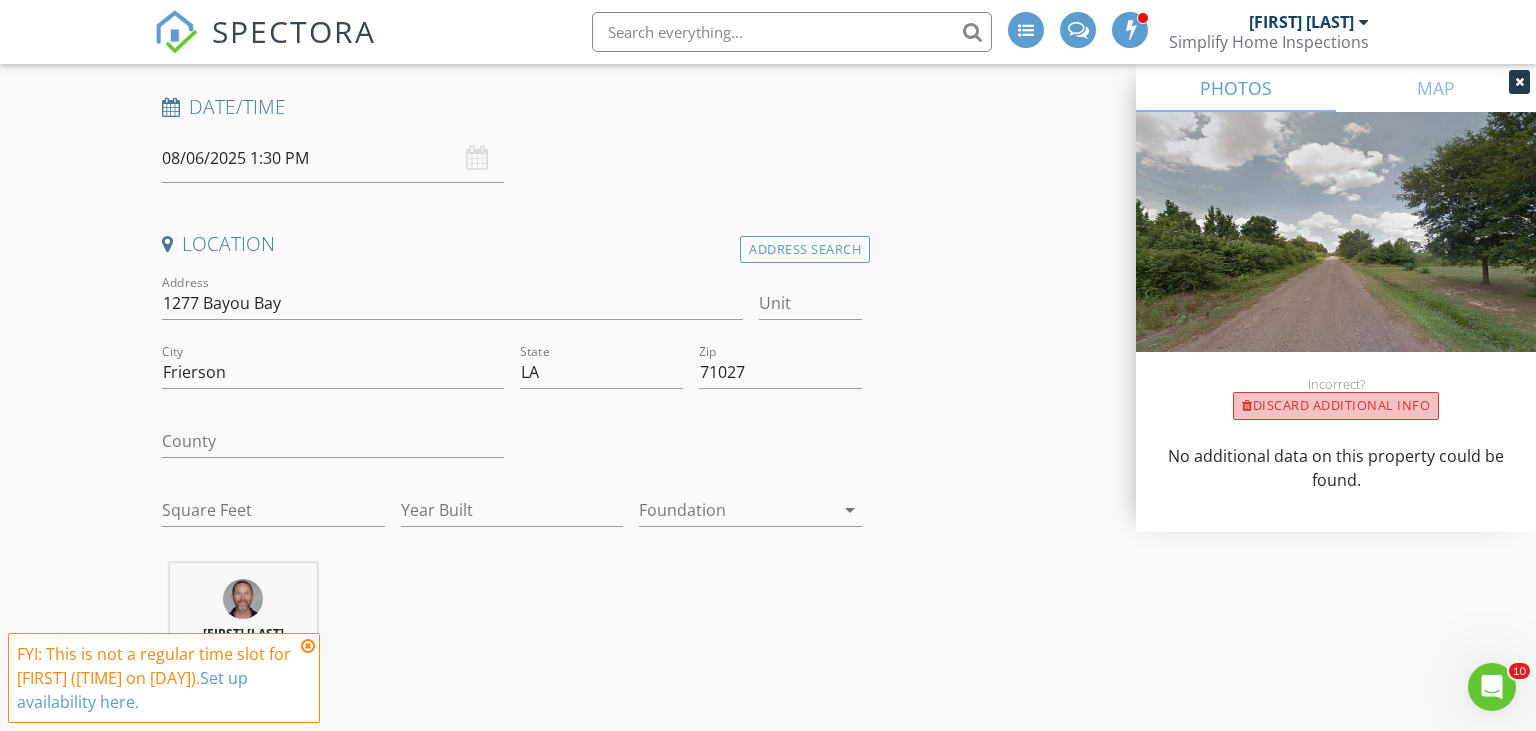 click on "Discard Additional info" at bounding box center (1336, 406) 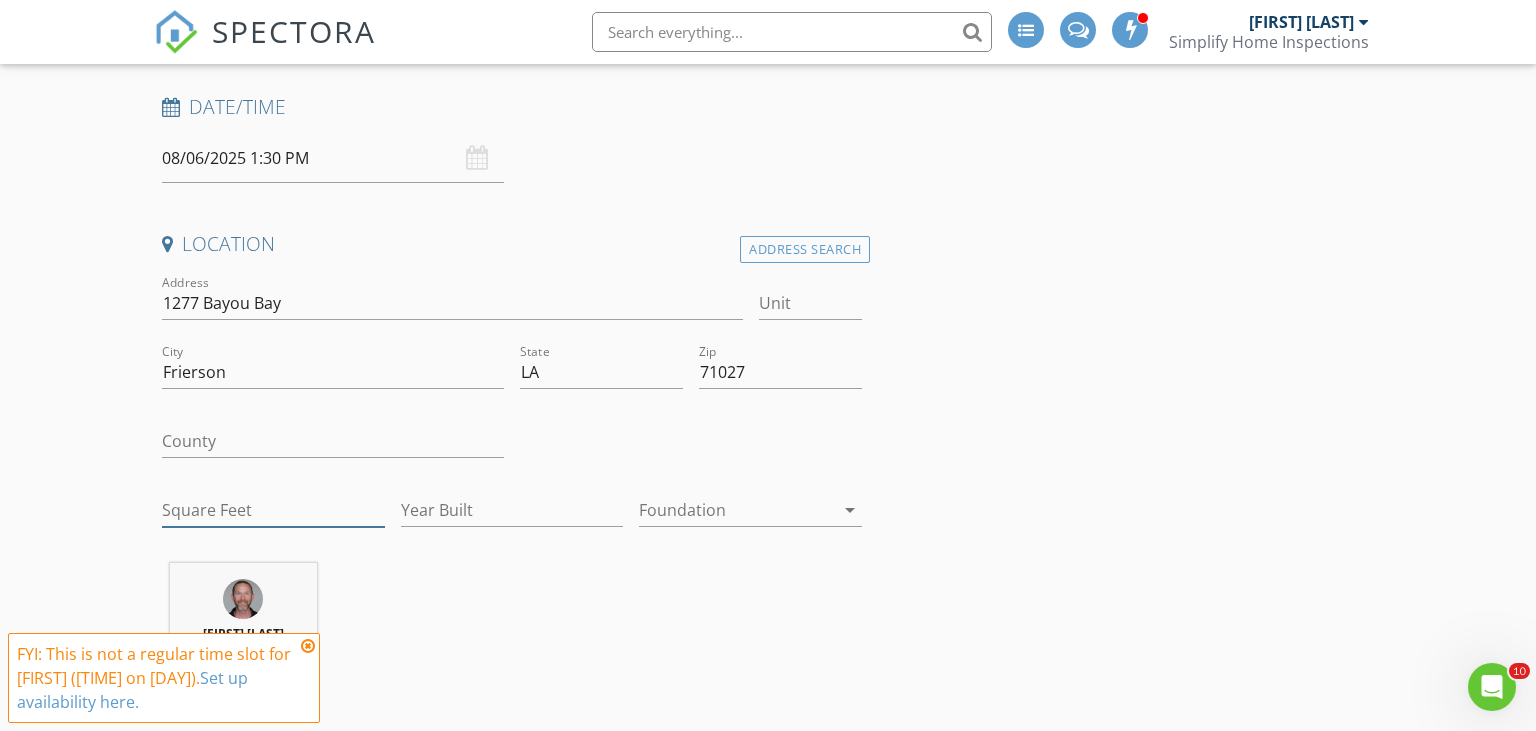 click on "Square Feet" at bounding box center (273, 510) 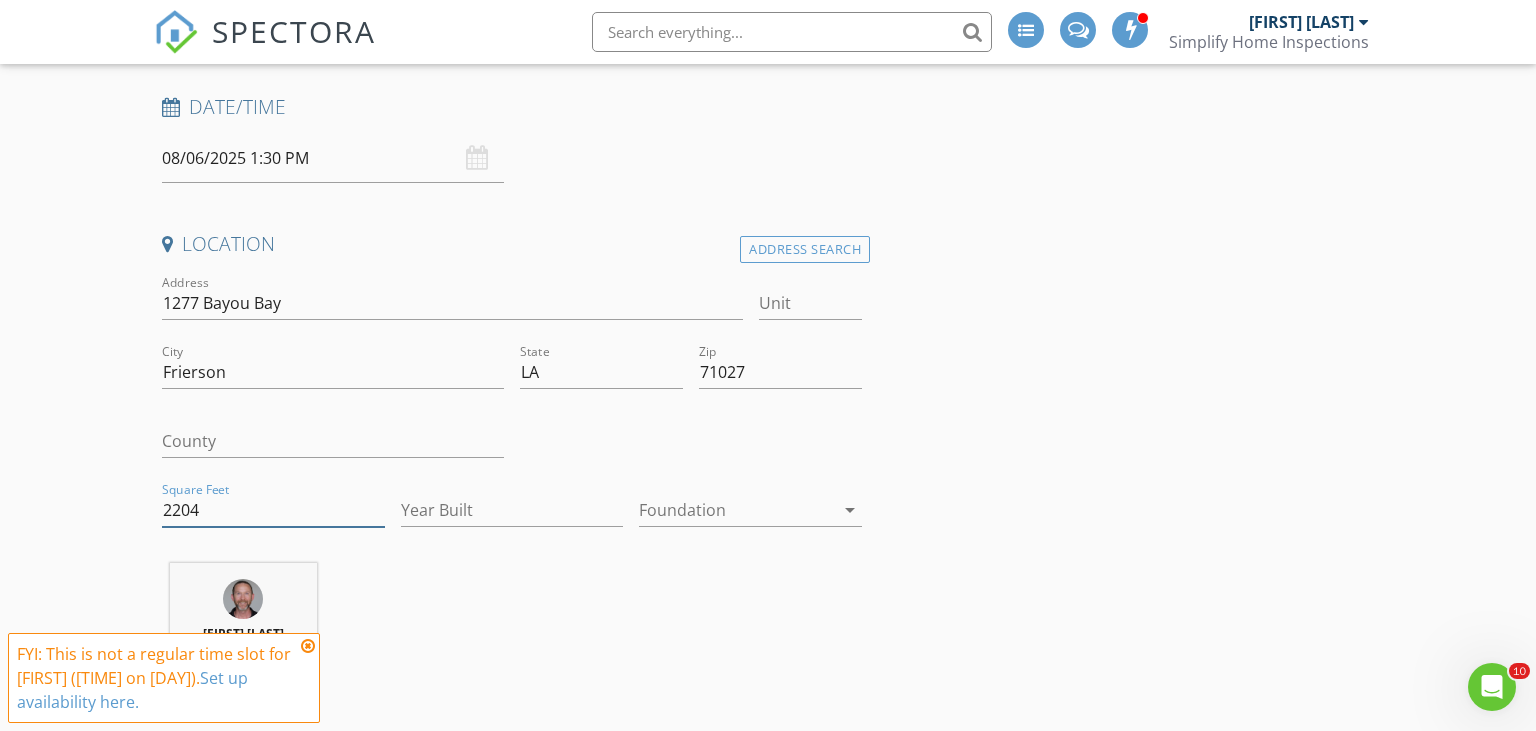 type on "2204" 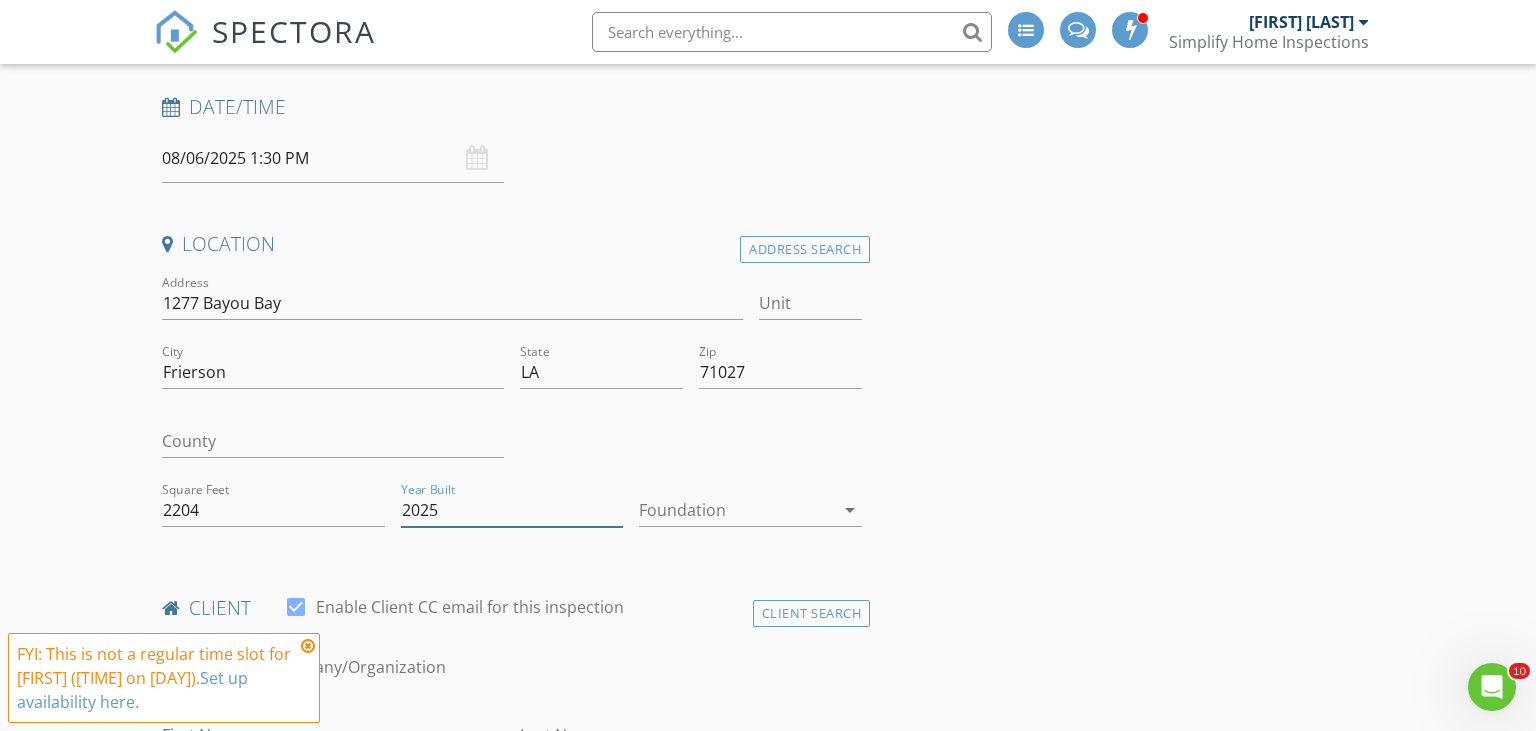 type on "2025" 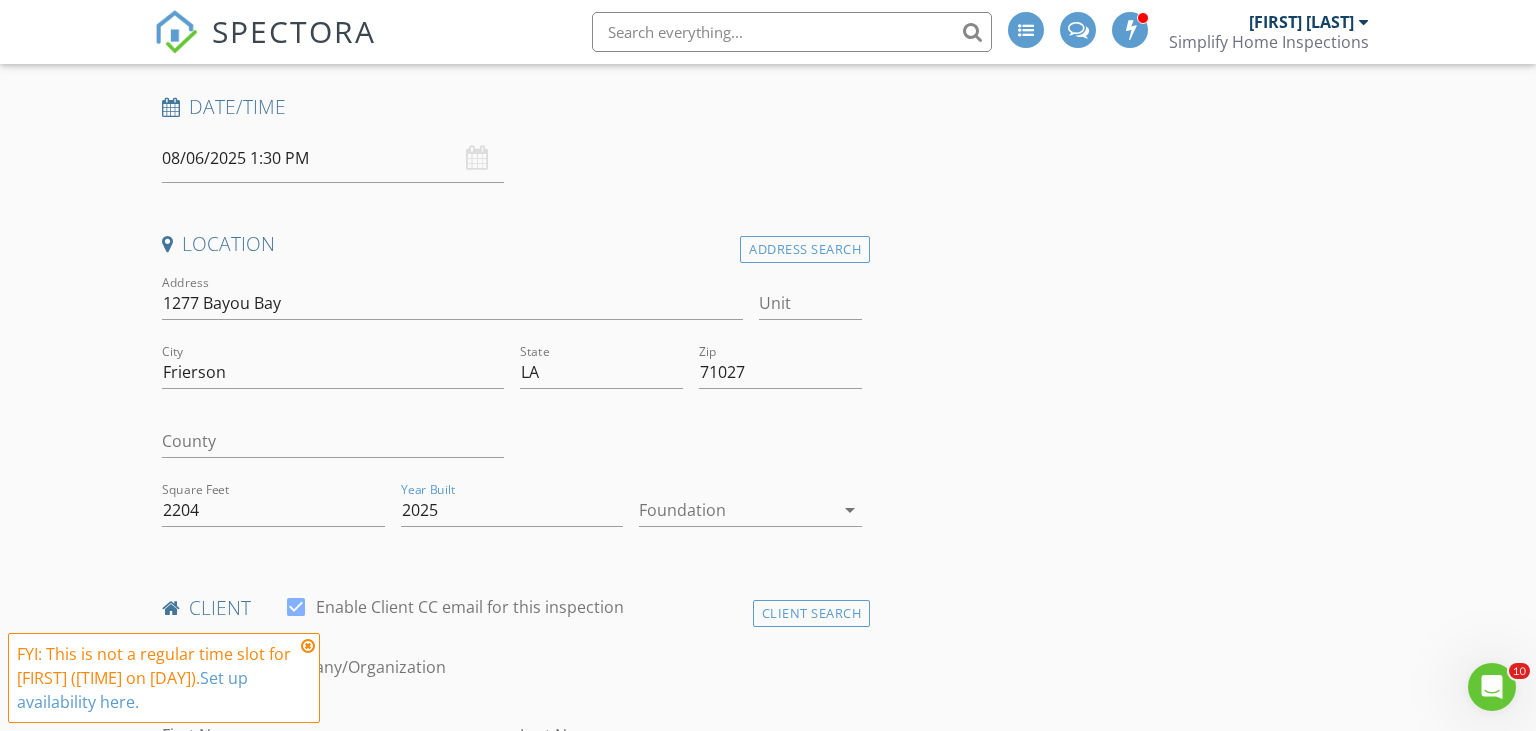 click at bounding box center [736, 510] 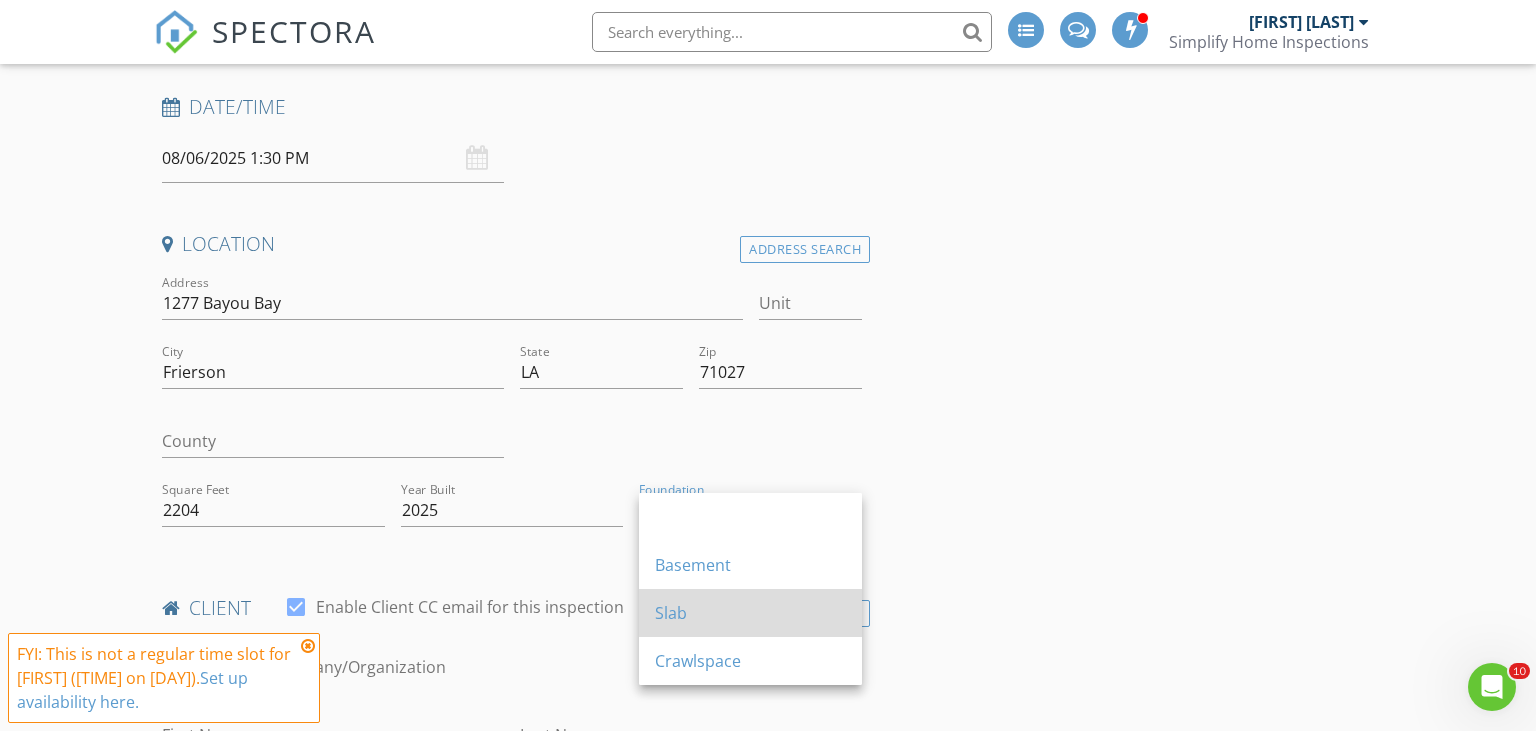 click on "Slab" at bounding box center (750, 613) 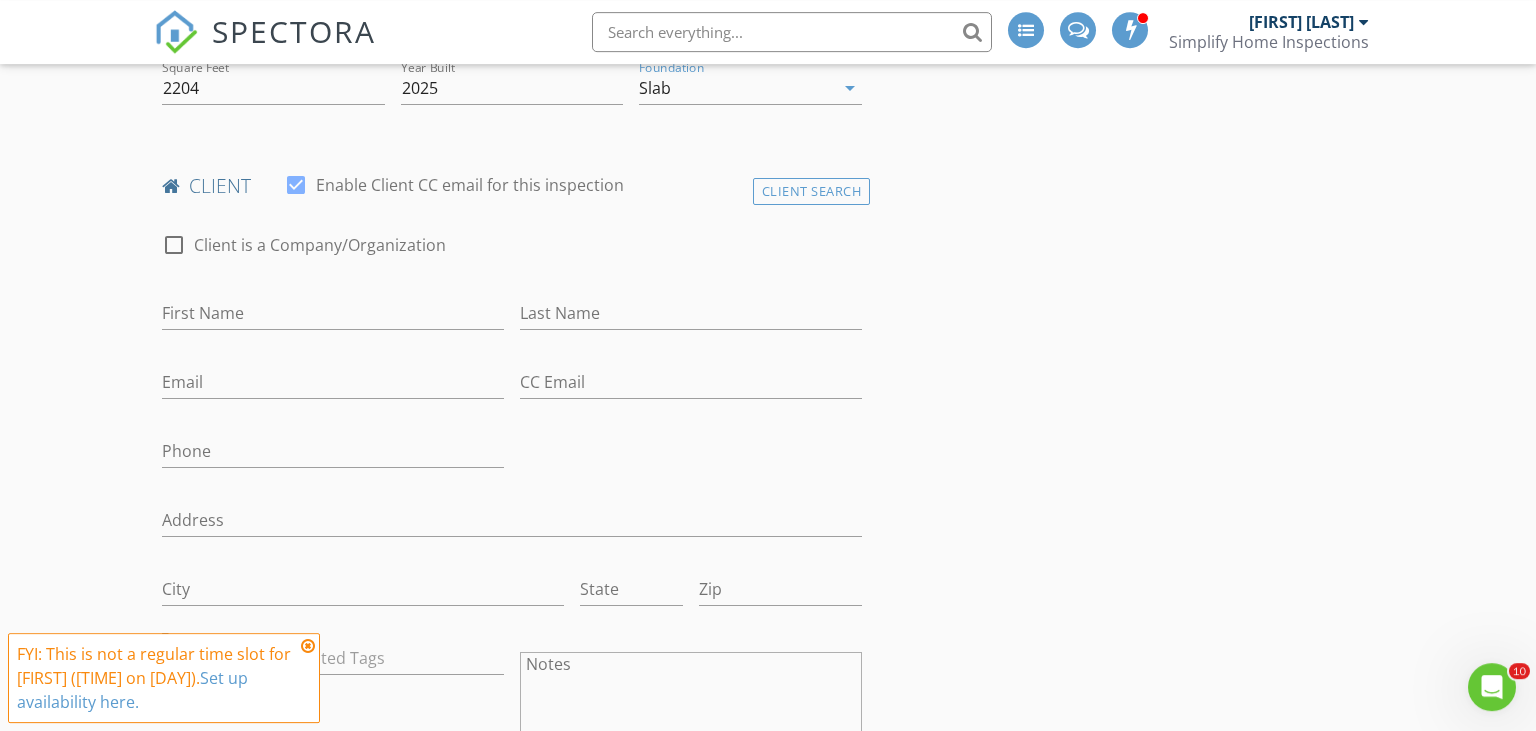 scroll, scrollTop: 739, scrollLeft: 0, axis: vertical 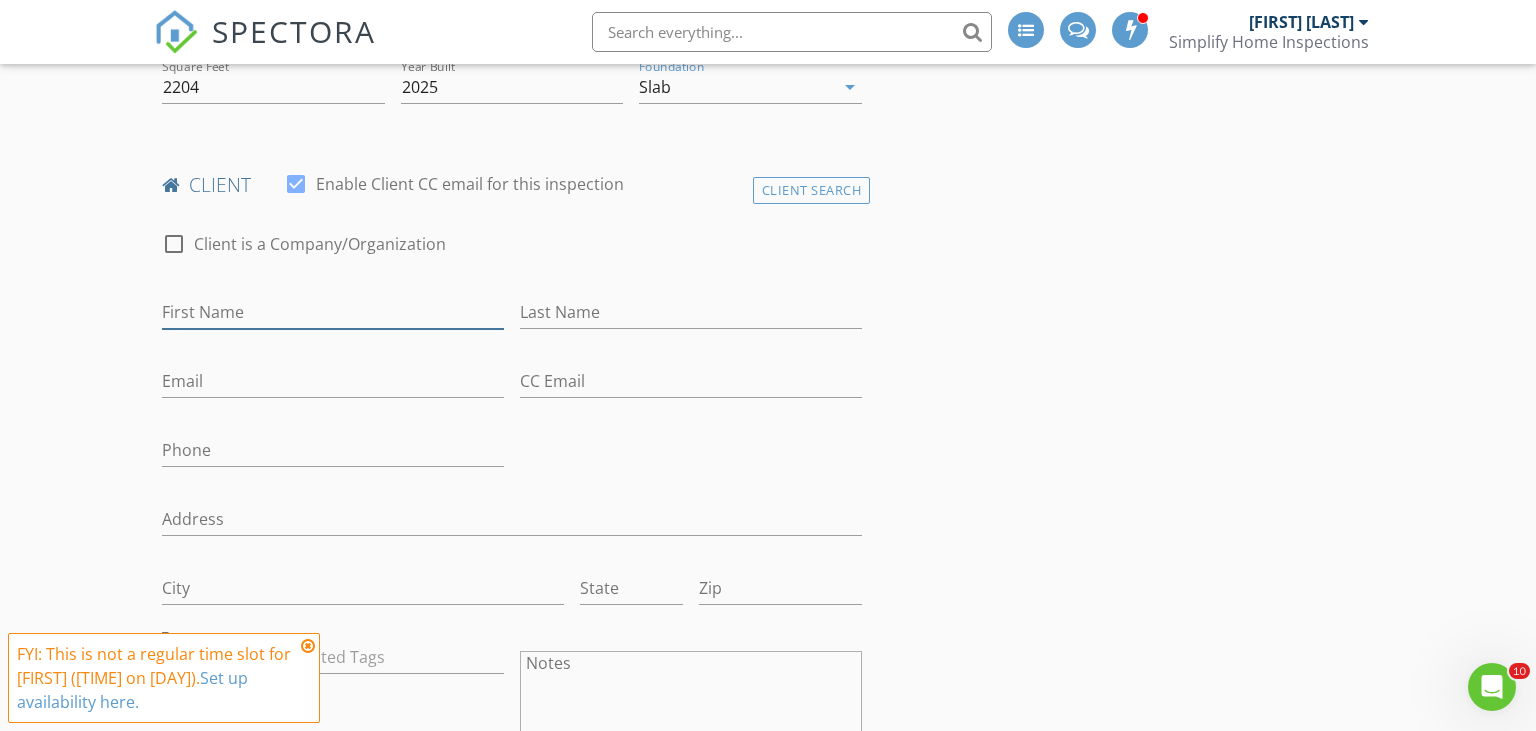 click on "First Name" at bounding box center (333, 312) 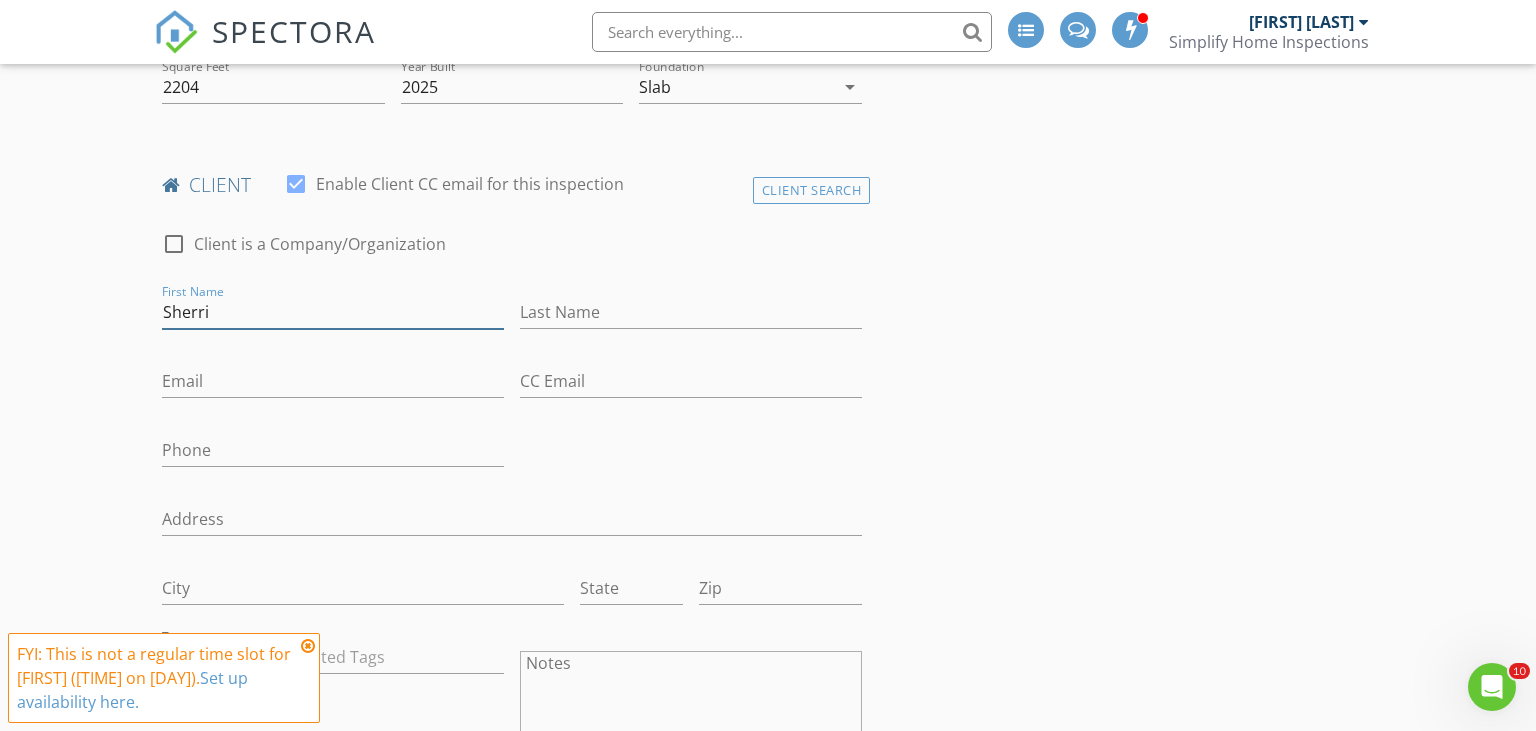 type on "Sherri" 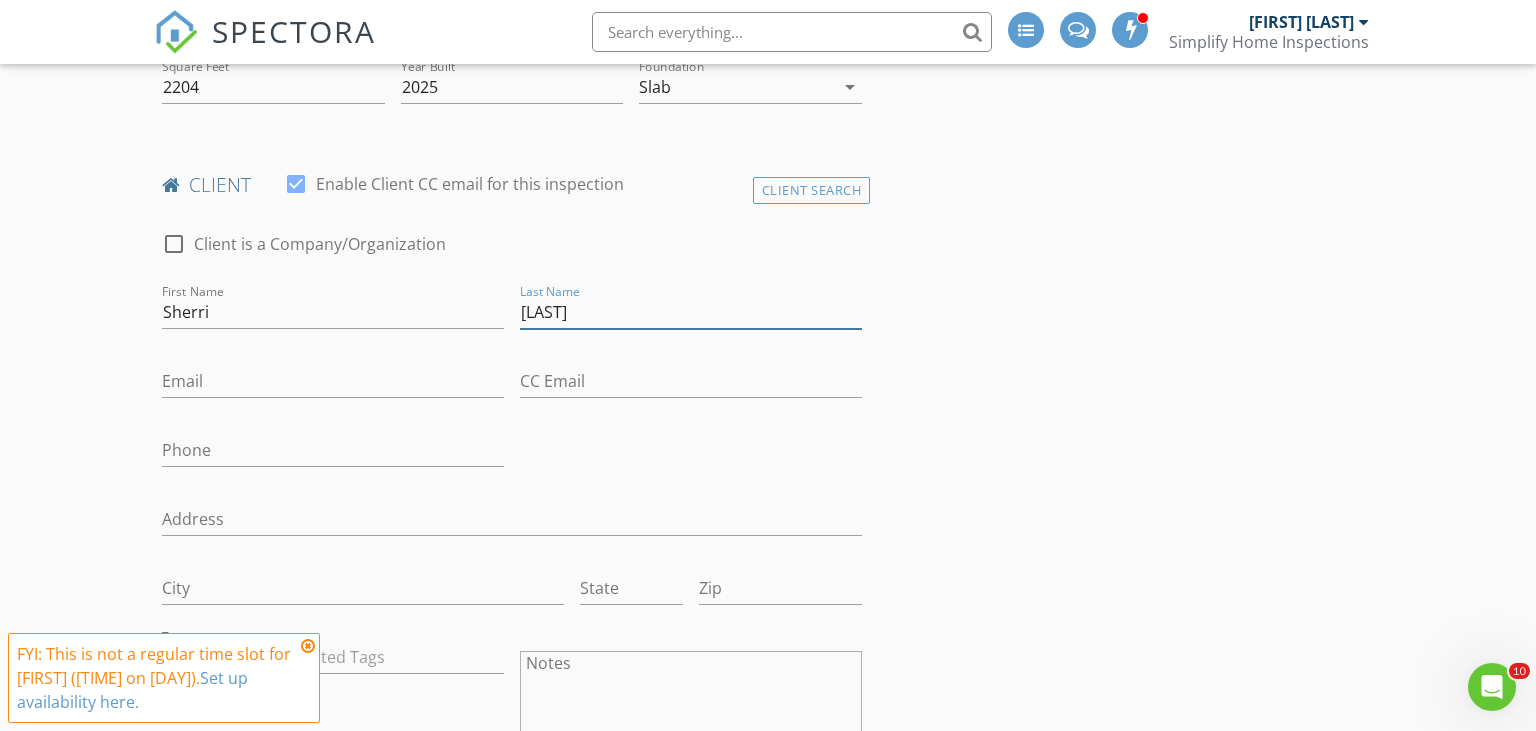 type on "Harmon" 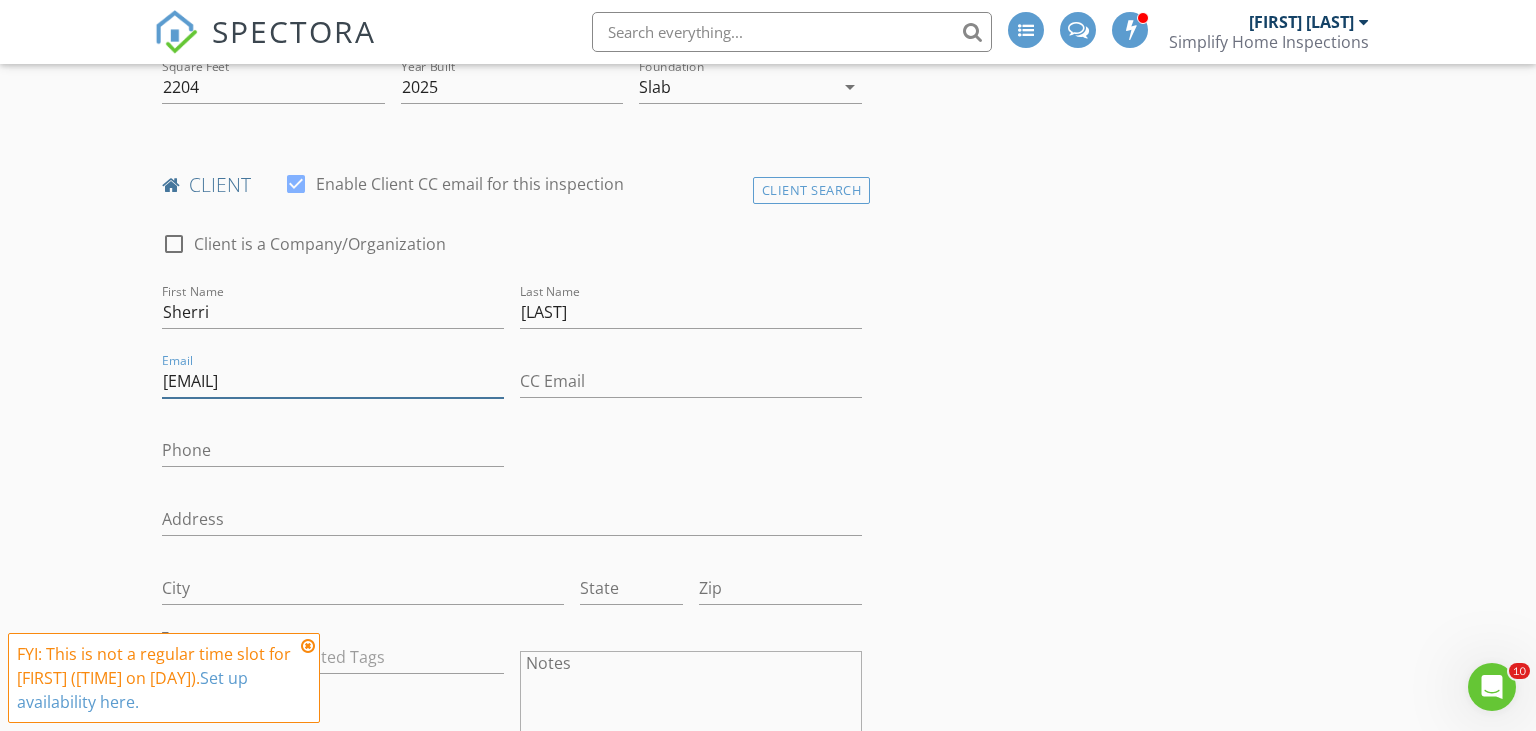 type on "skt8891@gmail.com" 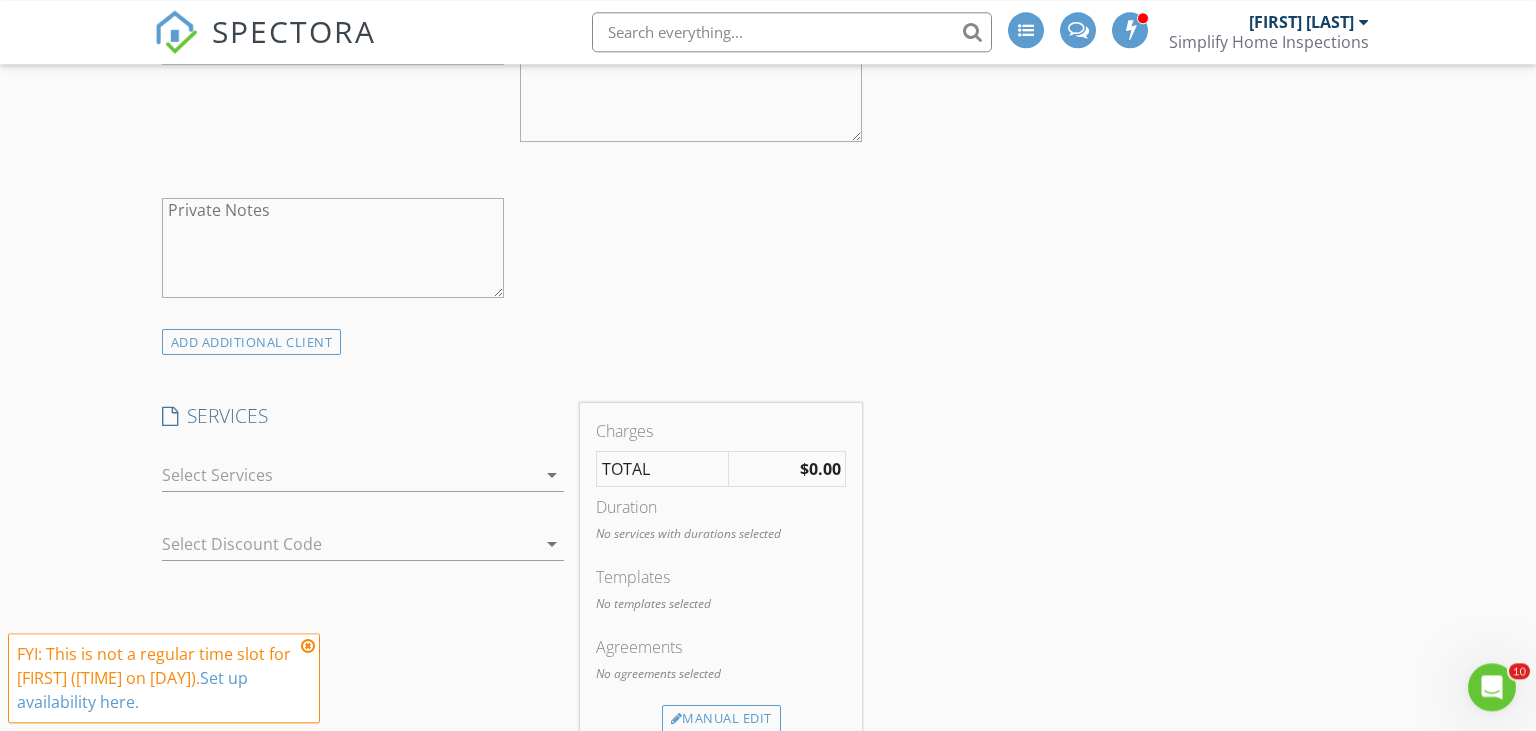scroll, scrollTop: 1372, scrollLeft: 0, axis: vertical 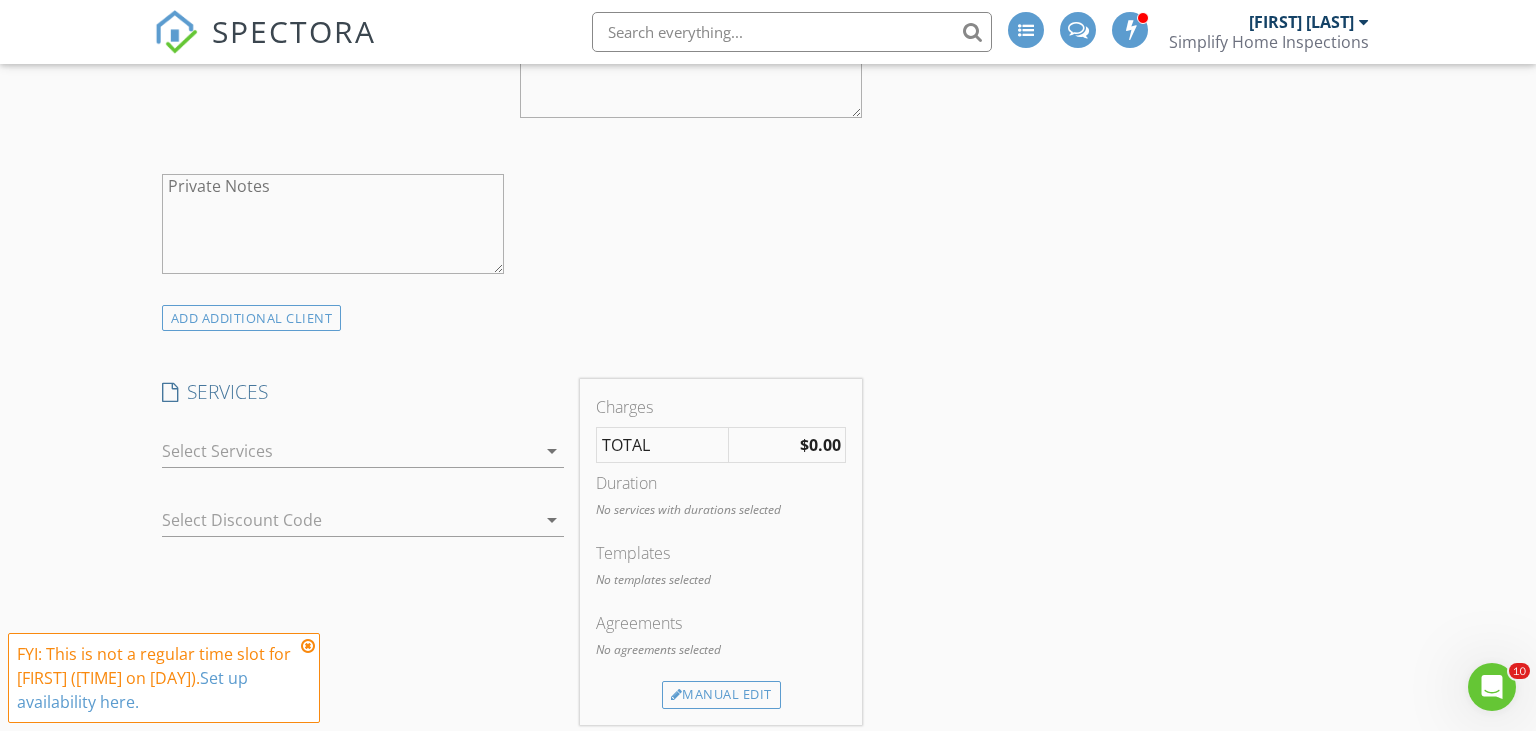 type on "318-470-7030" 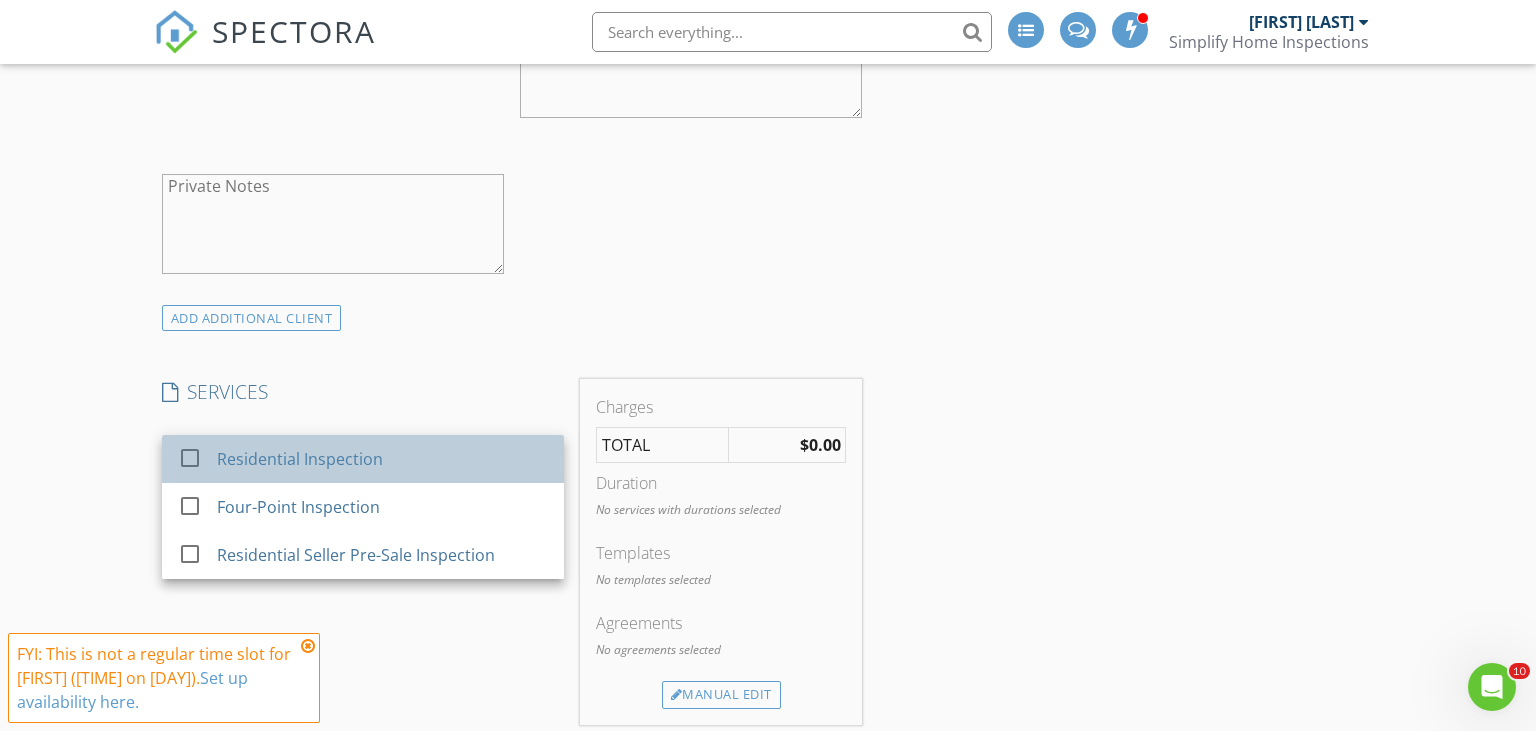 click on "Residential Inspection" at bounding box center (299, 459) 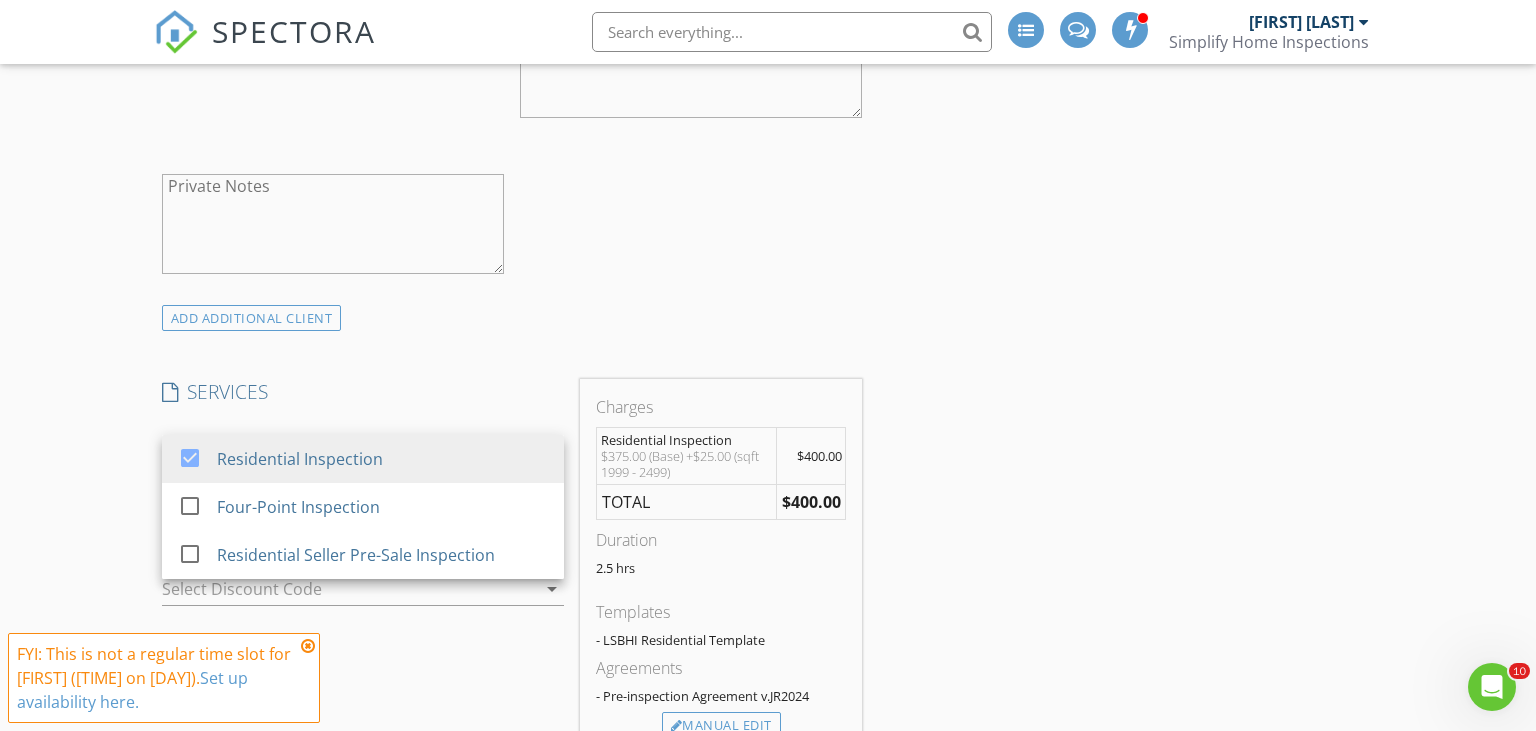 click on "New Inspection
INSPECTOR(S)
check_box   Justin Reneau   PRIMARY   check_box_outline_blank   Keith Pitman     Justin Reneau arrow_drop_down   check_box_outline_blank Justin Reneau specifically requested
Date/Time
08/06/2025 1:30 PM
Location
Address Search       Address 1277 Bayou Bay   Unit   City Frierson   State LA   Zip 71027   County     Square Feet 2204   Year Built 2025   Foundation Slab arrow_drop_down
client
check_box Enable Client CC email for this inspection   Client Search     check_box_outline_blank Client is a Company/Organization     First Name Sherri   Last Name Harmon   Email skt8891@gmail.com   CC Email   Phone 318-470-7030   Address   City   State   Zip     Tags         Notes   Private Notes
ADD ADDITIONAL client
SERVICES
check_box   Residential Inspection" at bounding box center [768, 735] 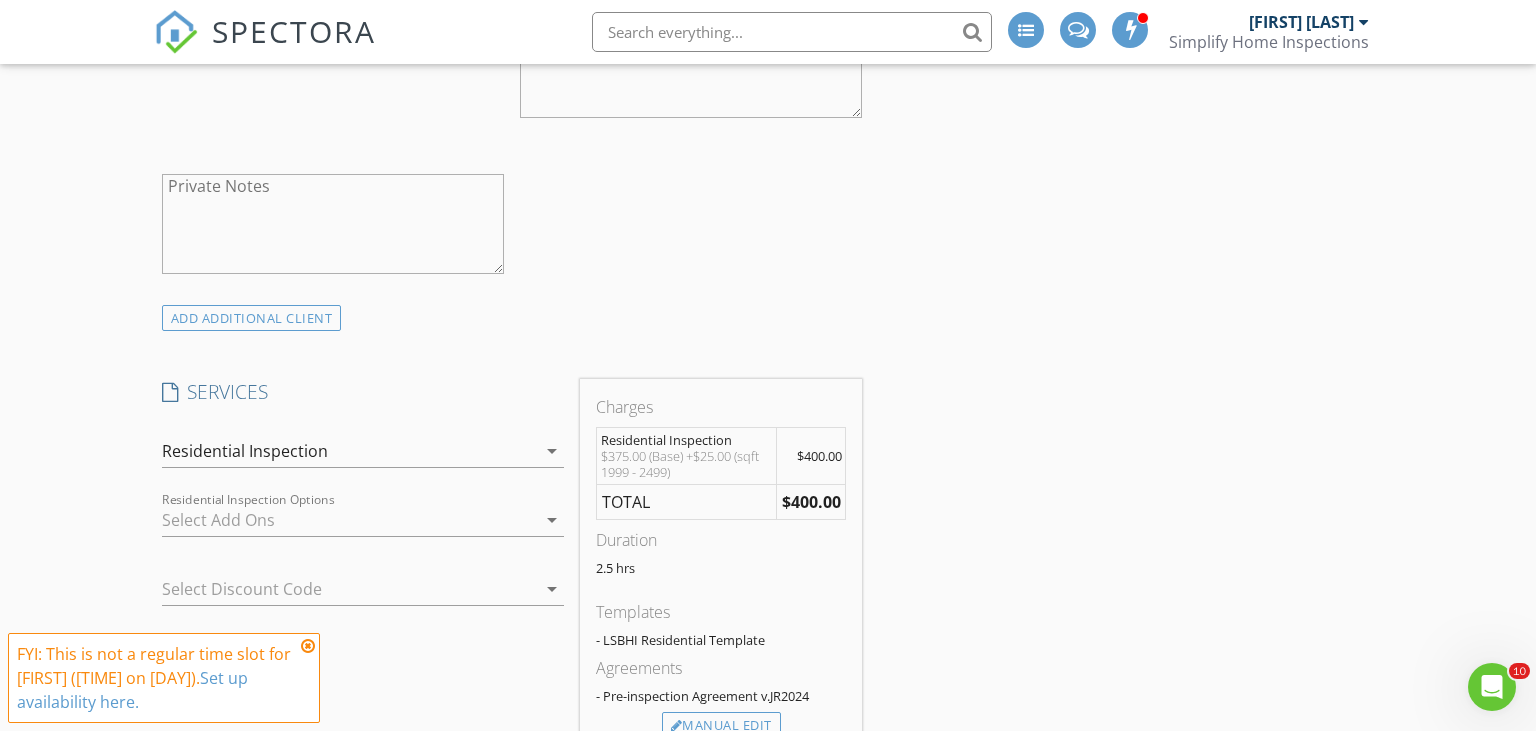 click at bounding box center [308, 646] 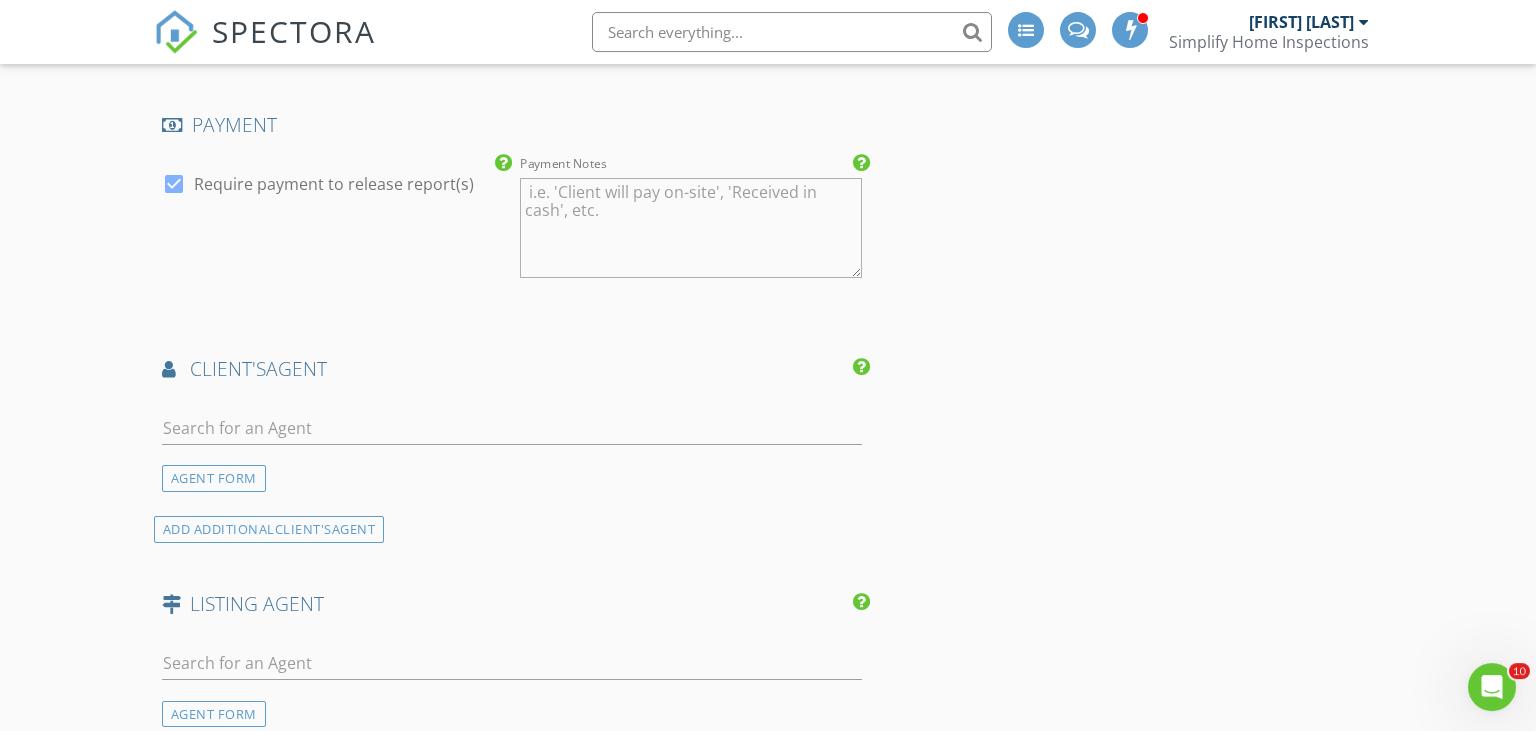 scroll, scrollTop: 2217, scrollLeft: 0, axis: vertical 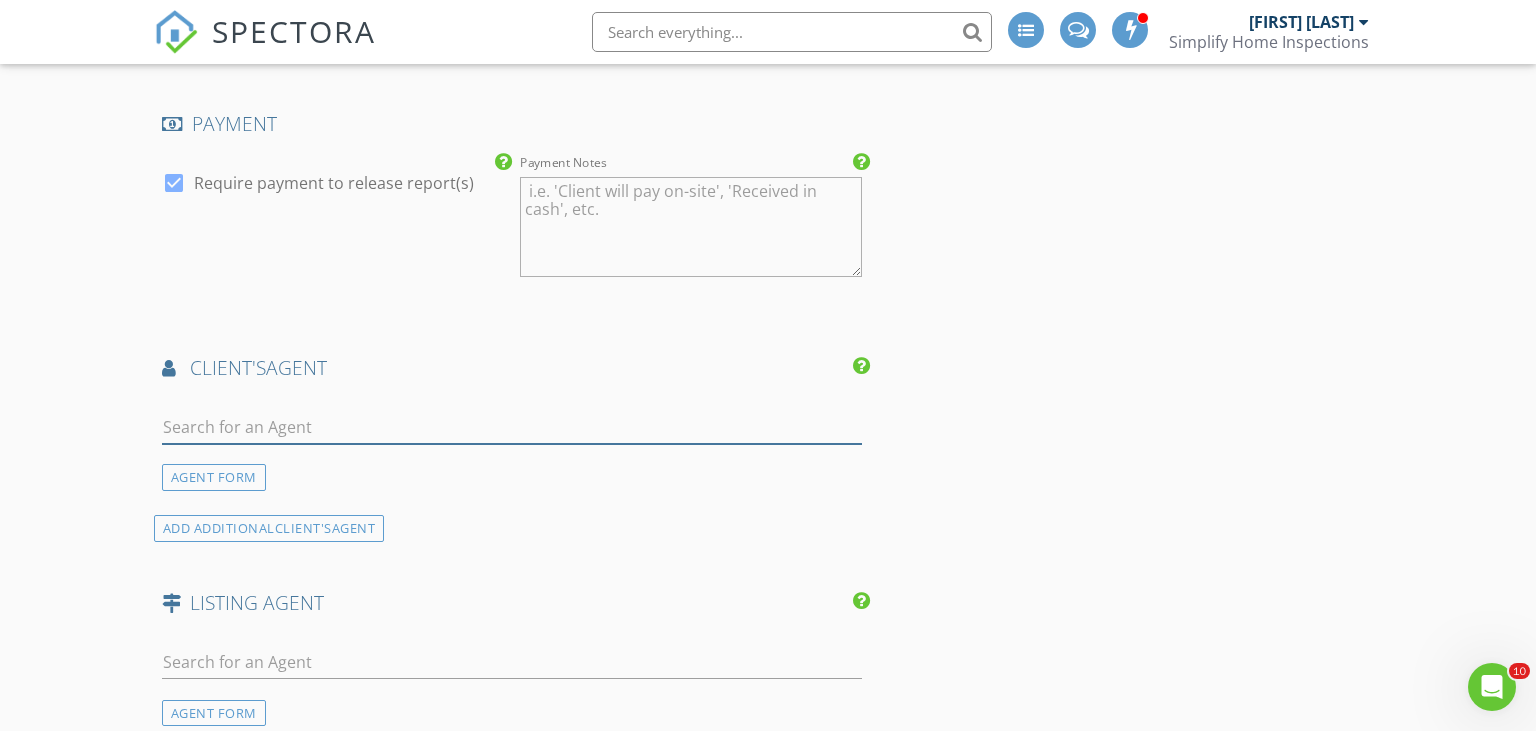click at bounding box center (512, 427) 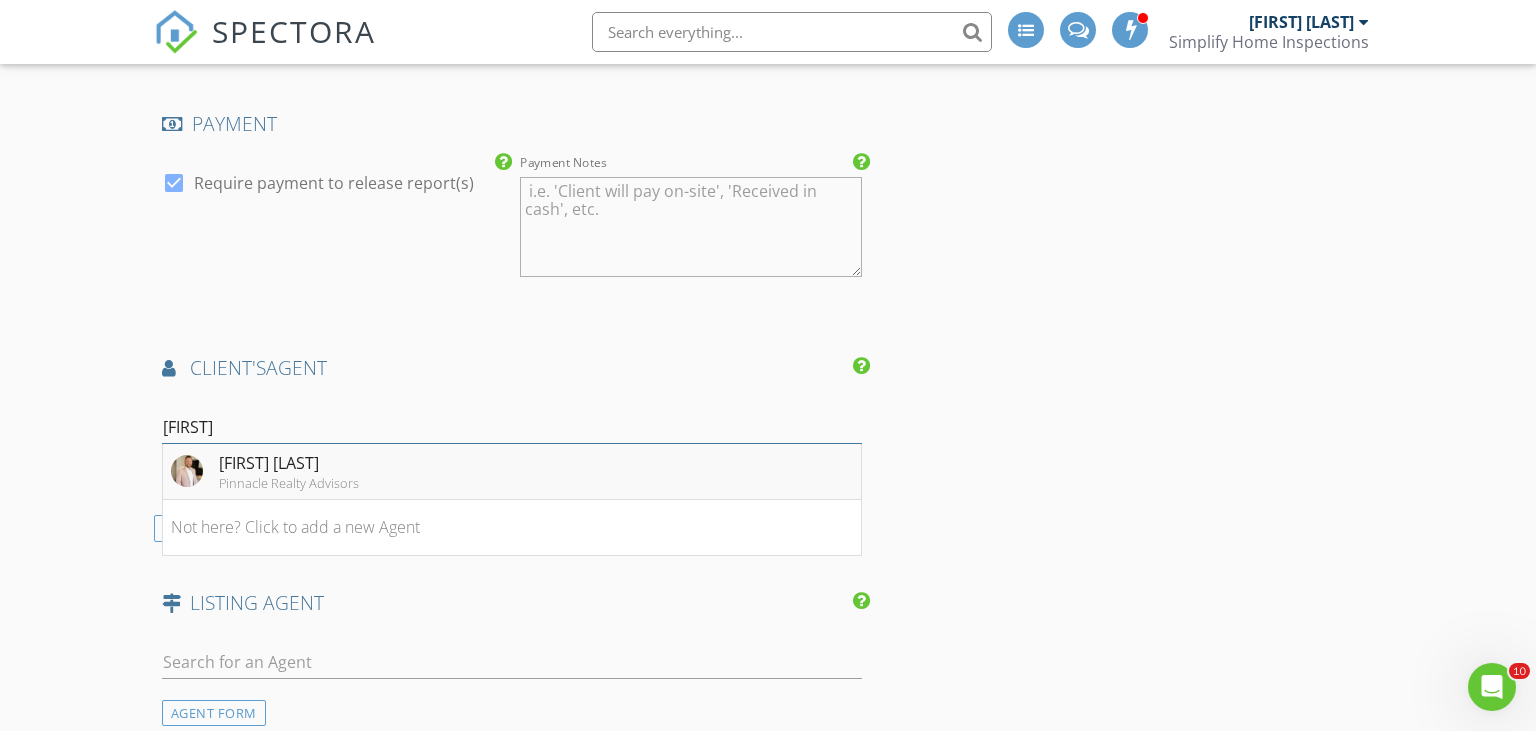 type on "Jonath" 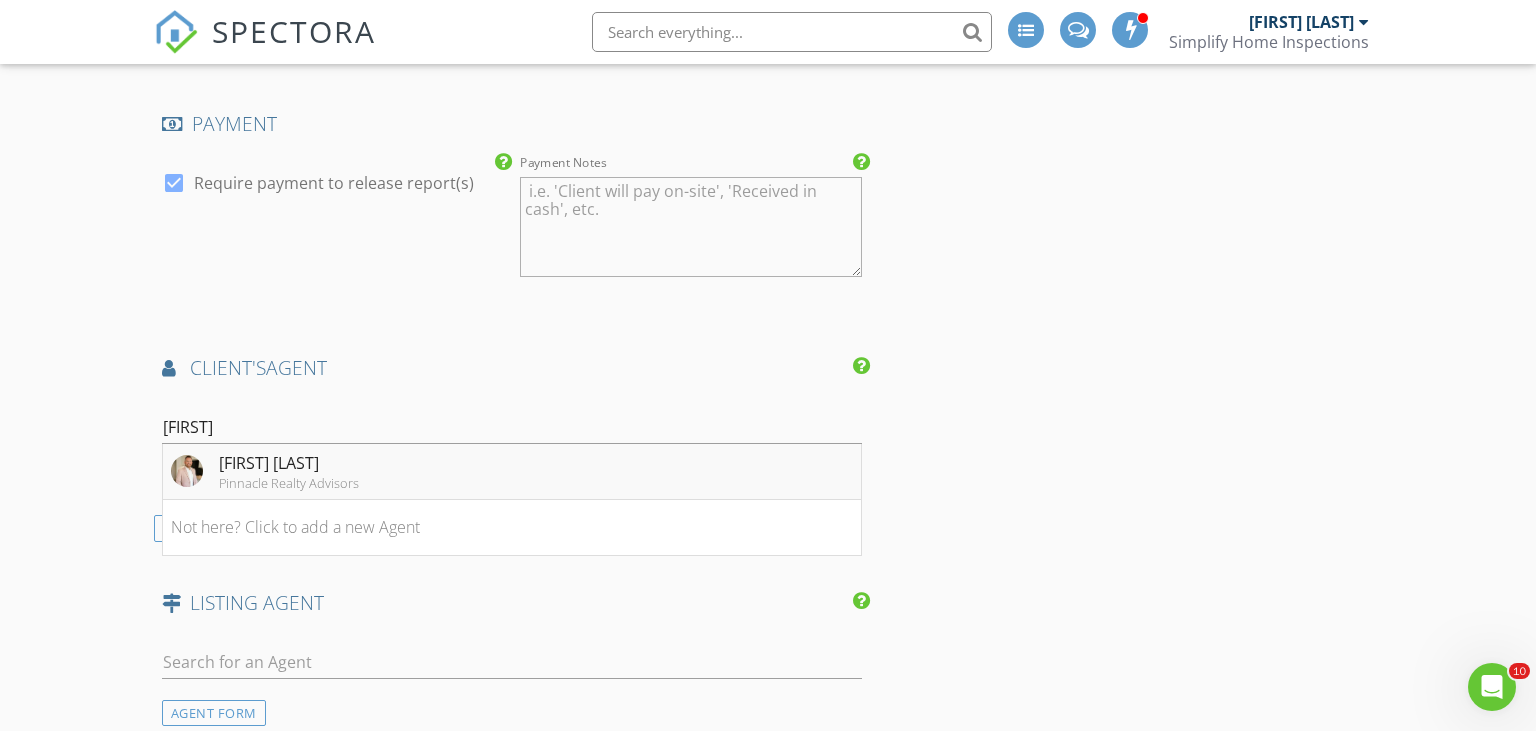 click on "Jonathan Fayard" at bounding box center [289, 463] 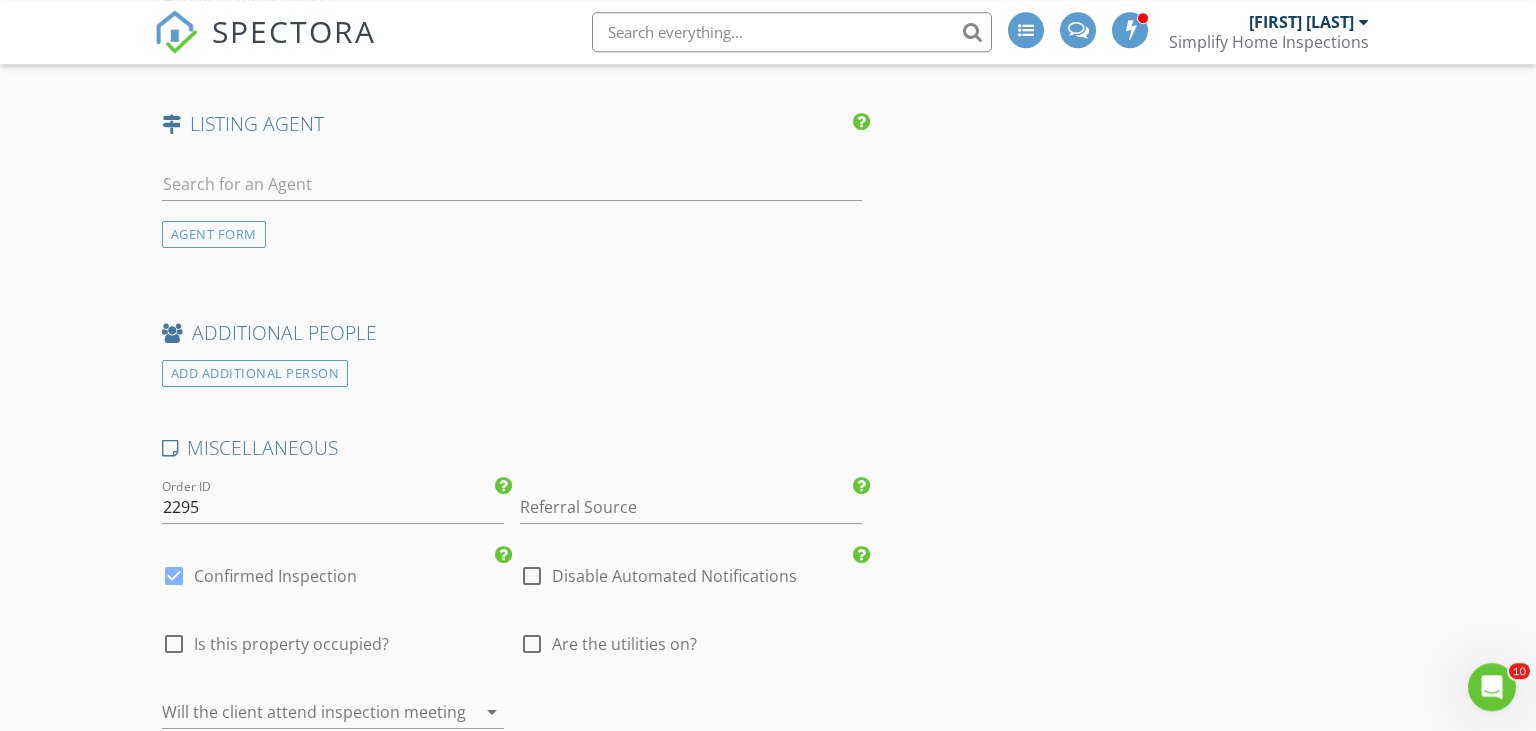 scroll, scrollTop: 3168, scrollLeft: 0, axis: vertical 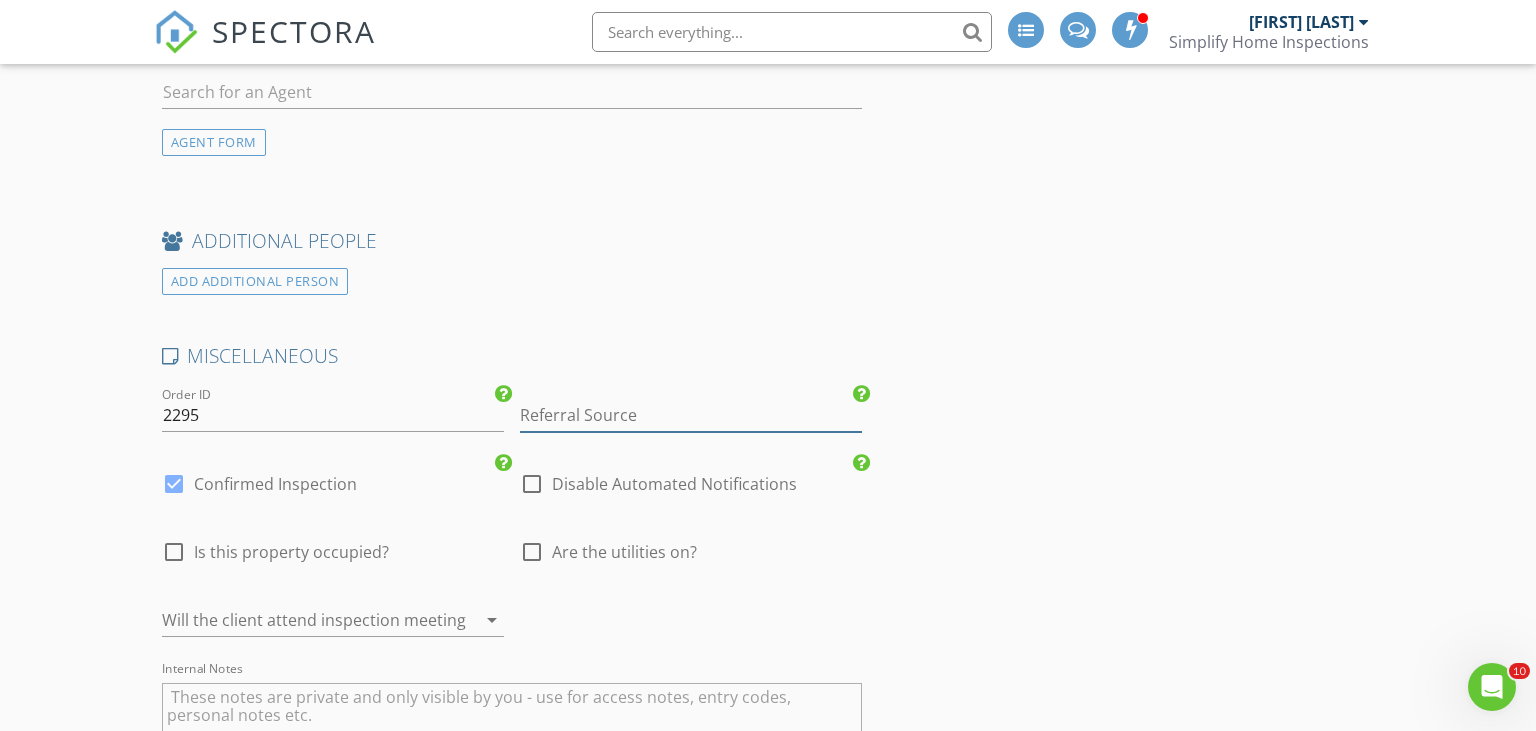 click at bounding box center [691, 415] 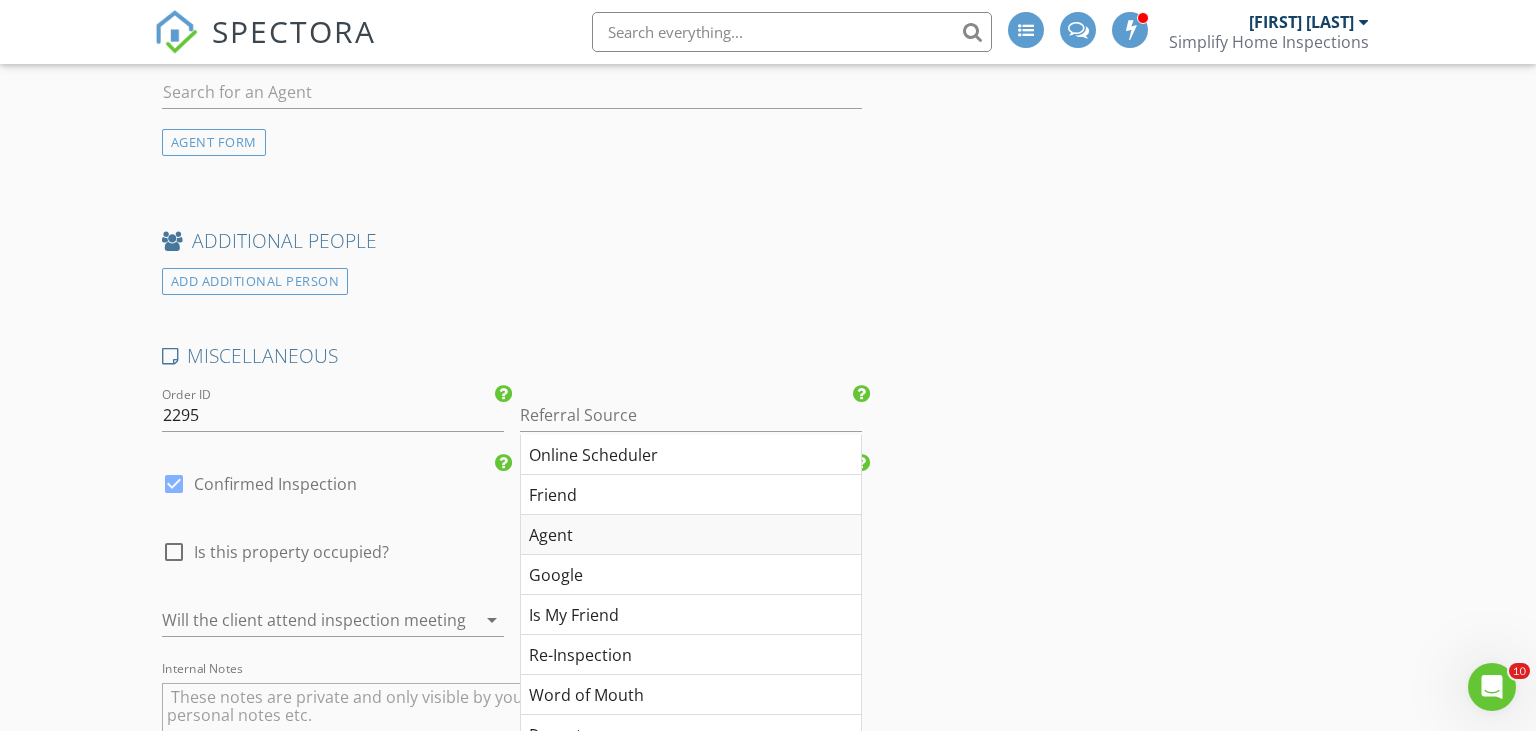 click on "Agent" at bounding box center (691, 535) 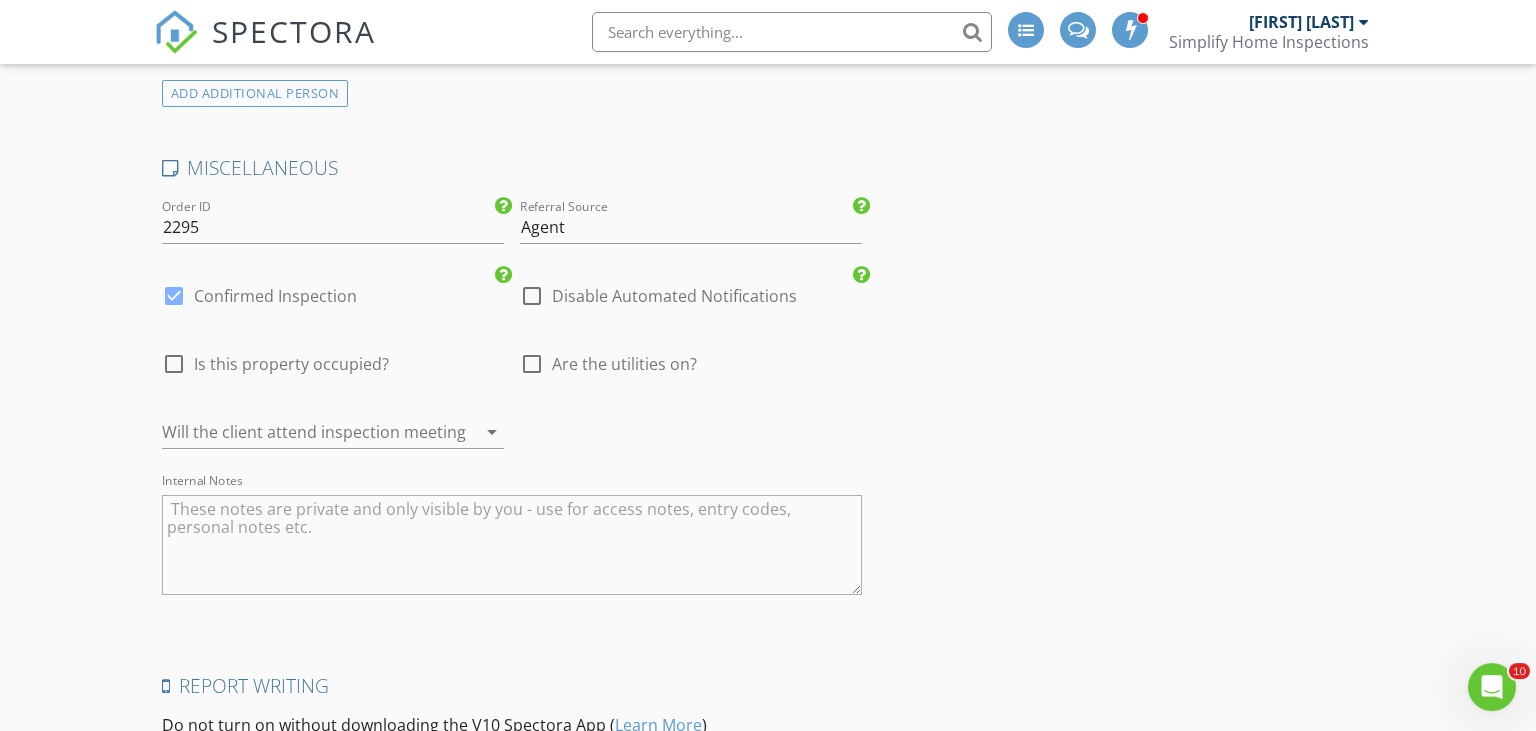 scroll, scrollTop: 3484, scrollLeft: 0, axis: vertical 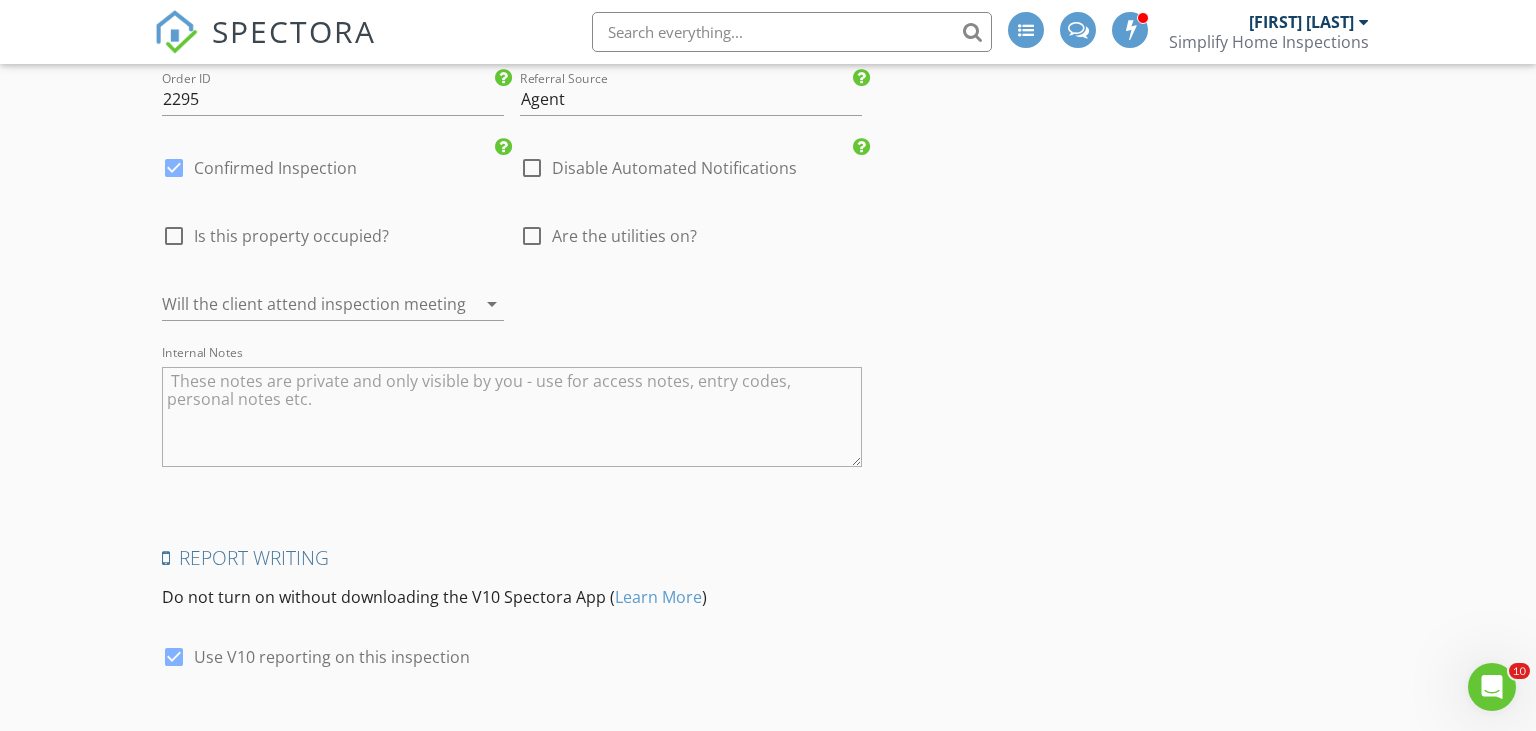 click at bounding box center (532, 236) 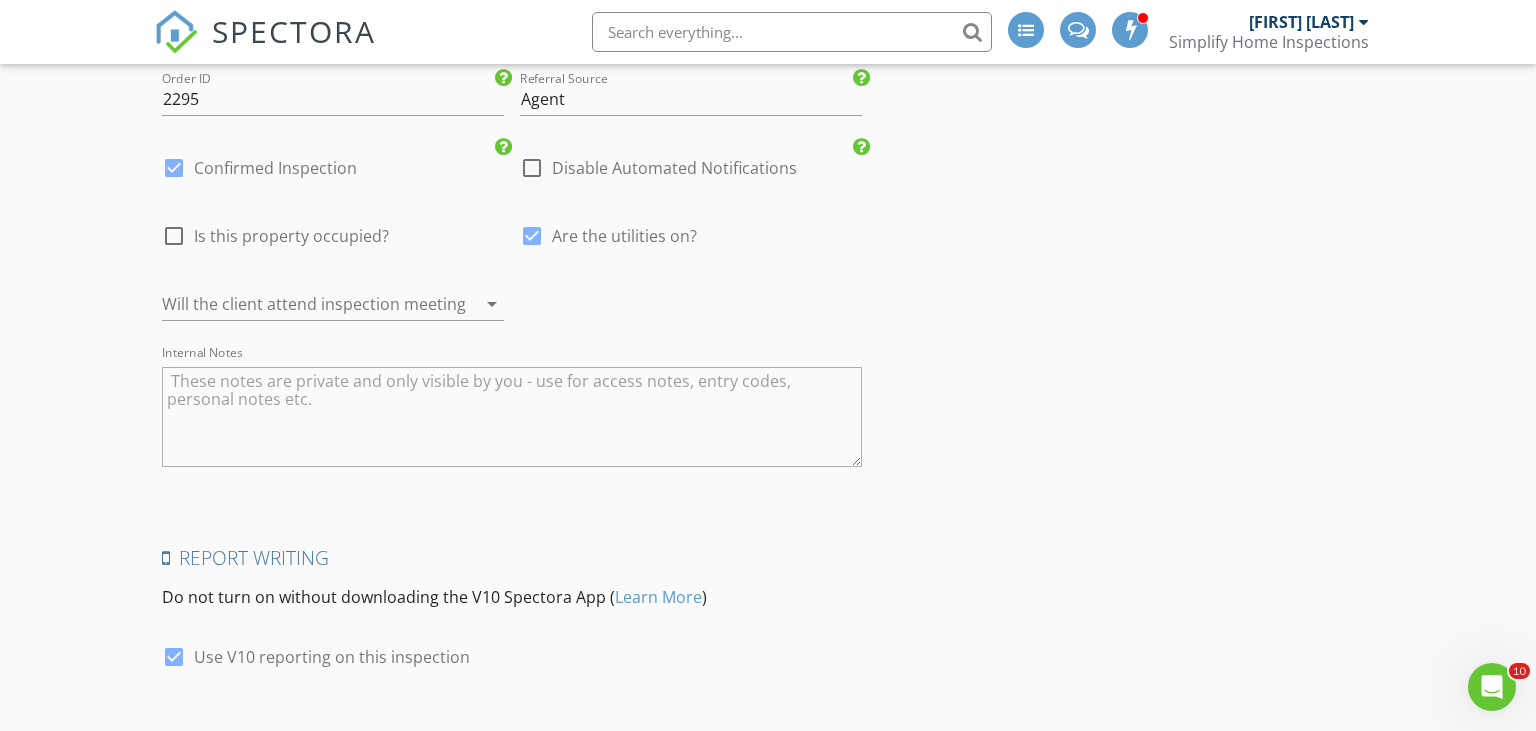 click at bounding box center (305, 304) 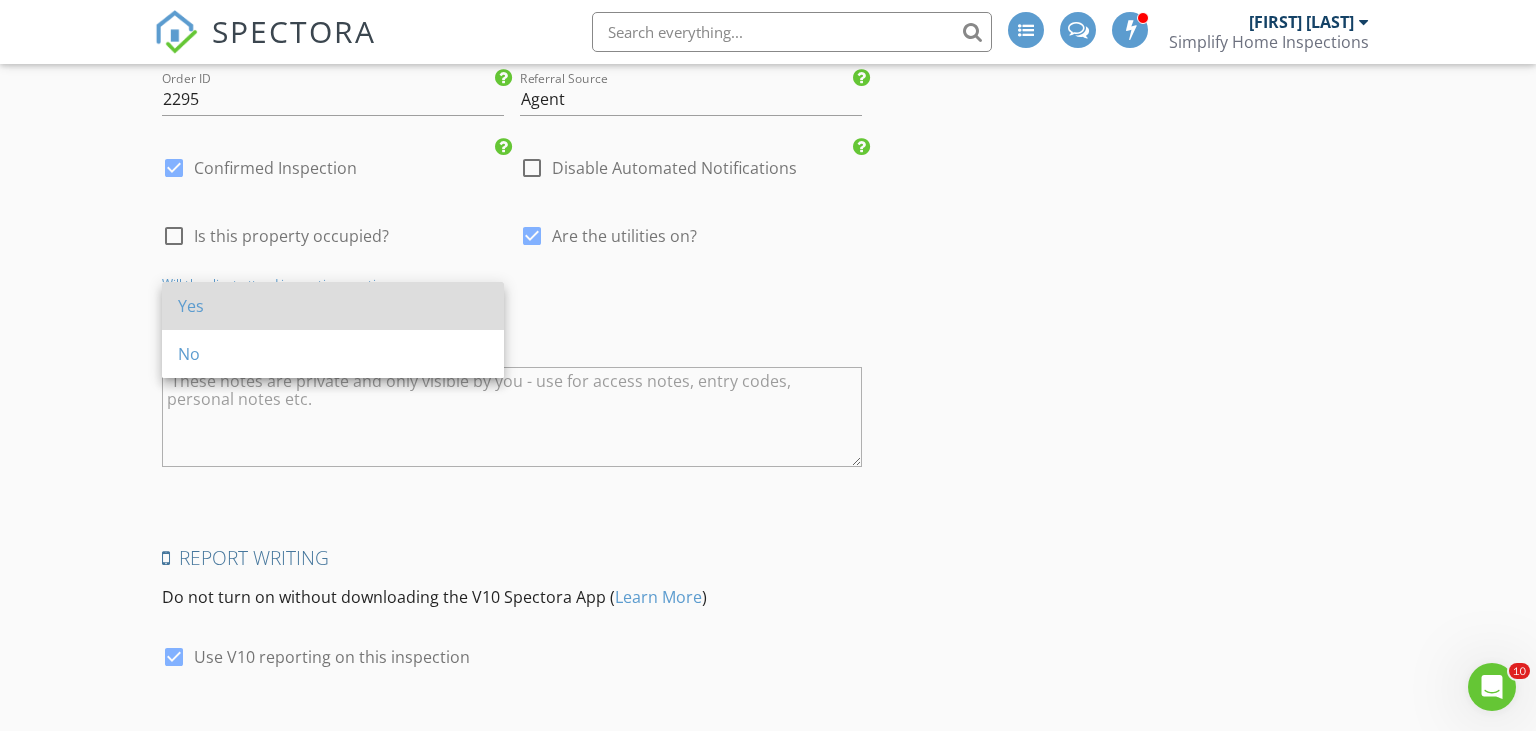 click on "Yes" at bounding box center (333, 306) 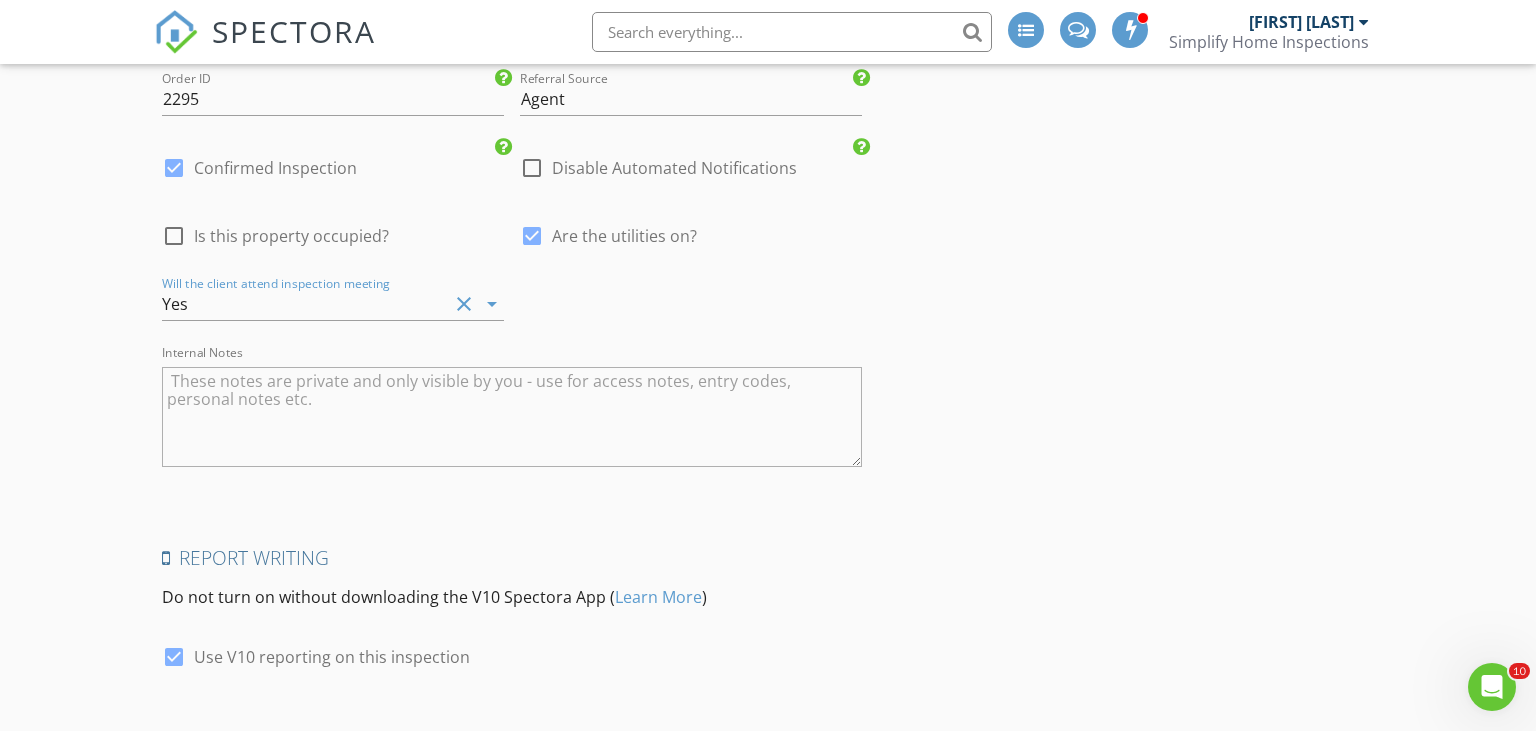 click at bounding box center (512, 417) 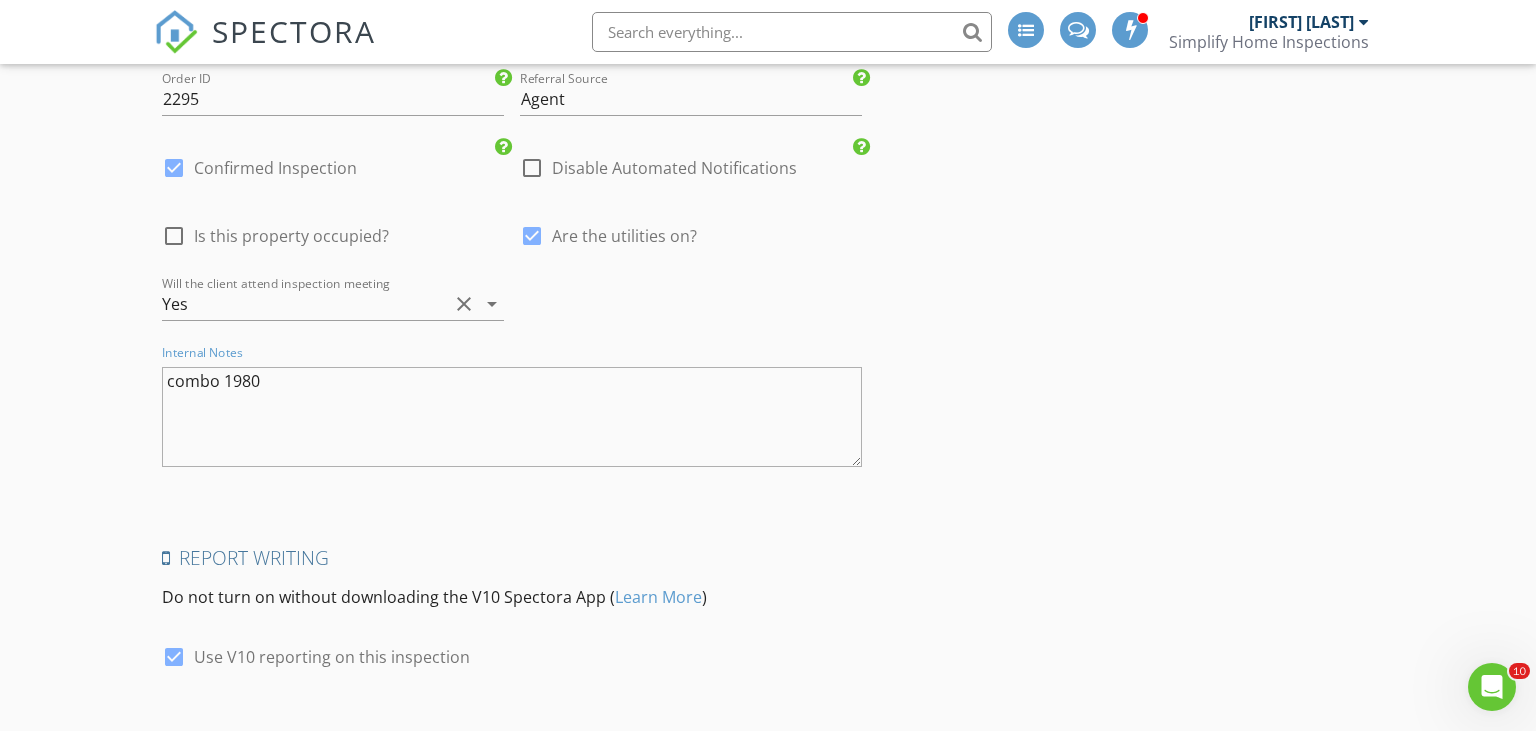 click on "combo 1980" at bounding box center [512, 417] 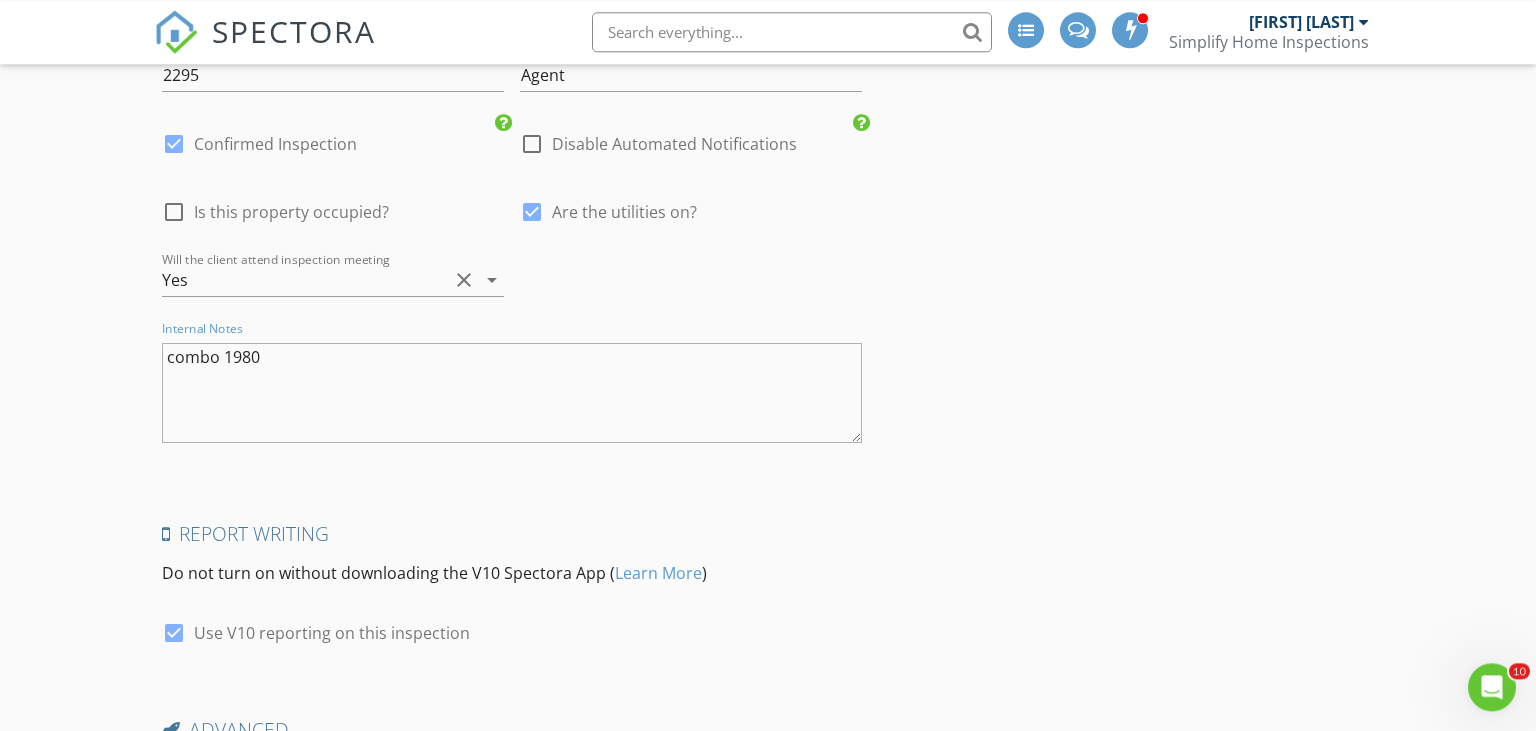 scroll, scrollTop: 3719, scrollLeft: 0, axis: vertical 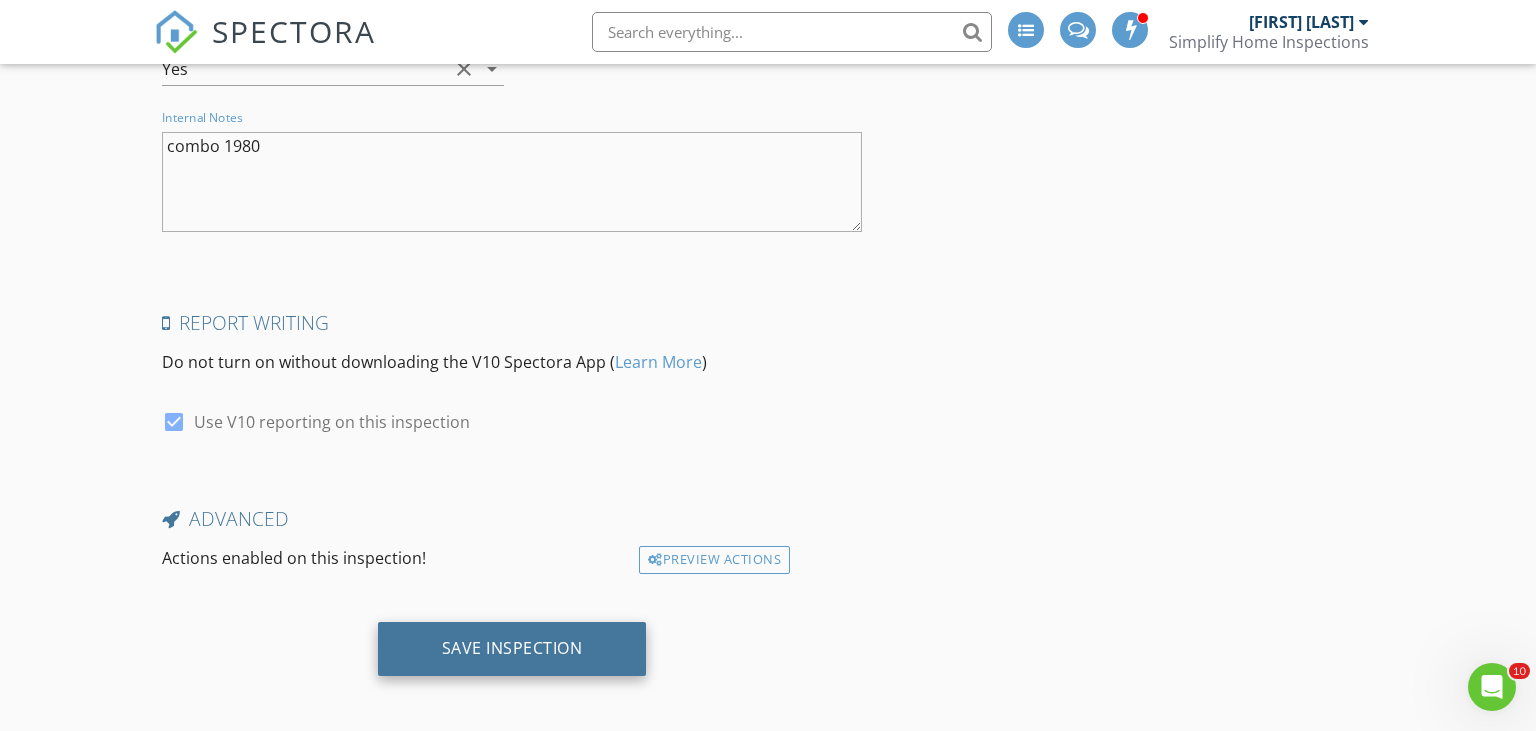 type on "combo 1980" 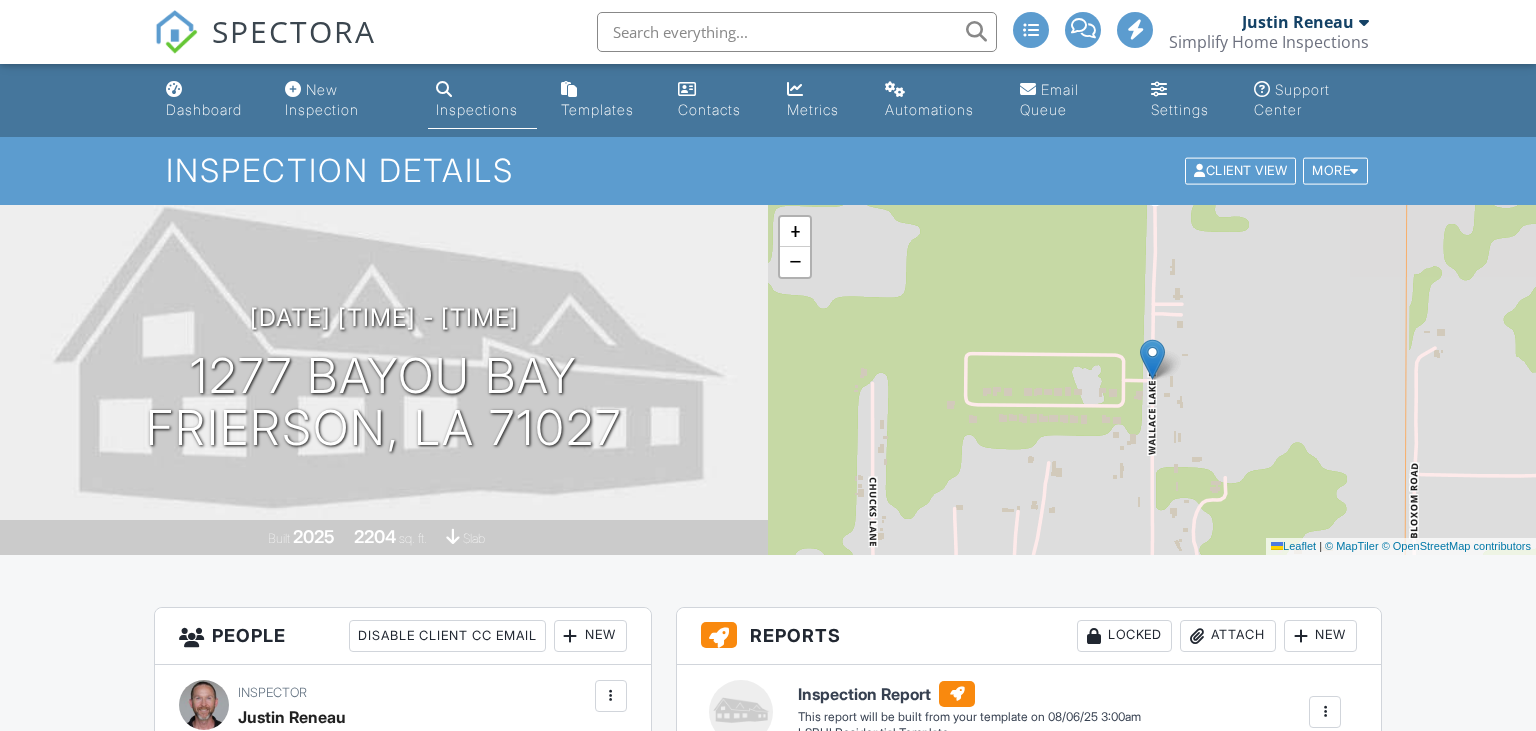scroll, scrollTop: 0, scrollLeft: 0, axis: both 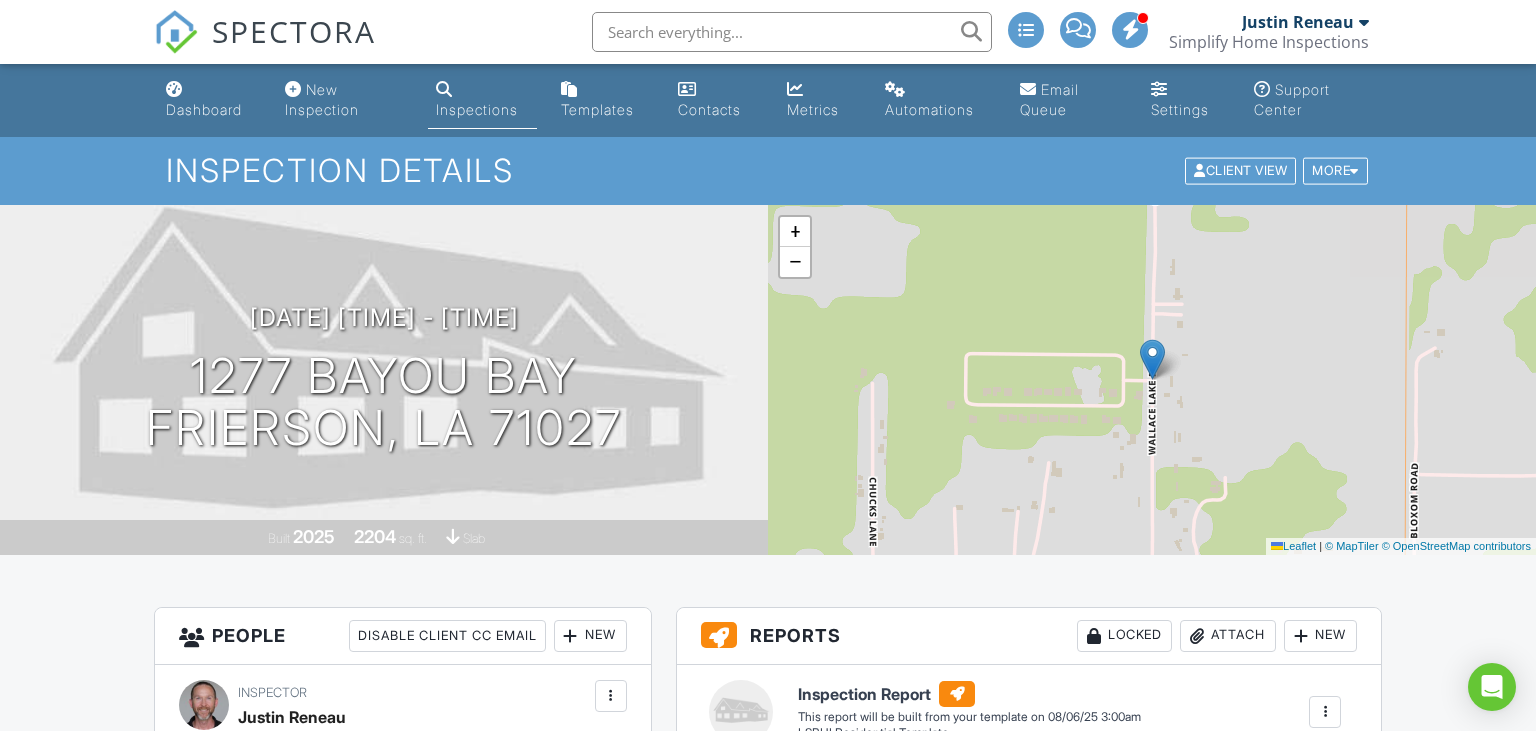 click on "All emails and texts are disabled for this inspection!
All emails and texts have been disabled for this inspection. This may have happened due to someone manually disabling them or this inspection being unconfirmed when it was scheduled. To re-enable emails and texts for this inspection, click the button below.
Turn on emails and texts
Reports
Locked
Attach
New
Inspection Report
LSBHI Residential Template
Edit
View
Inspection Report
LSBHI Residential Template
This report will be built from your template on 08/06/25  3:00am
Quick Publish
Copy
Build Now
Delete
Publish All
Checking report completion
Publish report?
Before publishing from the web, click "Preview/Publish" in the Report Editor to save your changes ( don't know where that is?
Cancel
Publish
To" at bounding box center [768, 1724] 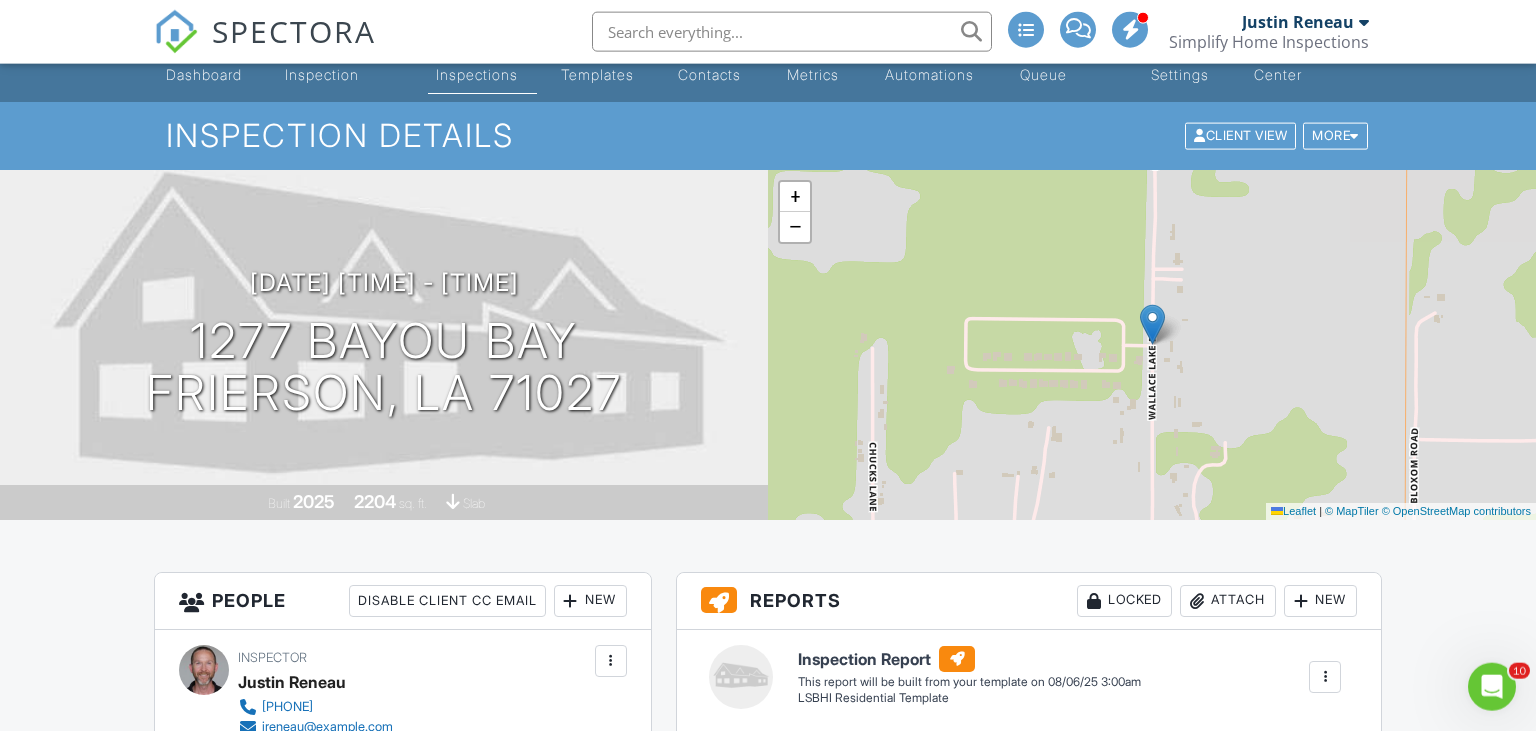 scroll, scrollTop: 0, scrollLeft: 0, axis: both 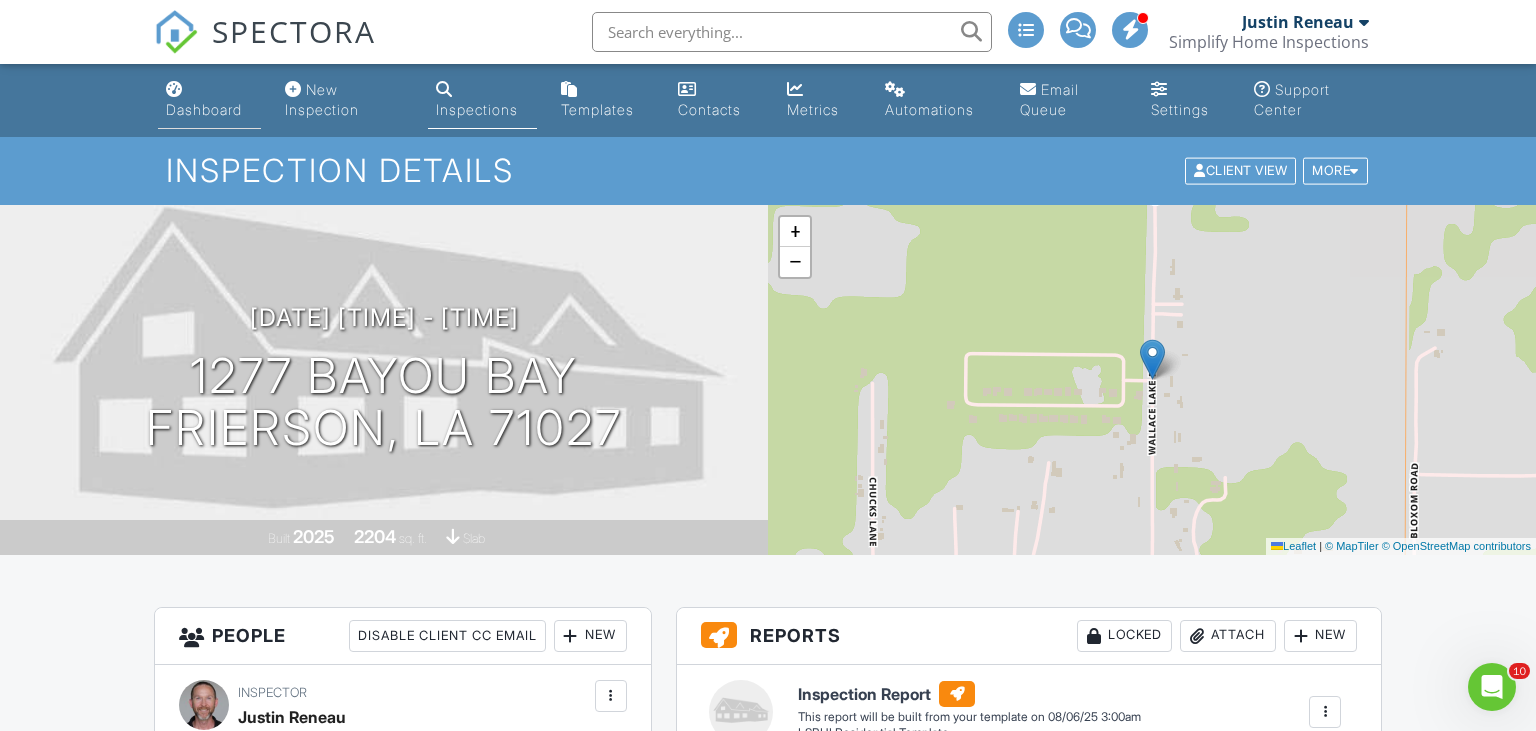 click on "Dashboard" at bounding box center [204, 109] 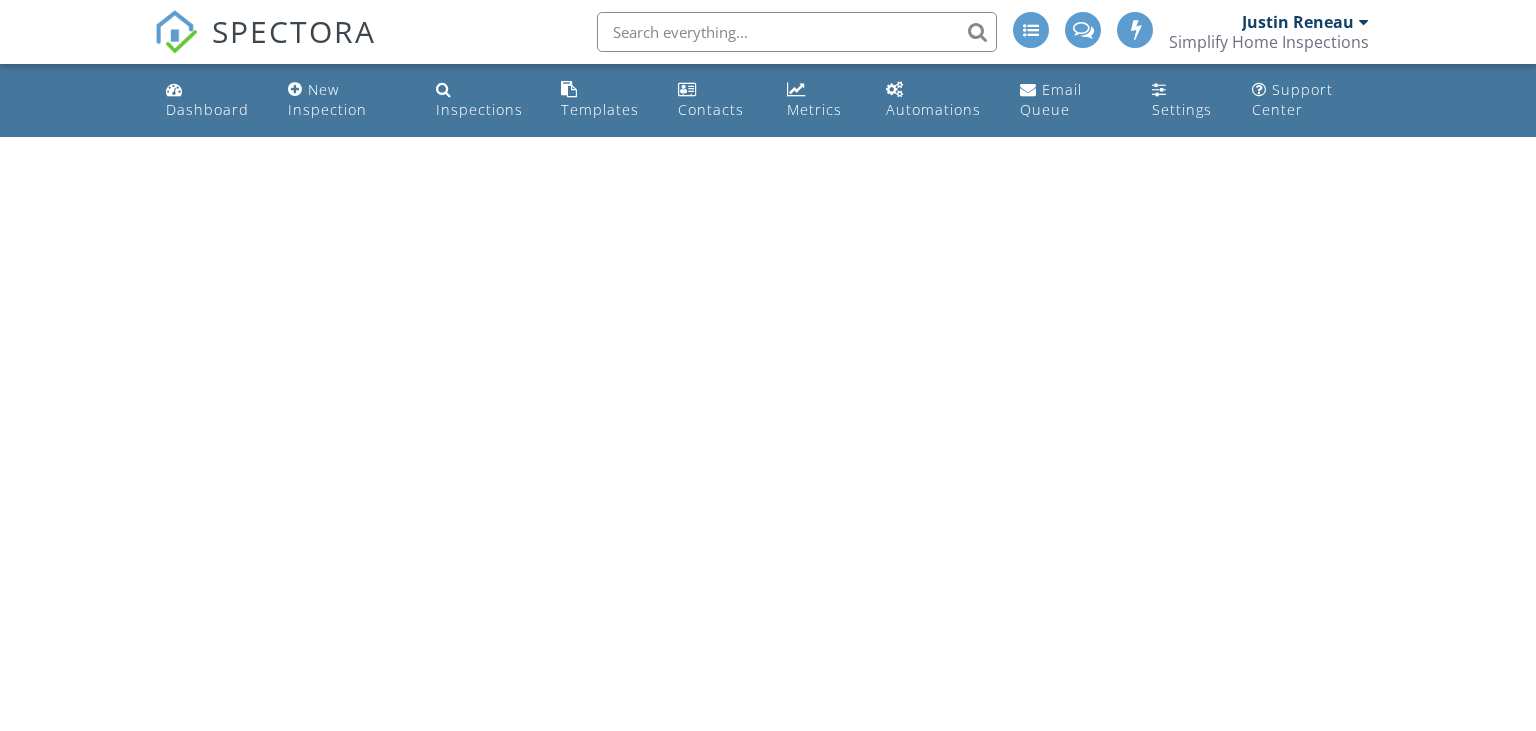 scroll, scrollTop: 0, scrollLeft: 0, axis: both 